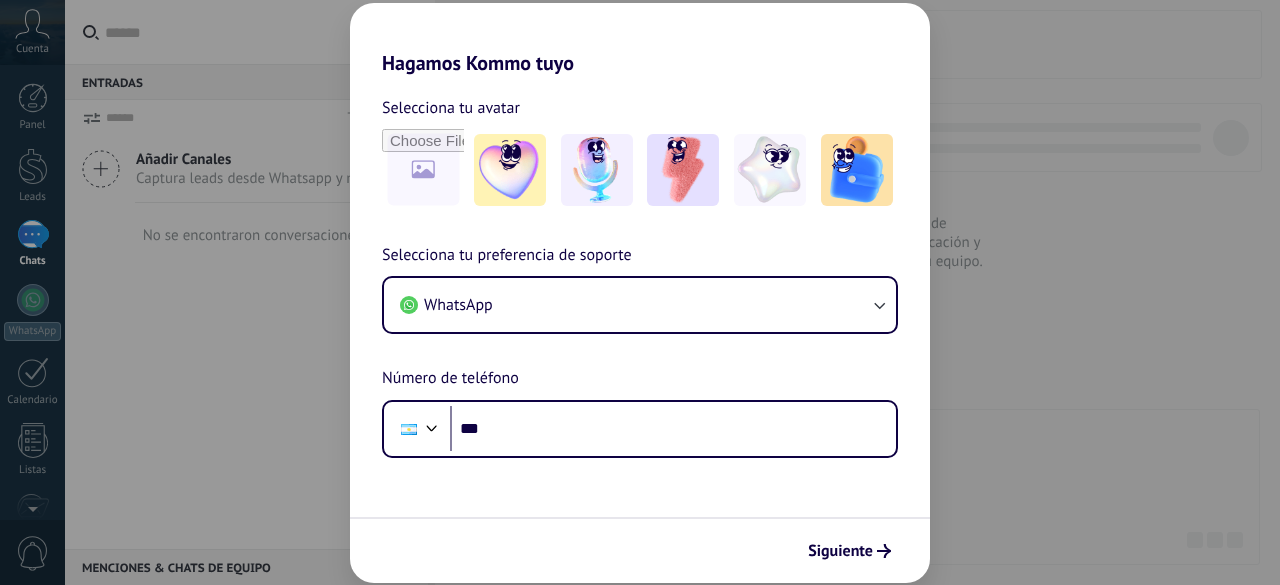 scroll, scrollTop: 0, scrollLeft: 0, axis: both 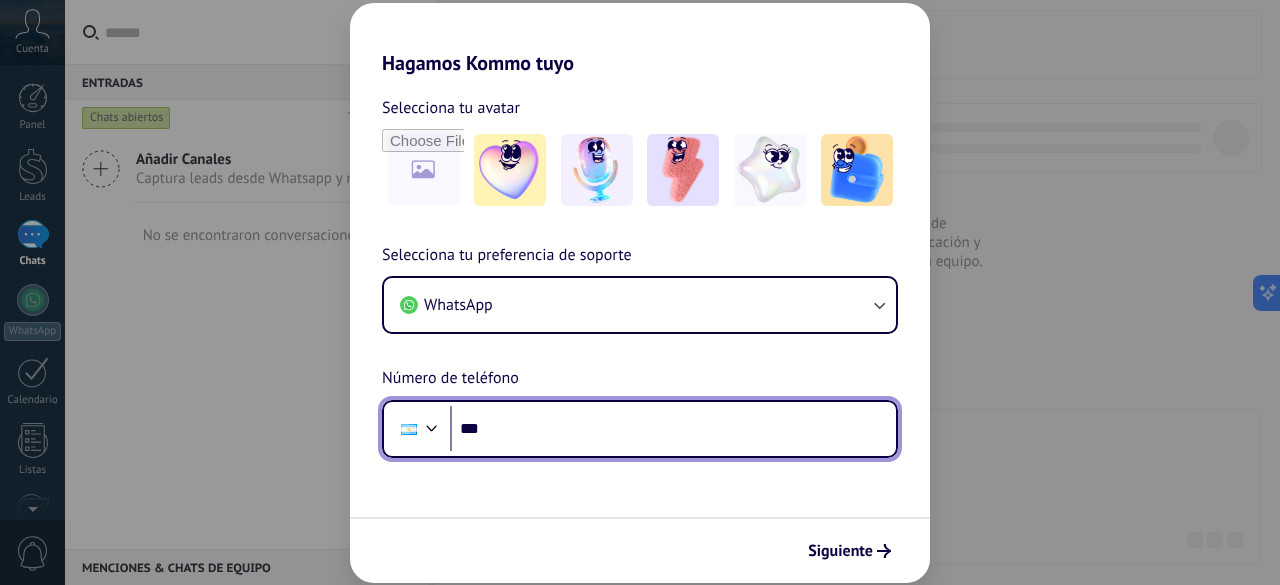 click on "***" at bounding box center (673, 429) 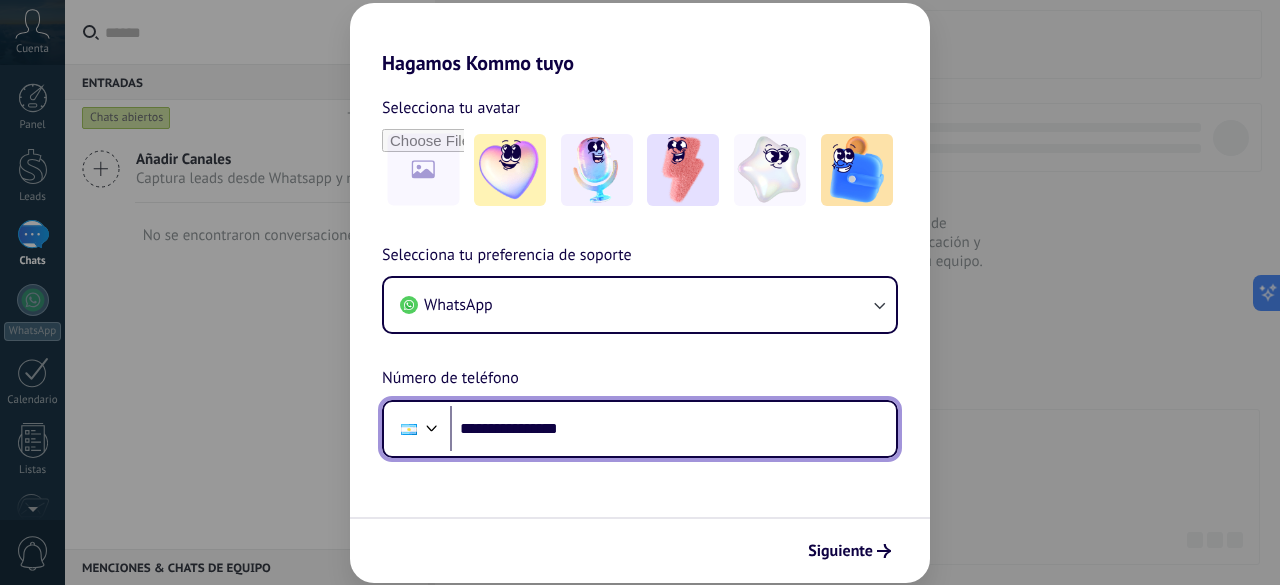 type on "**********" 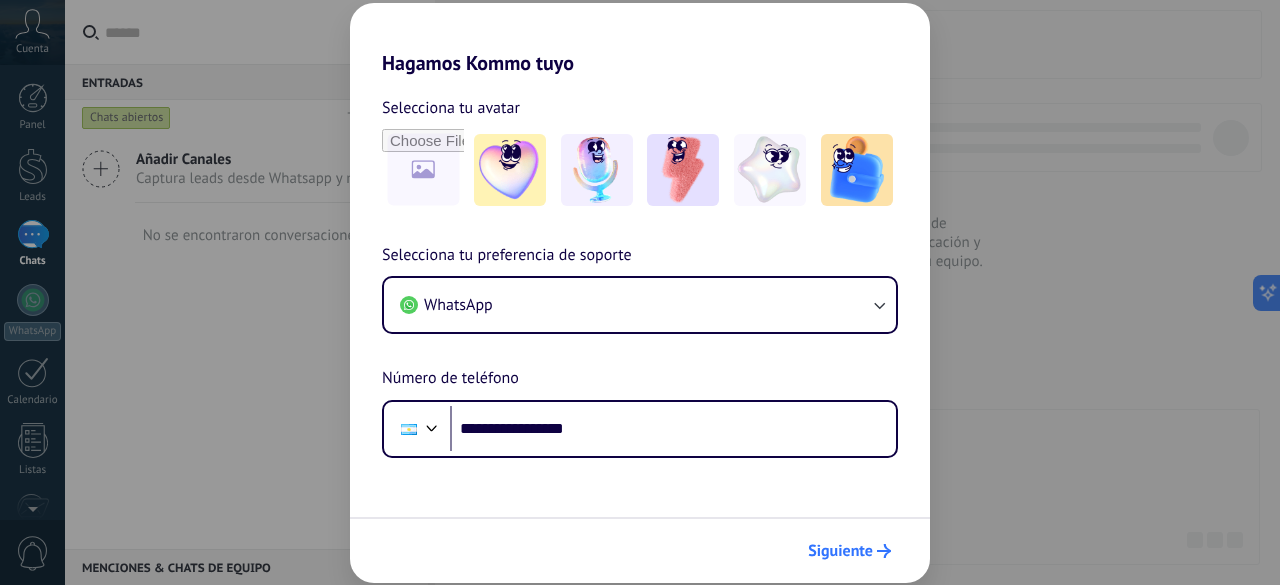 click on "Siguiente" at bounding box center (849, 551) 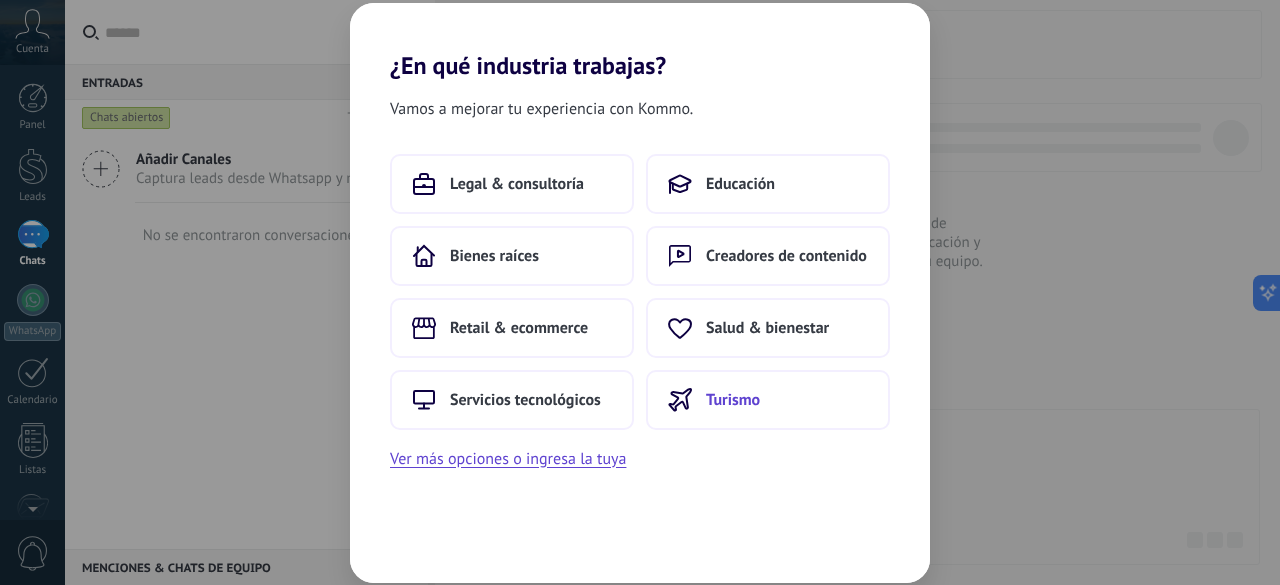 click on "Turismo" at bounding box center (733, 400) 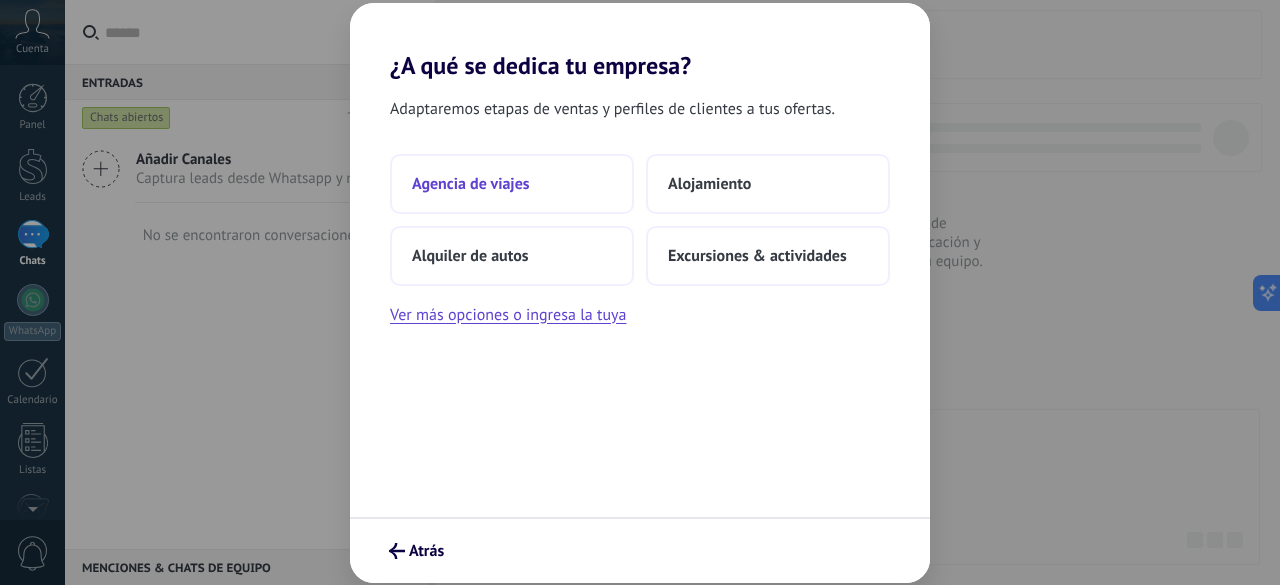 click on "Agencia de viajes" at bounding box center [512, 184] 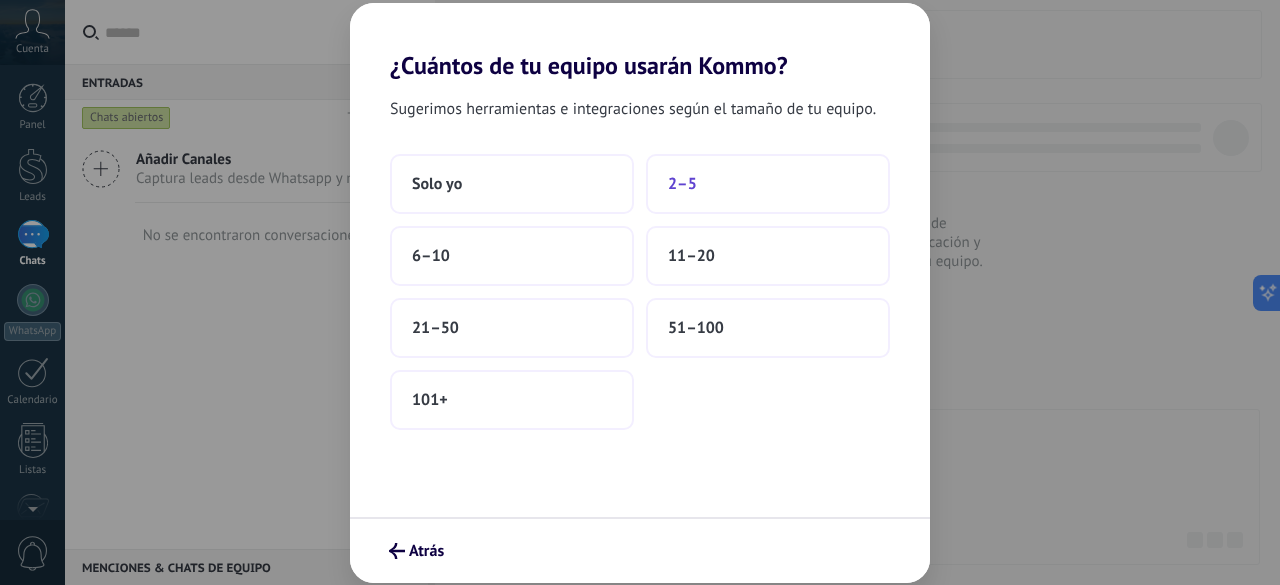 click on "2–5" at bounding box center (768, 184) 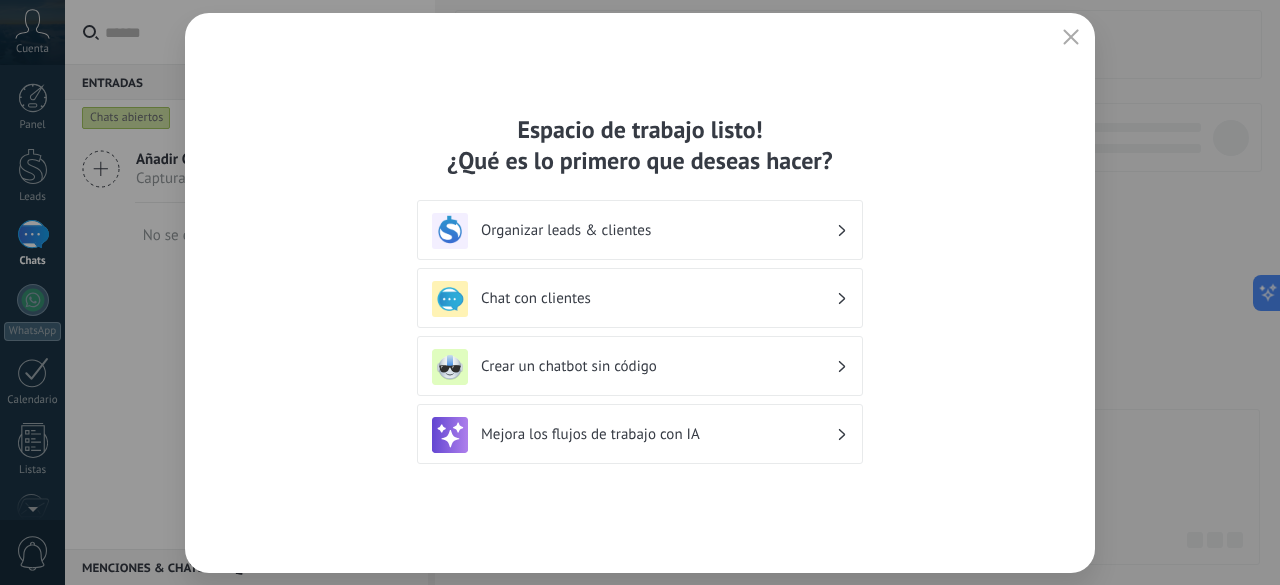 click on "Organizar leads & clientes" at bounding box center [658, 230] 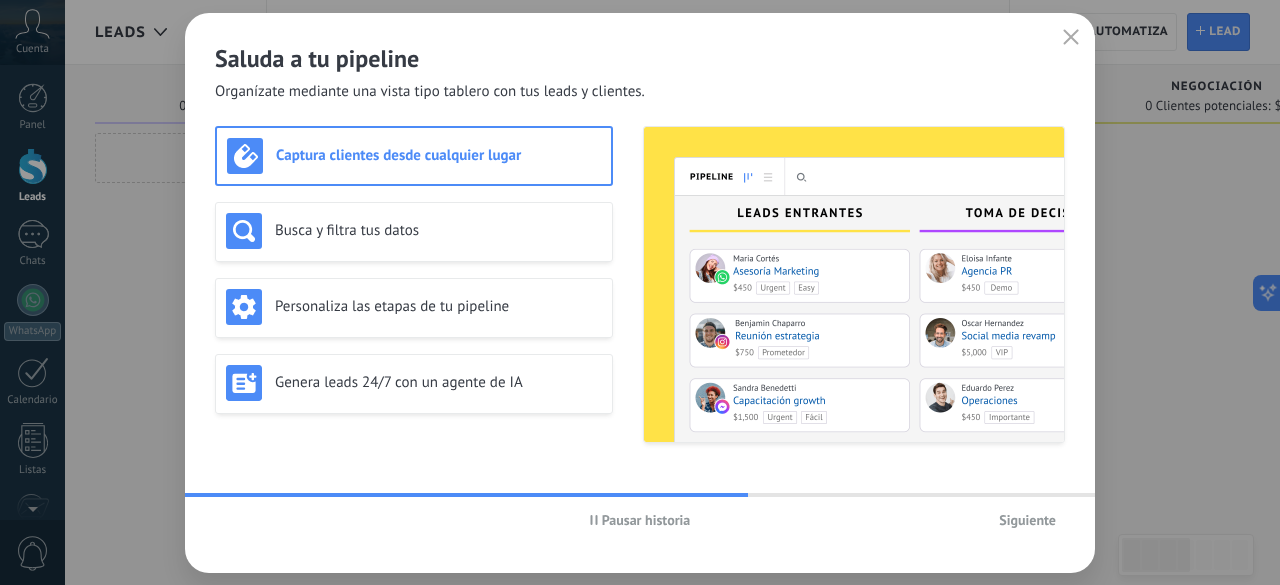 click on "Captura clientes desde cualquier lugar" at bounding box center (438, 155) 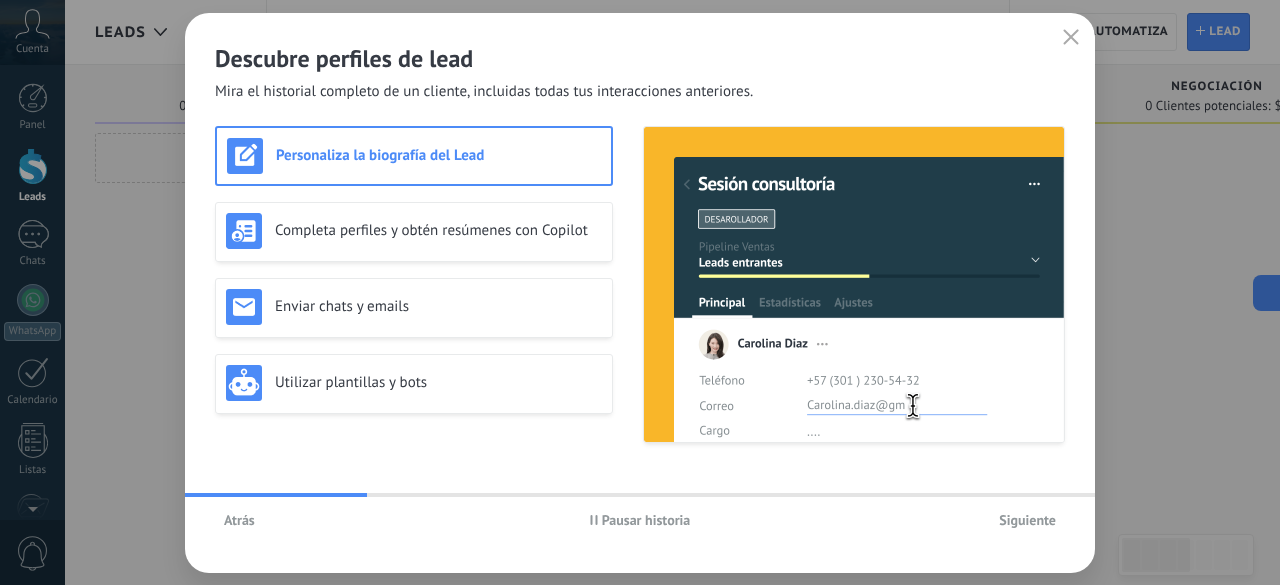 click on "Pausar historia" at bounding box center [646, 520] 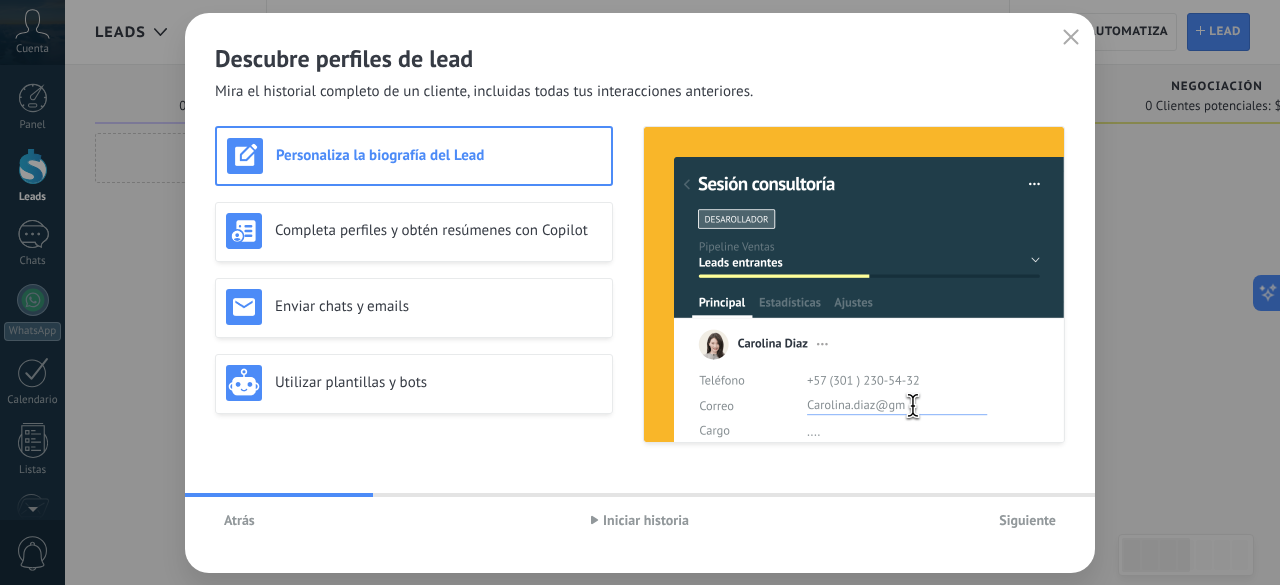 click on "Atrás" at bounding box center [239, 520] 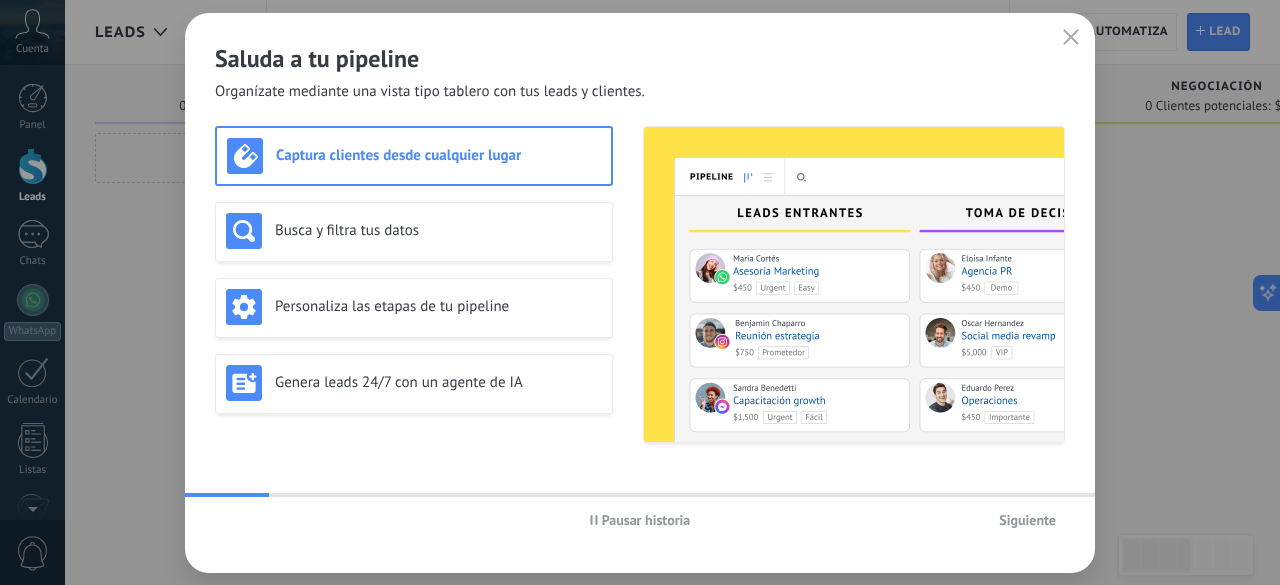 click on "Captura clientes desde cualquier lugar" at bounding box center (414, 156) 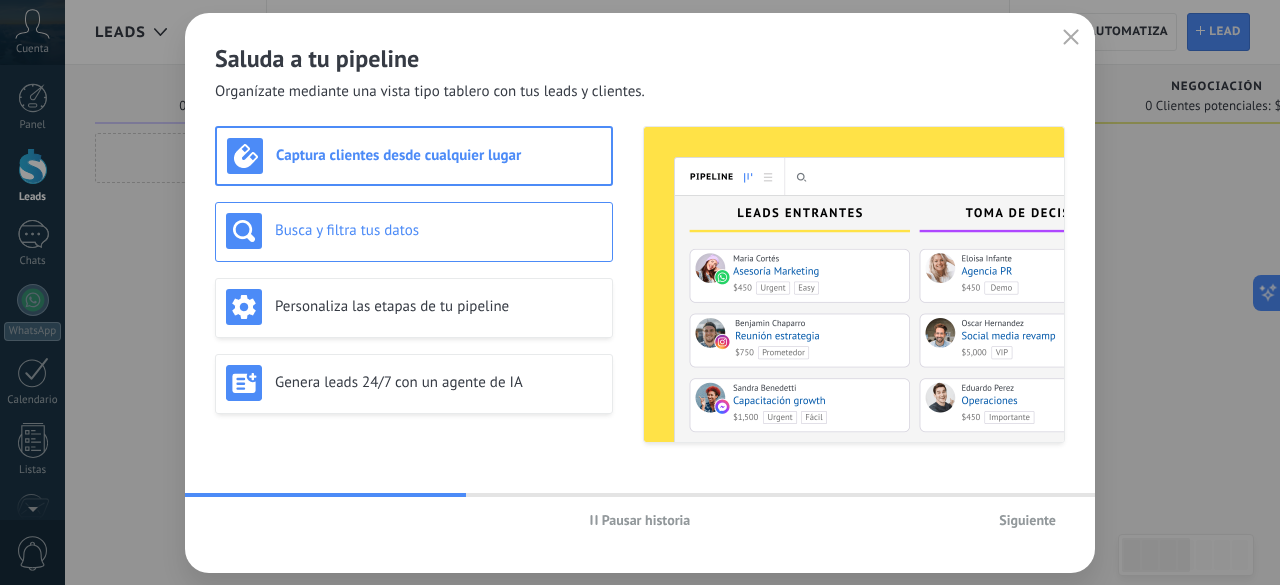 click on "Busca y filtra tus datos" at bounding box center [438, 230] 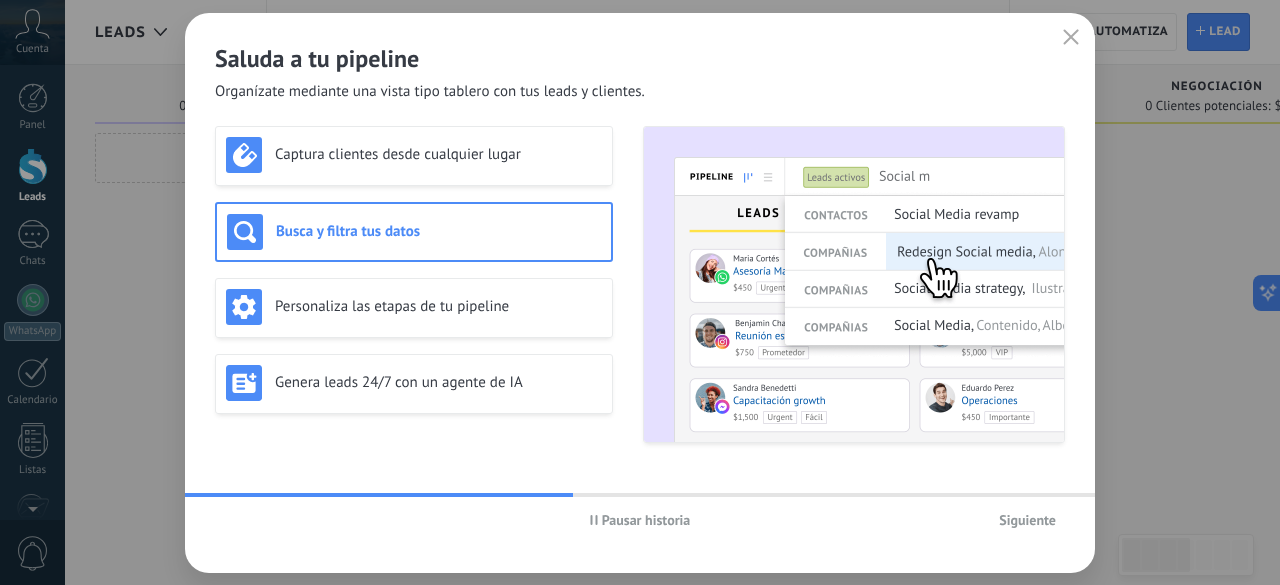 click on "Pausar historia" at bounding box center (646, 520) 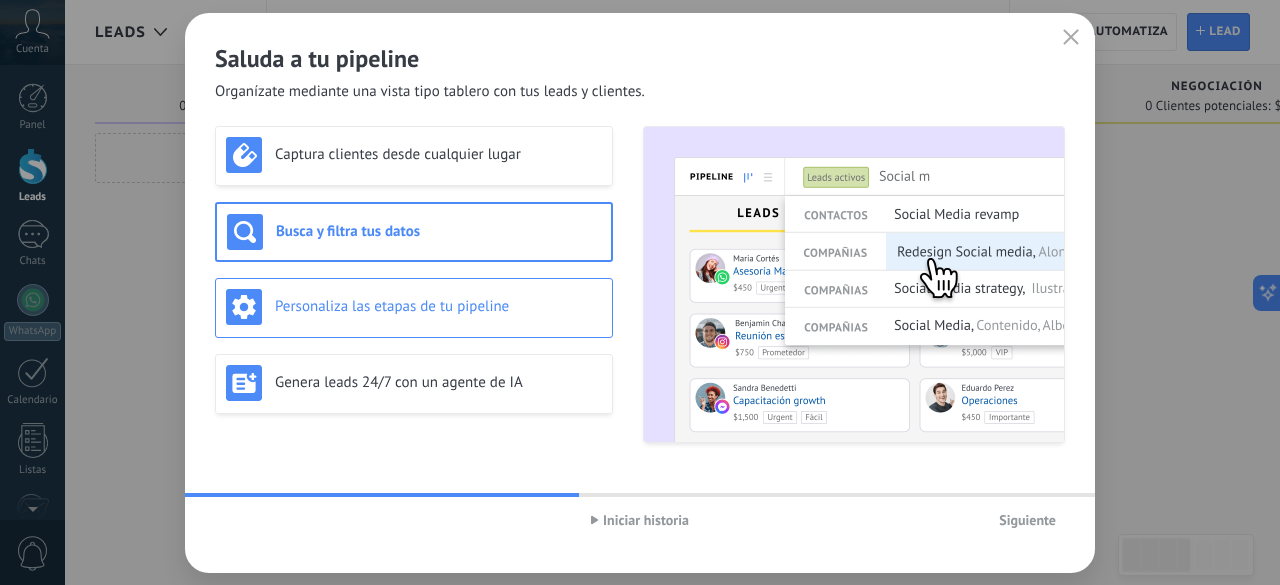 click on "Personaliza las etapas de tu pipeline" at bounding box center [438, 306] 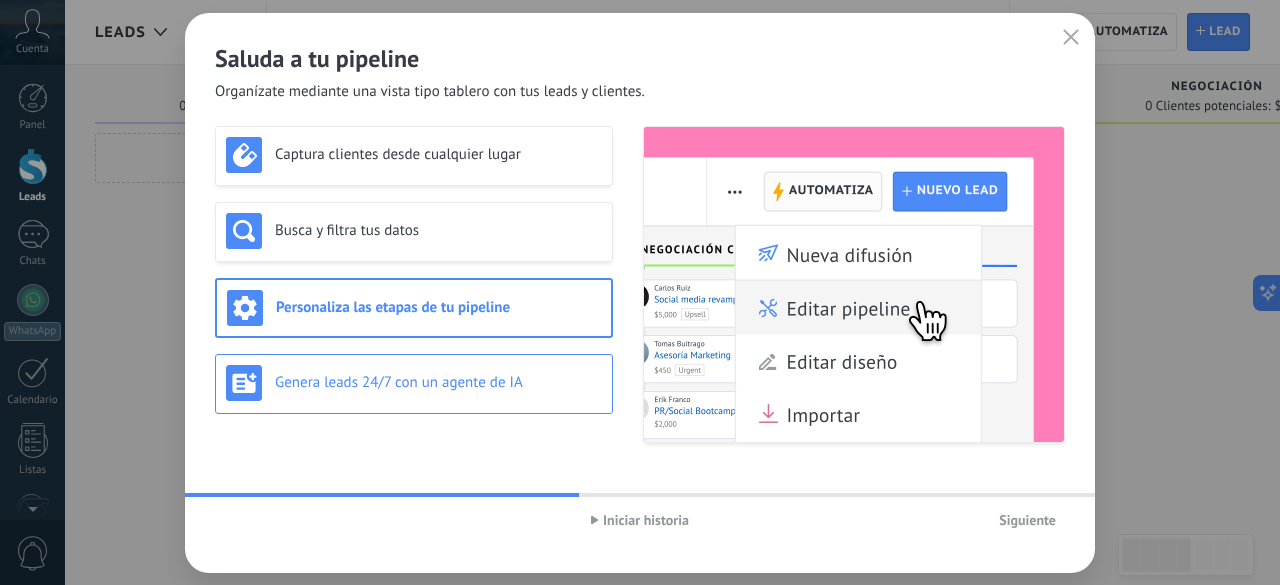 click on "Genera leads 24/7 con un agente de IA" at bounding box center [414, 383] 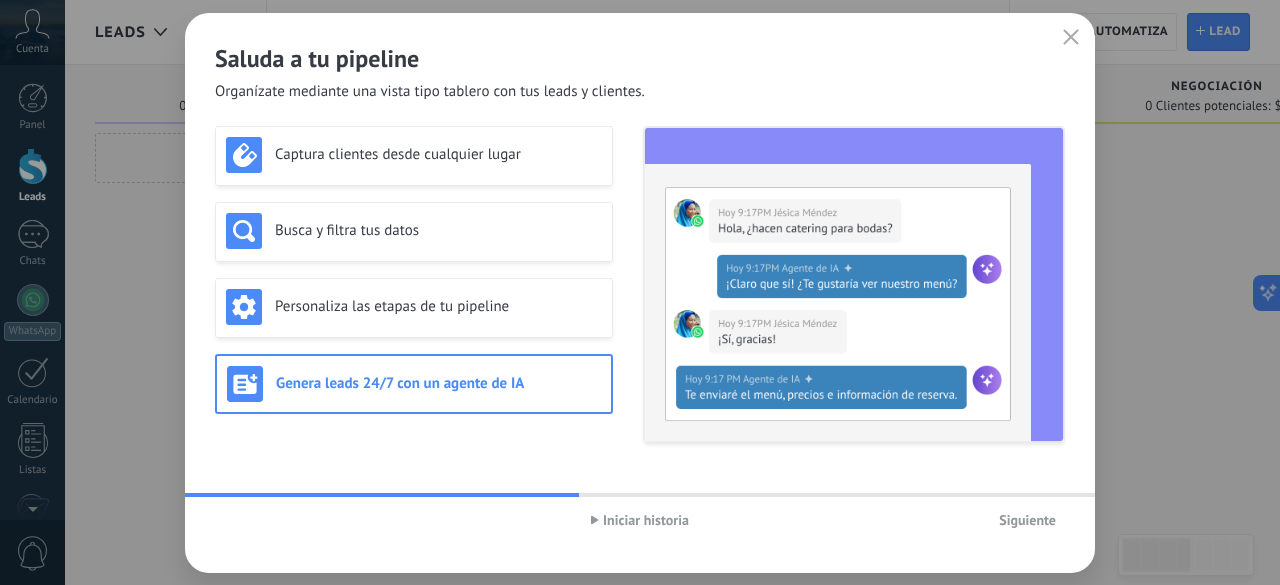 click on "Iniciar historia" at bounding box center [646, 520] 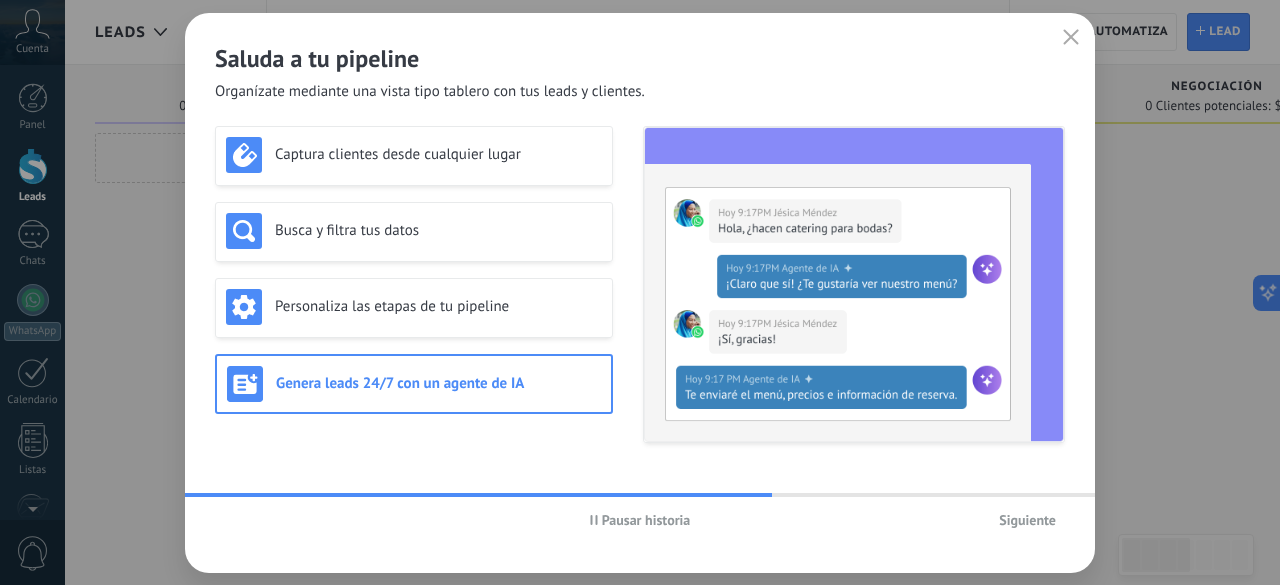 click on "Siguiente" at bounding box center (1027, 520) 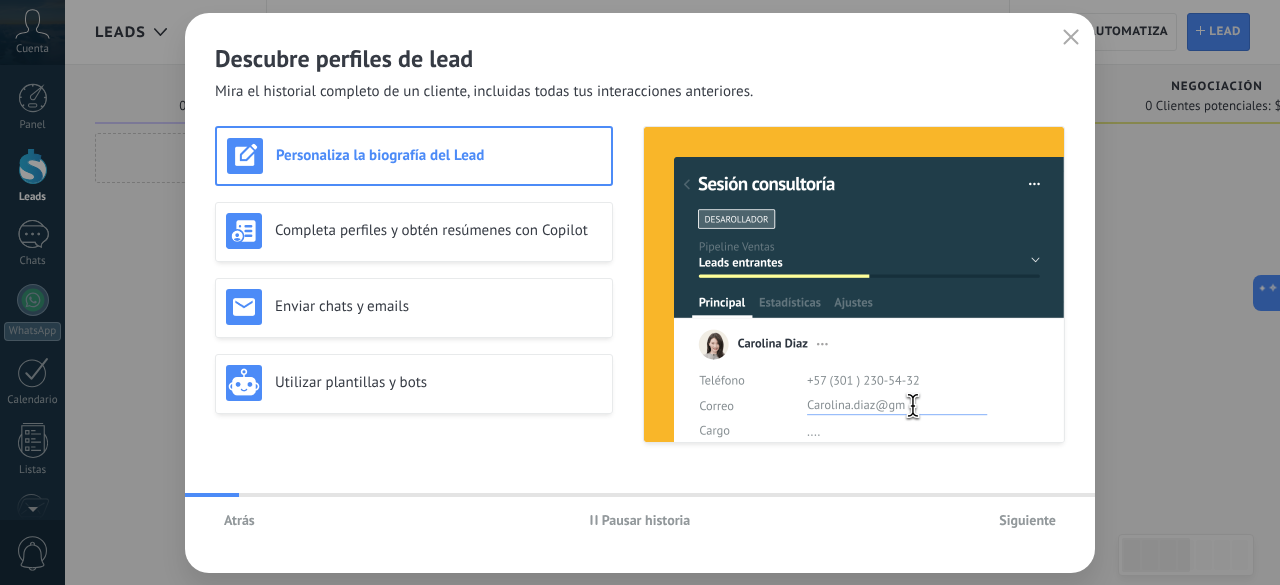 click on "Pausar historia" at bounding box center [646, 520] 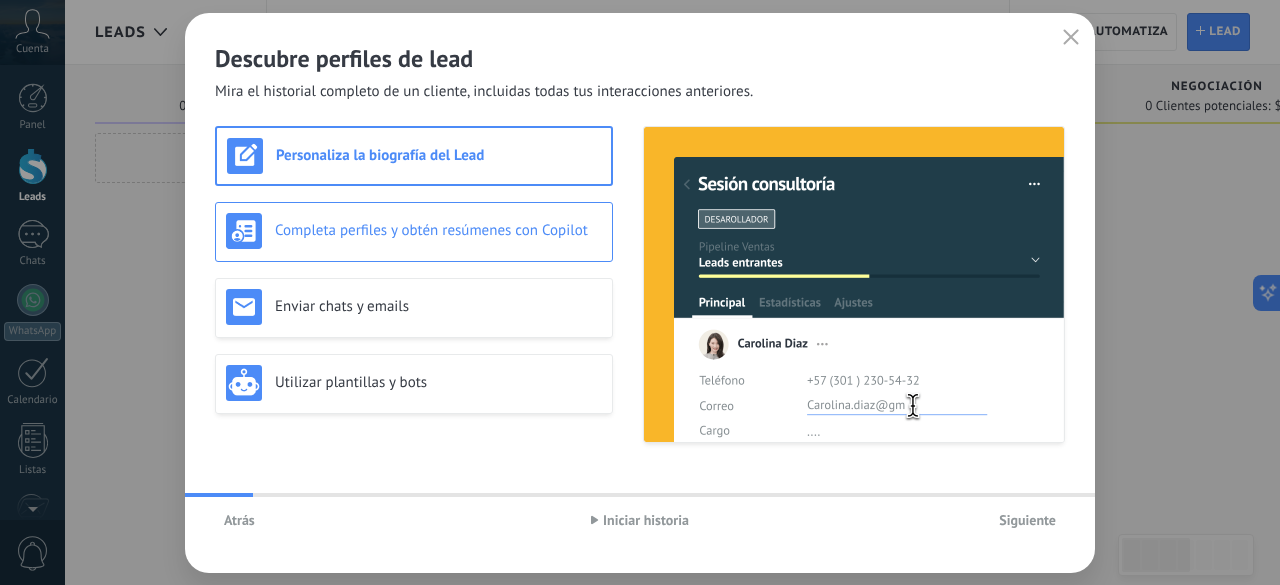 click on "Completa perfiles y obtén resúmenes con Copilot" at bounding box center [438, 230] 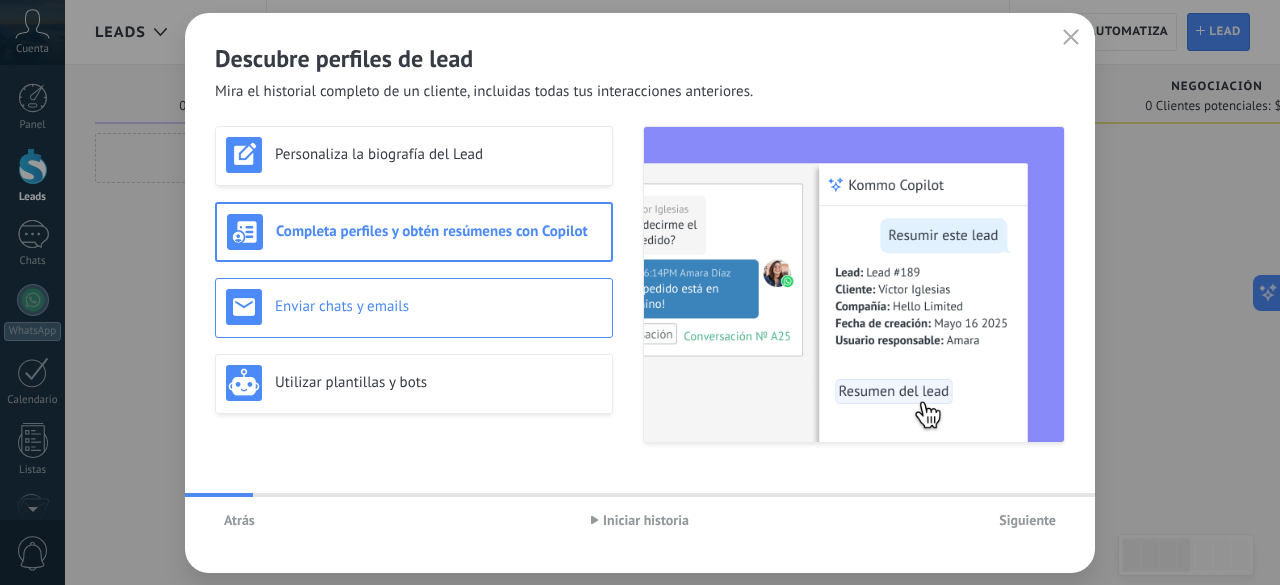 click on "Enviar chats y emails" at bounding box center [438, 306] 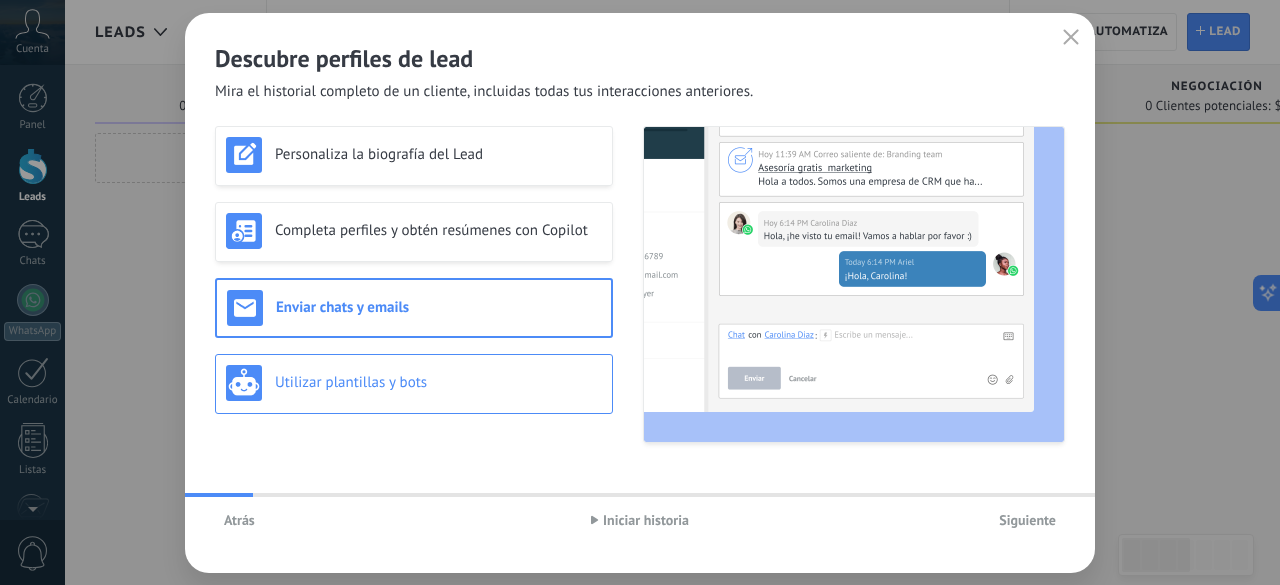 click on "Utilizar plantillas y bots" at bounding box center [438, 382] 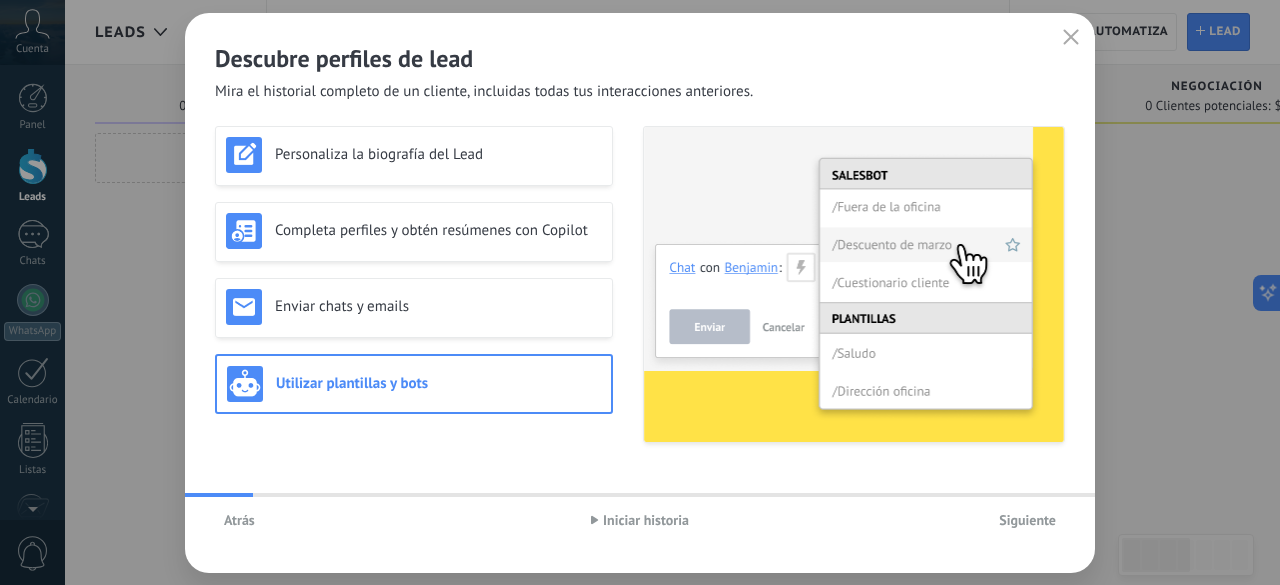 click on "Siguiente" at bounding box center [1027, 520] 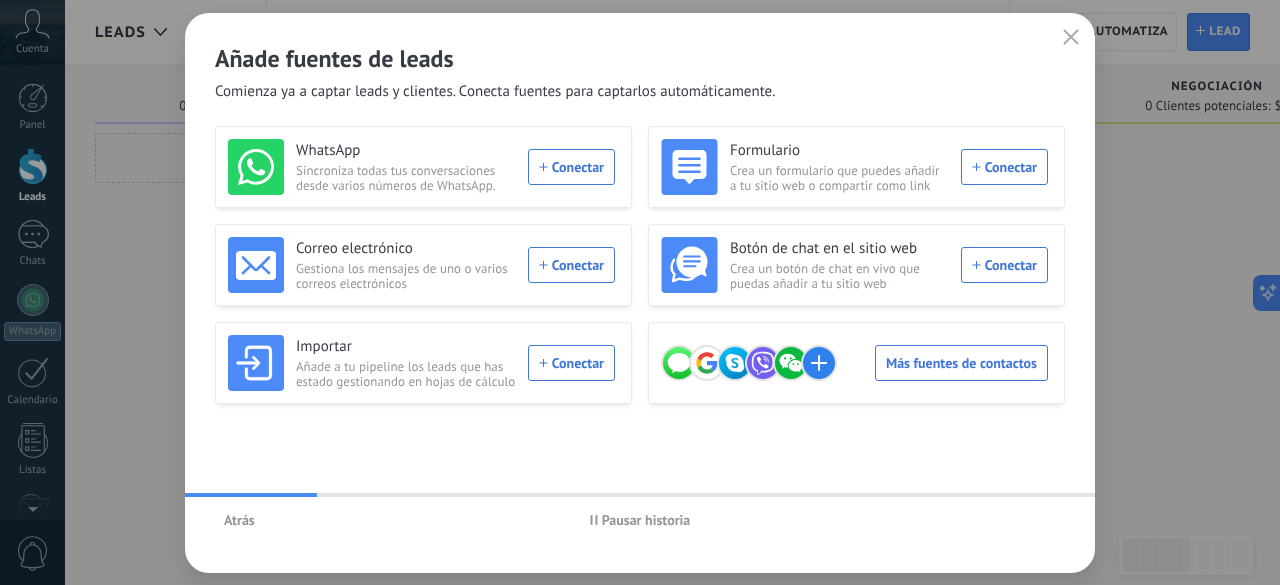 click on "Pausar historia" at bounding box center [646, 520] 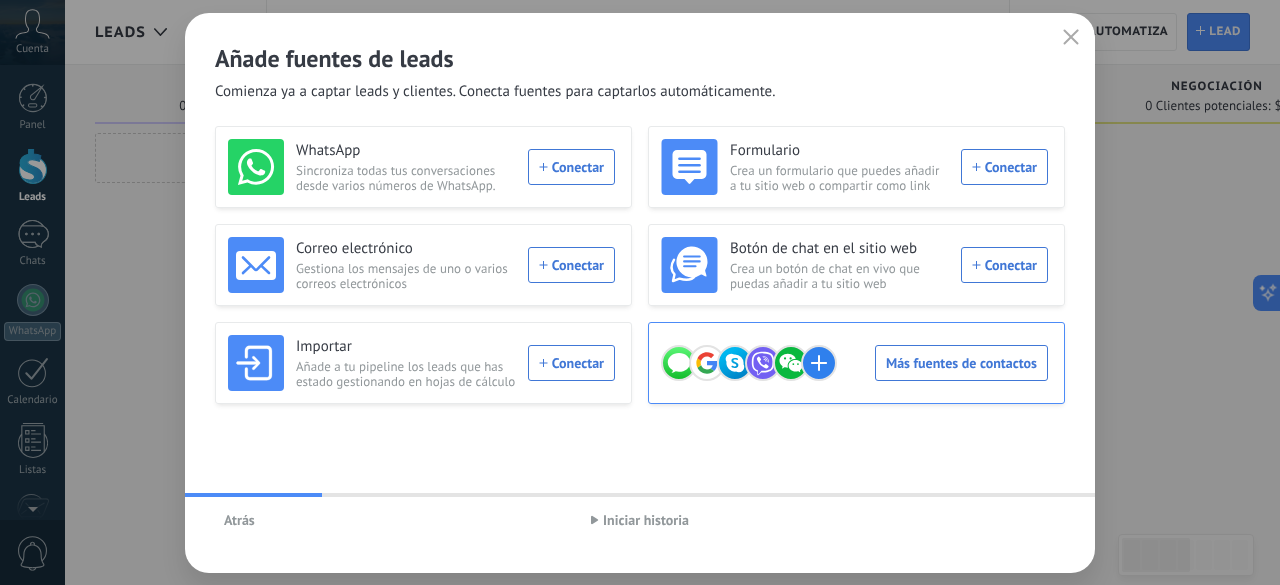 click 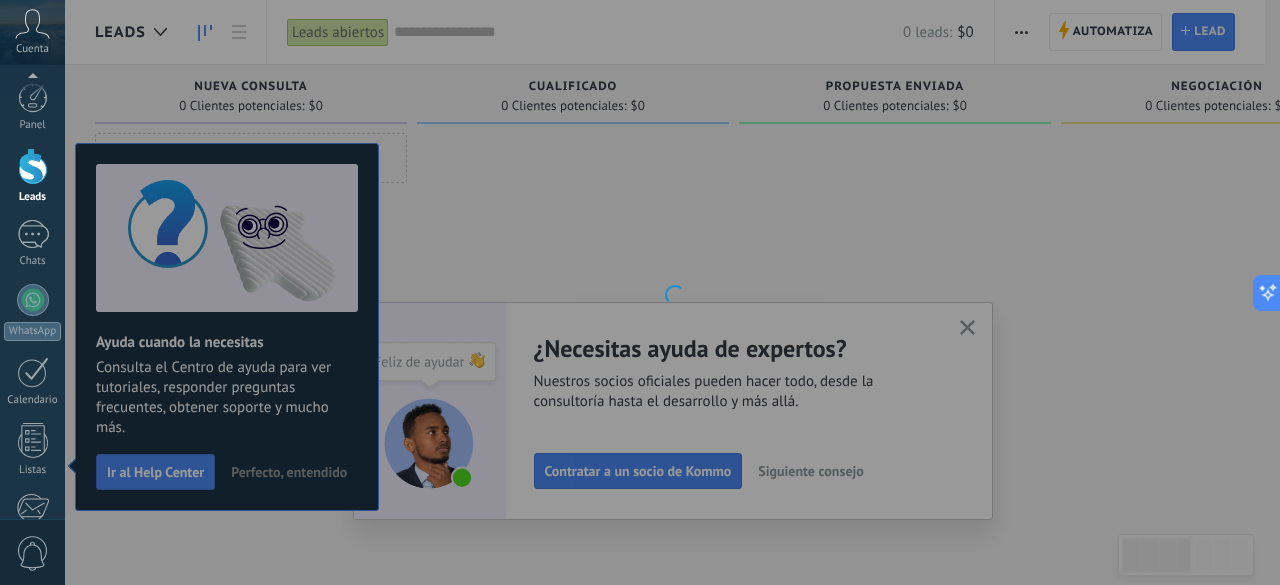 scroll, scrollTop: 245, scrollLeft: 0, axis: vertical 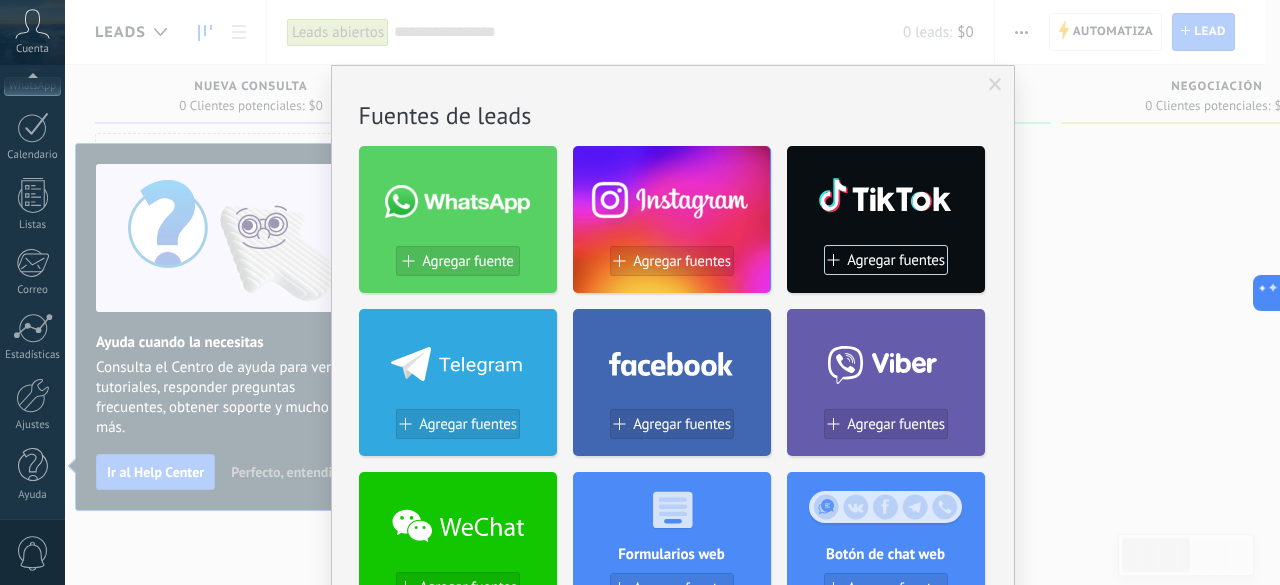 click at bounding box center [672, 196] 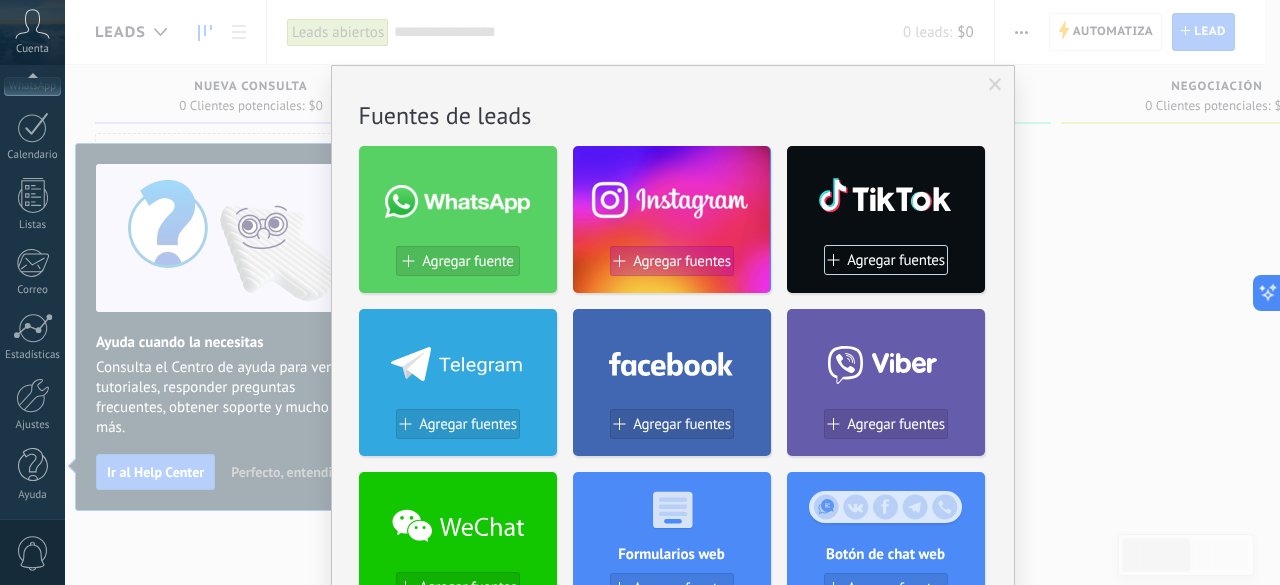 click on "Agregar fuentes" at bounding box center [682, 261] 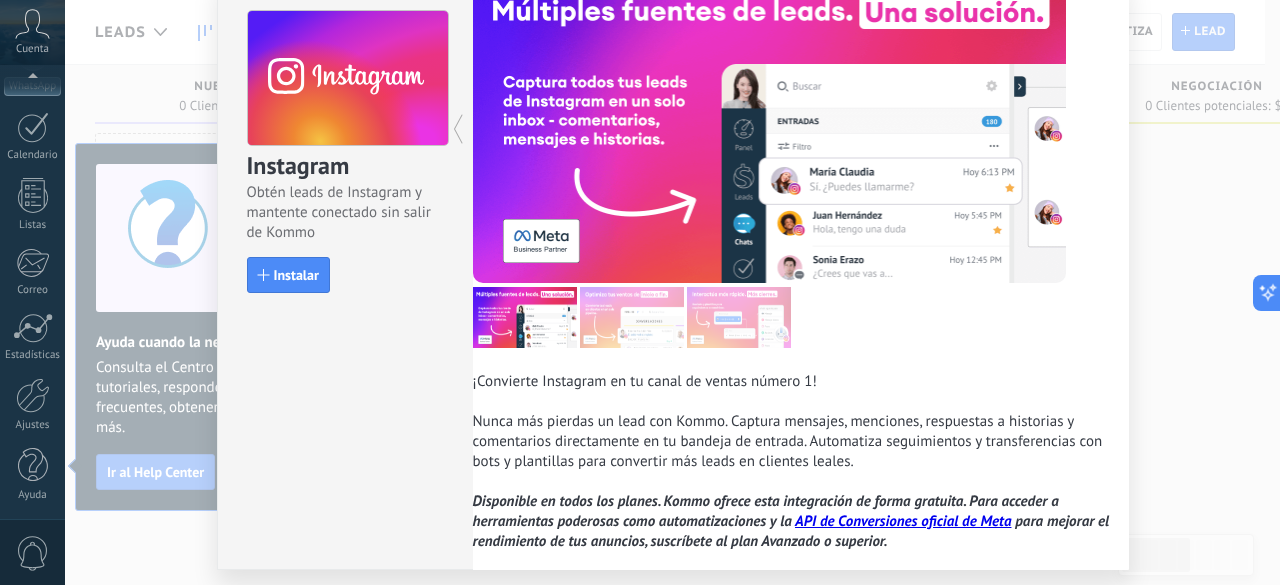 scroll, scrollTop: 150, scrollLeft: 0, axis: vertical 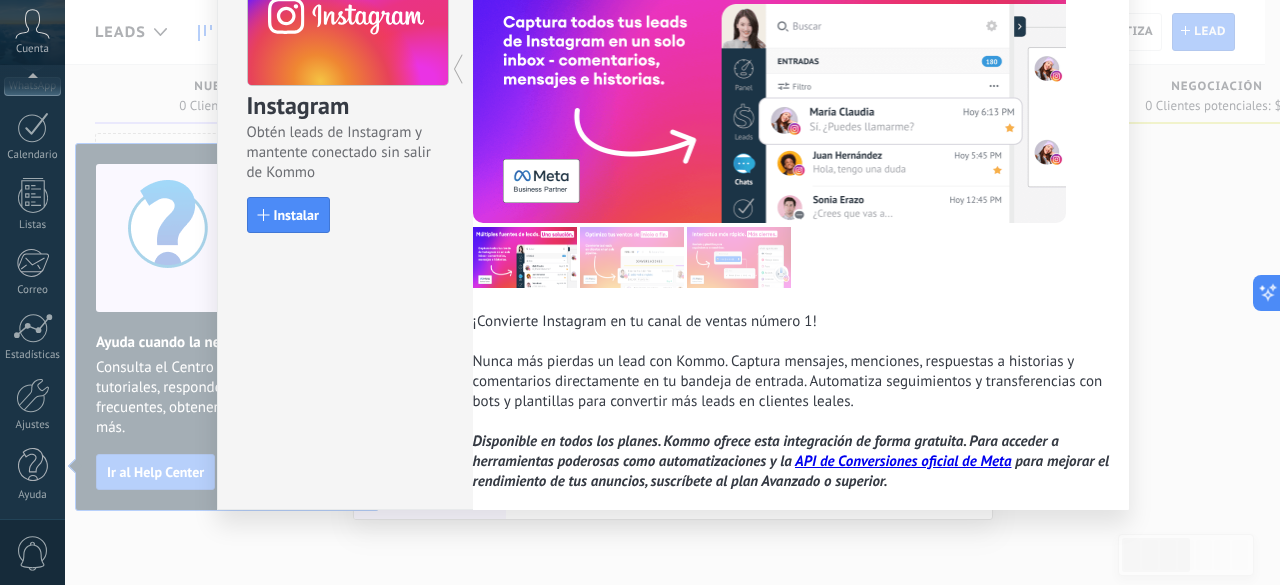 click on "Instagram Obtén leads de Instagram y mantente conectado sin salir de Kommo Instalar ¡Convierte Instagram en tu canal de ventas número 1! Nunca más pierdas un lead con Kommo. Captura mensajes, menciones, respuestas a historias y comentarios directamente en tu bandeja de entrada. Automatiza seguimientos y transferencias con bots y plantillas para convertir más leads en clientes leales. Disponible en todos los planes. Kommo ofrece esta integración de forma gratuita. Para acceder a herramientas poderosas como automatizaciones y la   API de Conversiones oficial de Meta   para mejorar el rendimiento de tus anuncios, suscríbete al plan Avanzado o superior." at bounding box center (672, 292) 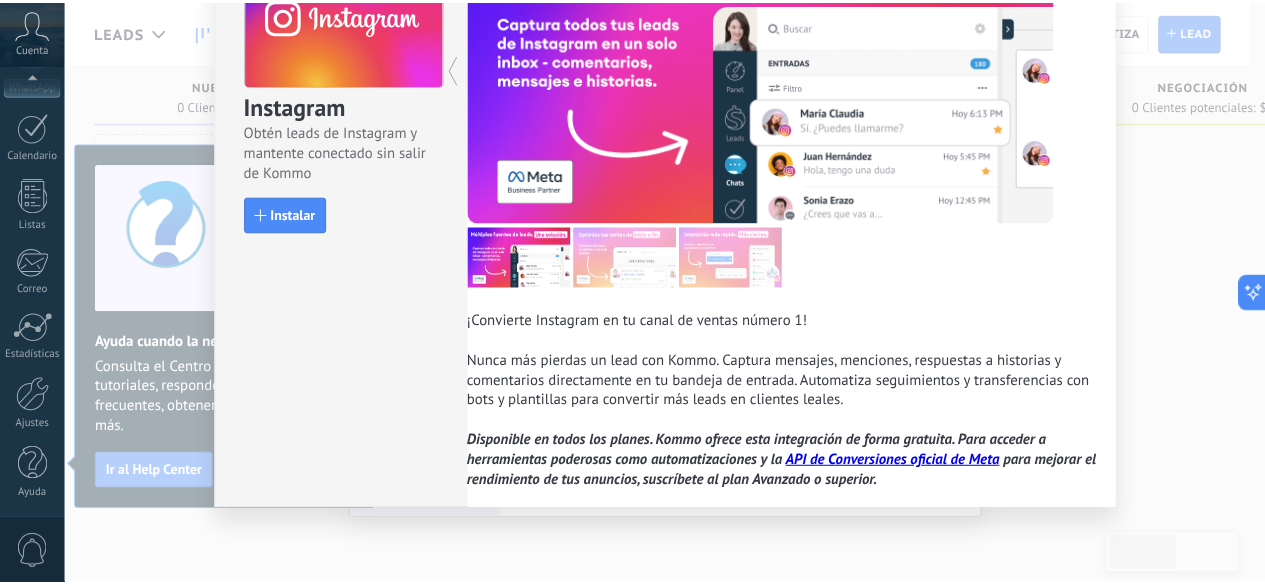 scroll, scrollTop: 0, scrollLeft: 0, axis: both 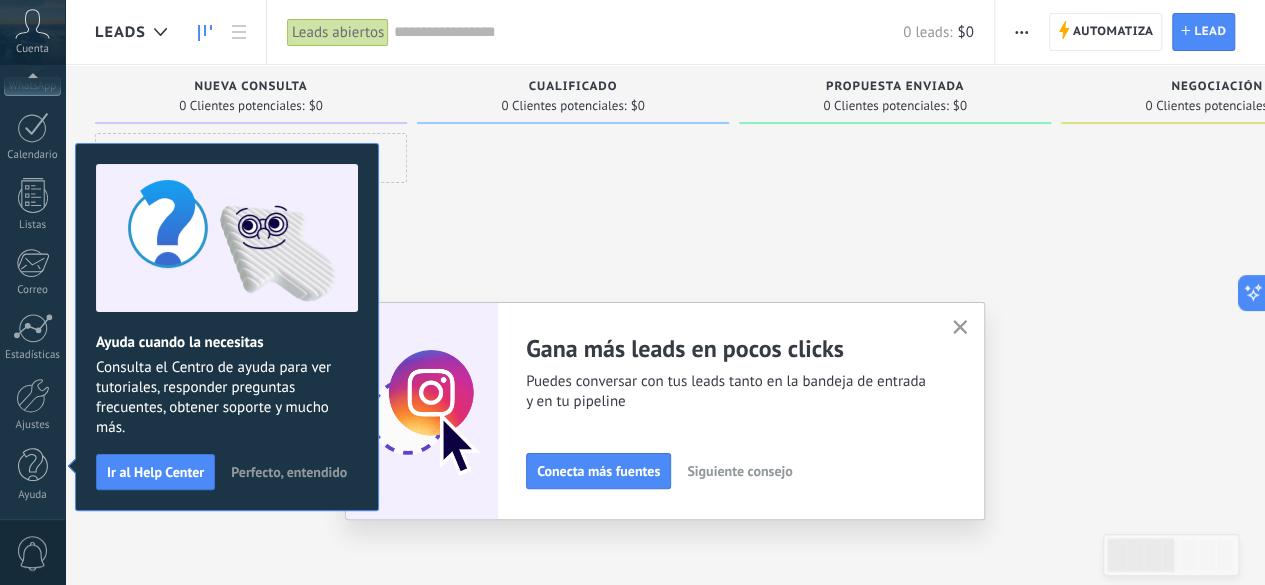 click at bounding box center [960, 328] 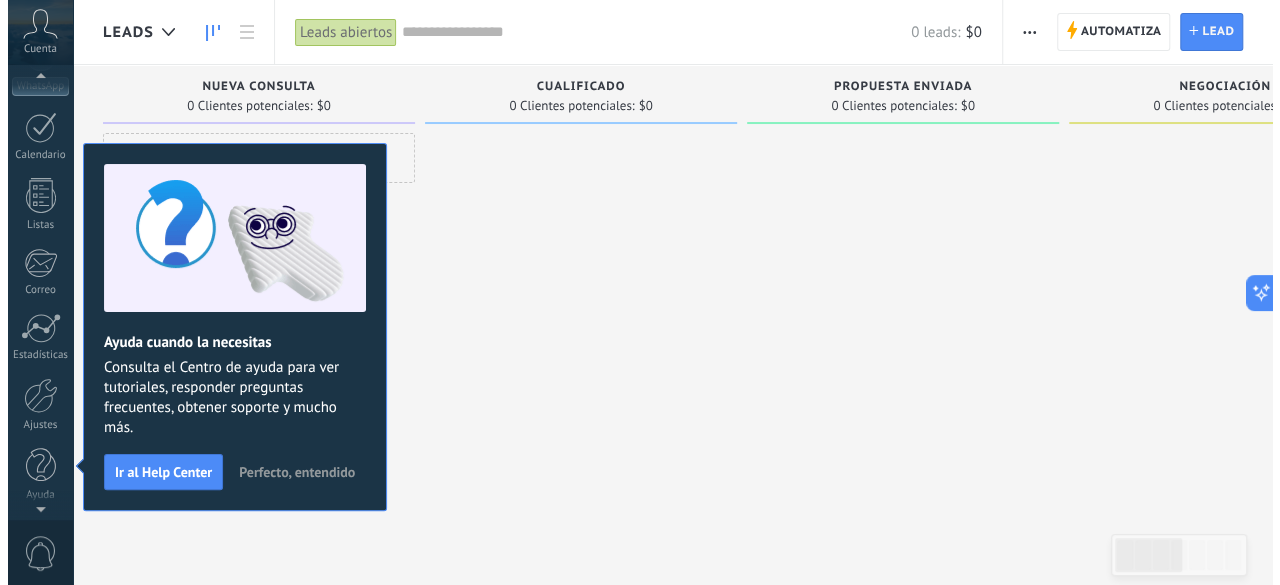 scroll, scrollTop: 0, scrollLeft: 0, axis: both 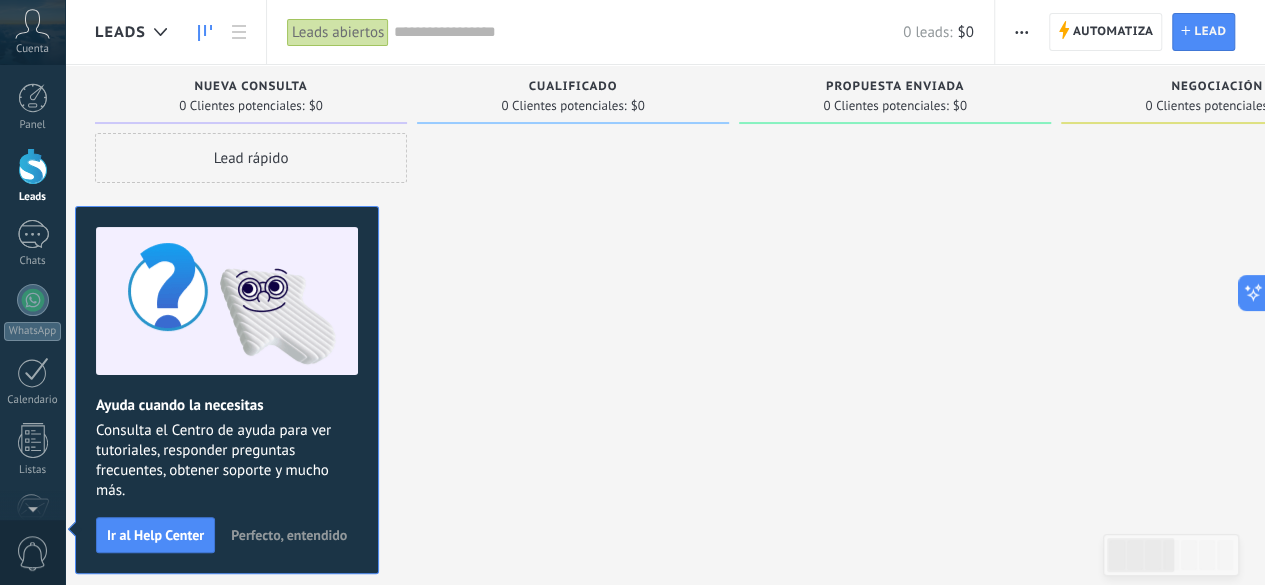 click on "Perfecto, entendido" at bounding box center [289, 535] 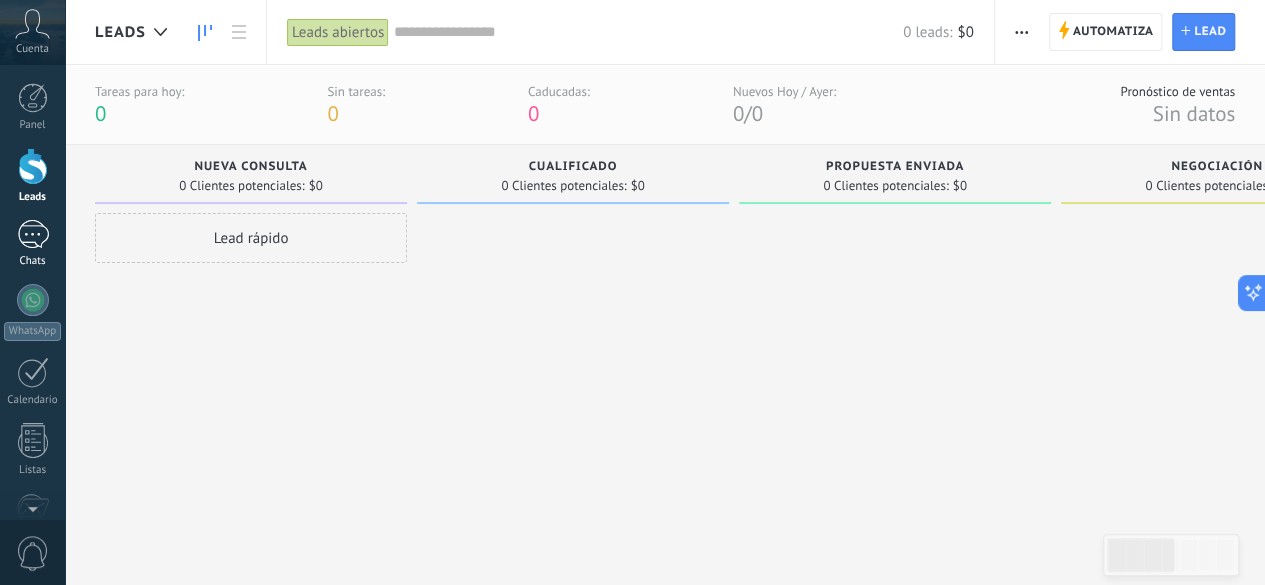 click at bounding box center [33, 234] 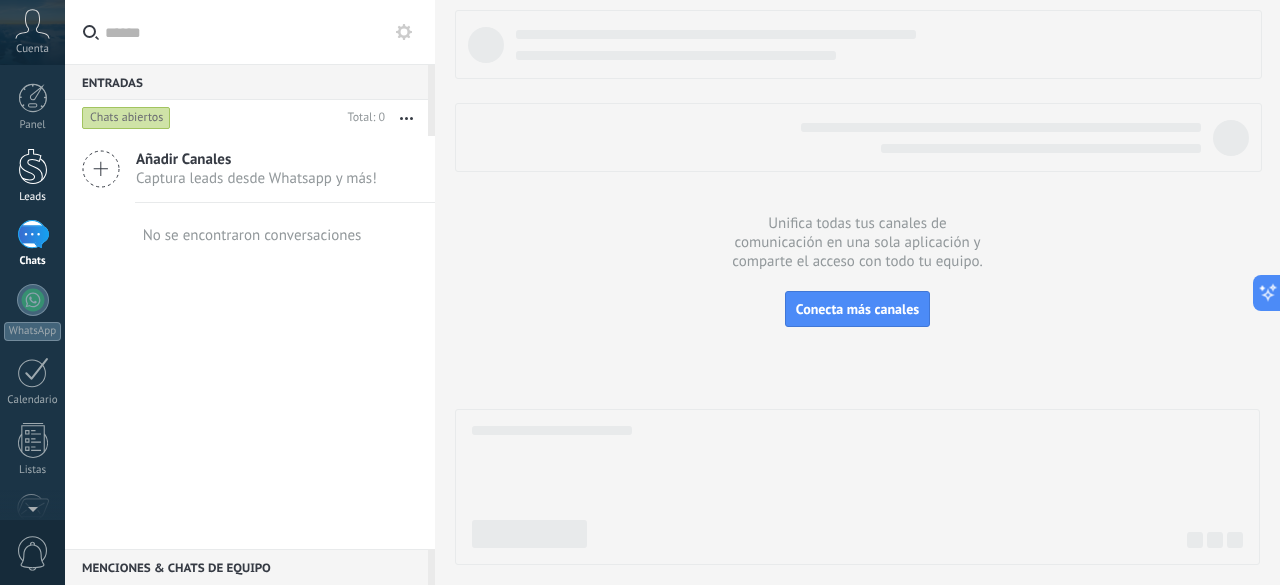 click at bounding box center (33, 166) 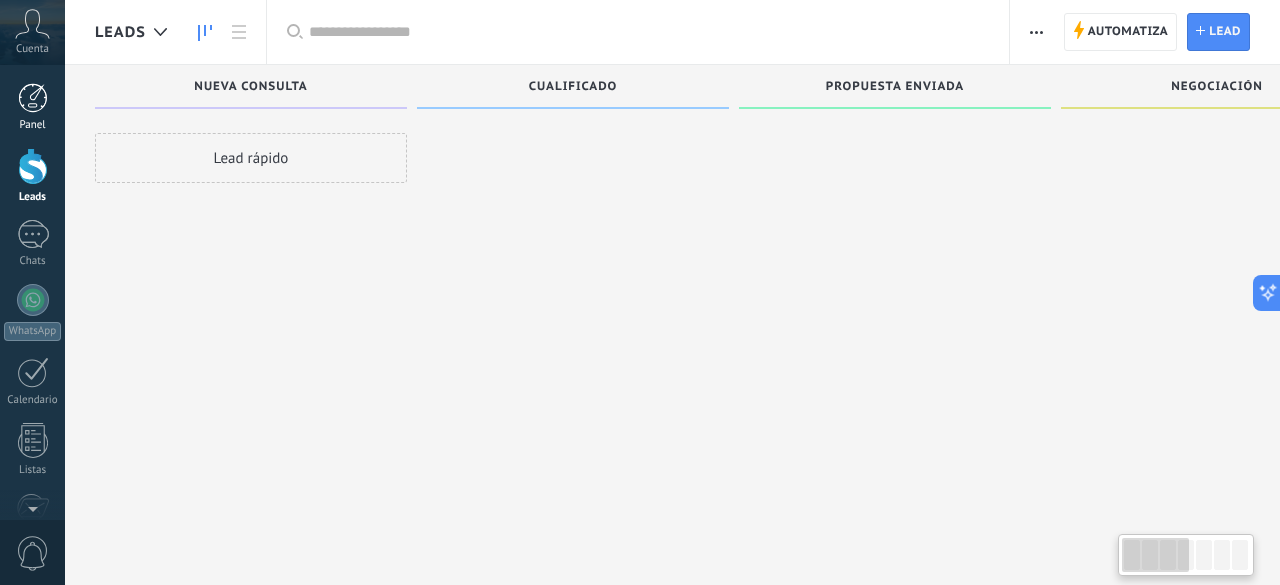 click on "Panel" at bounding box center [33, 125] 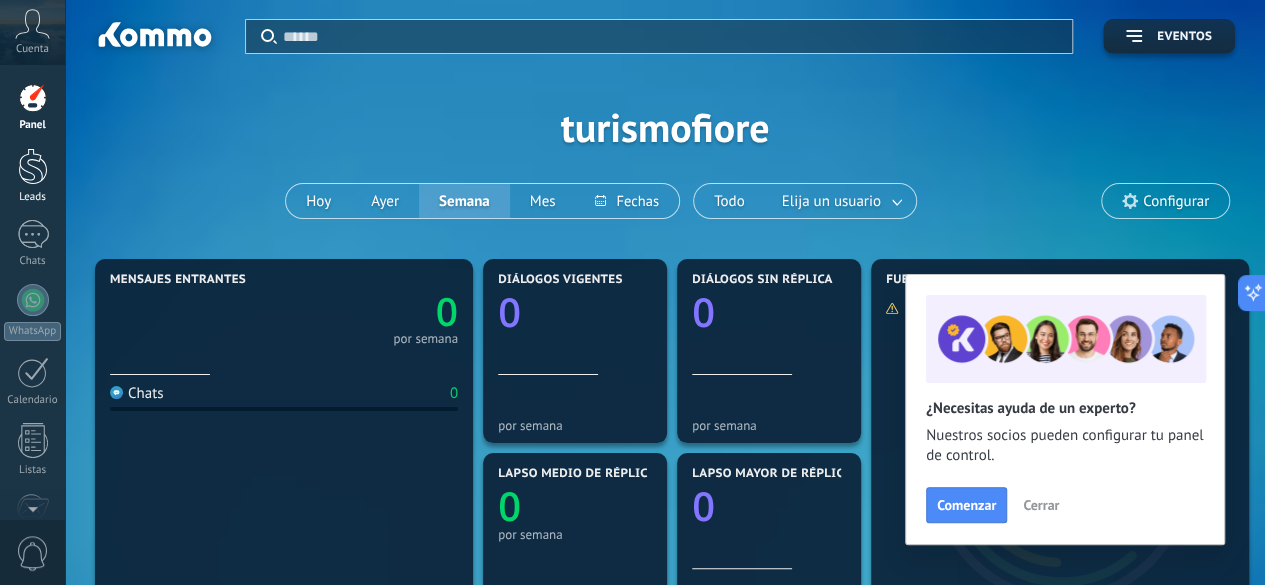 click at bounding box center [33, 166] 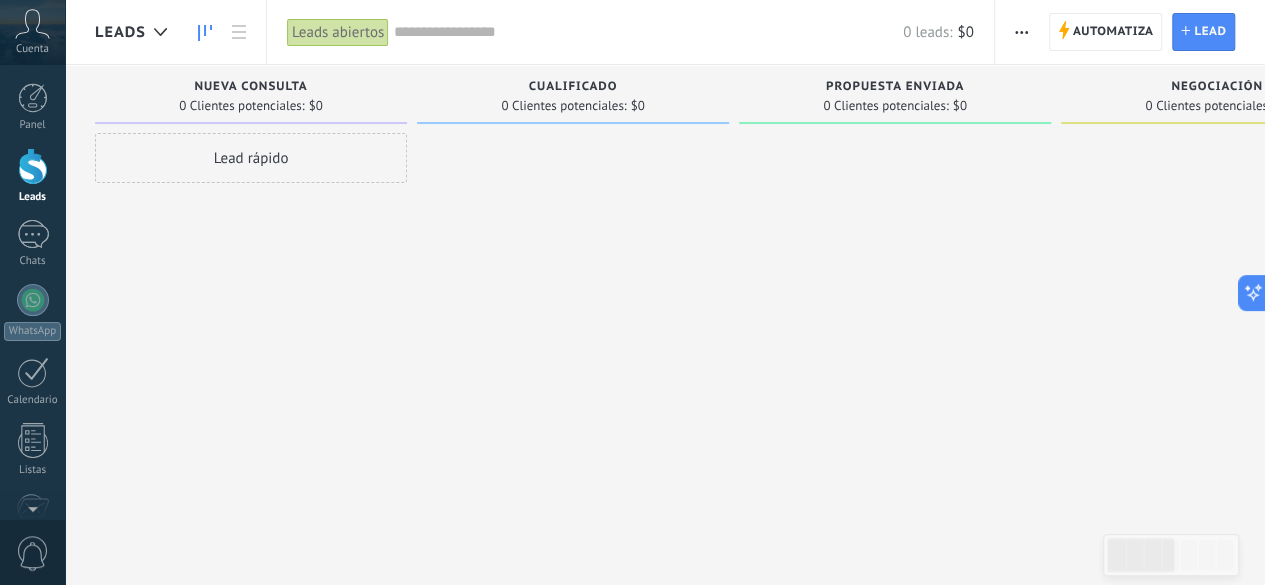 click on "Lead rápido" at bounding box center [251, 158] 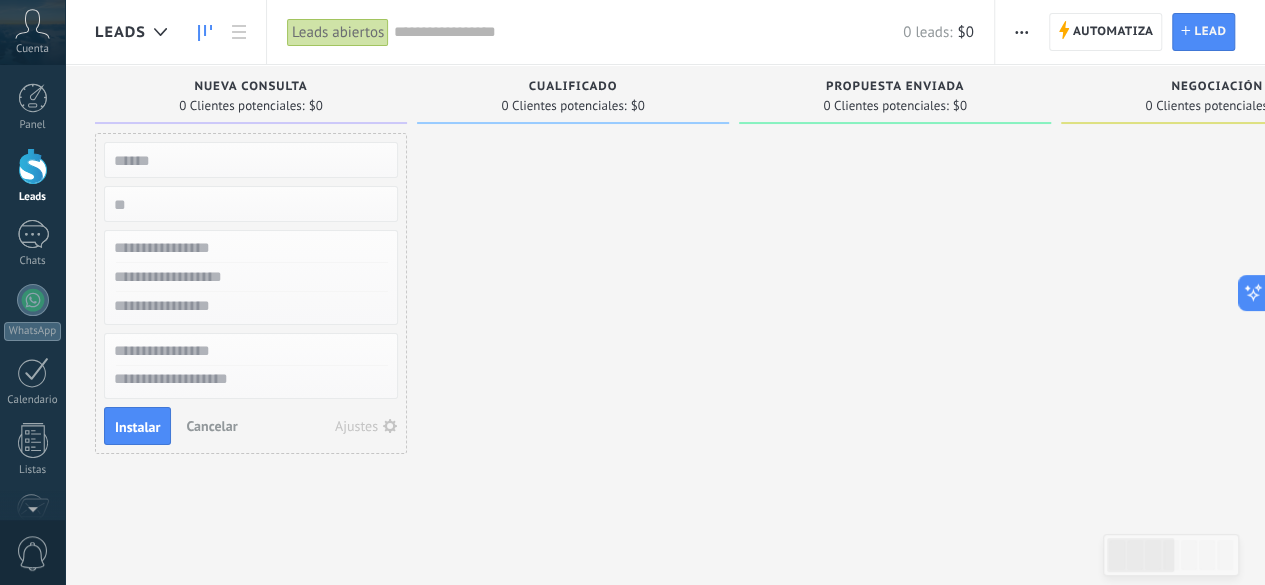 click at bounding box center [573, 296] 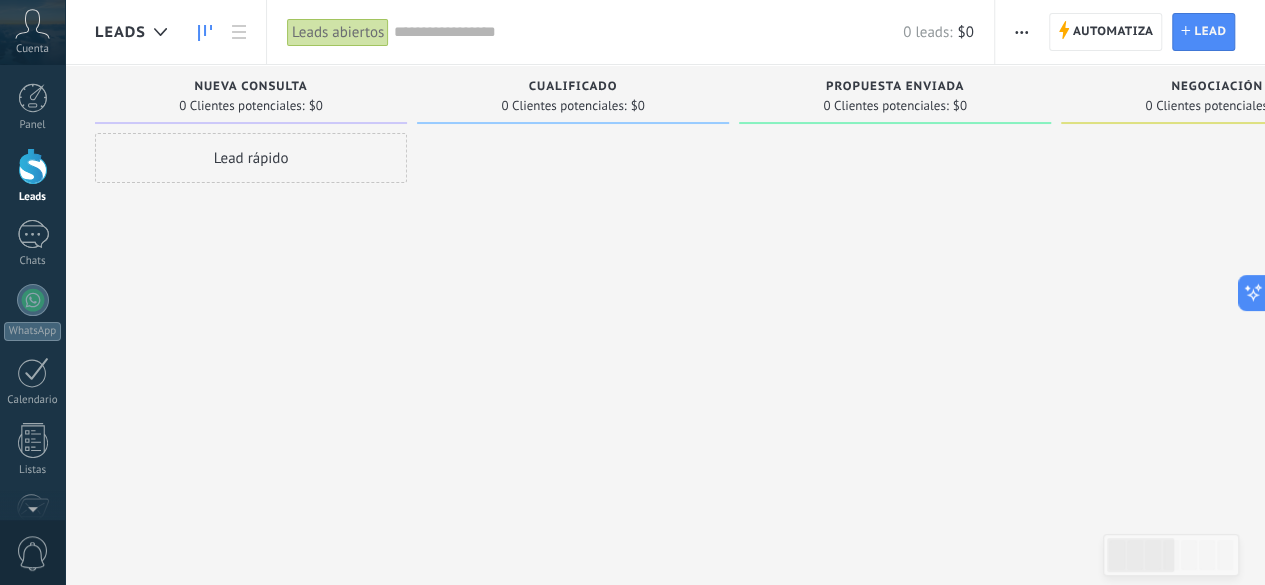 click 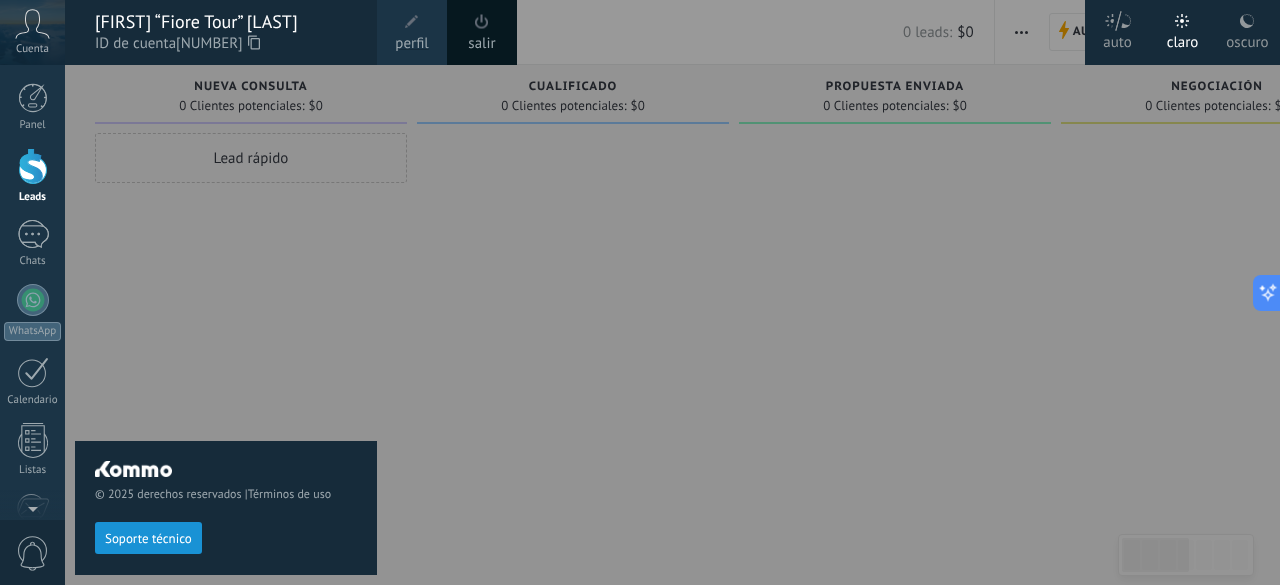 click at bounding box center (705, 292) 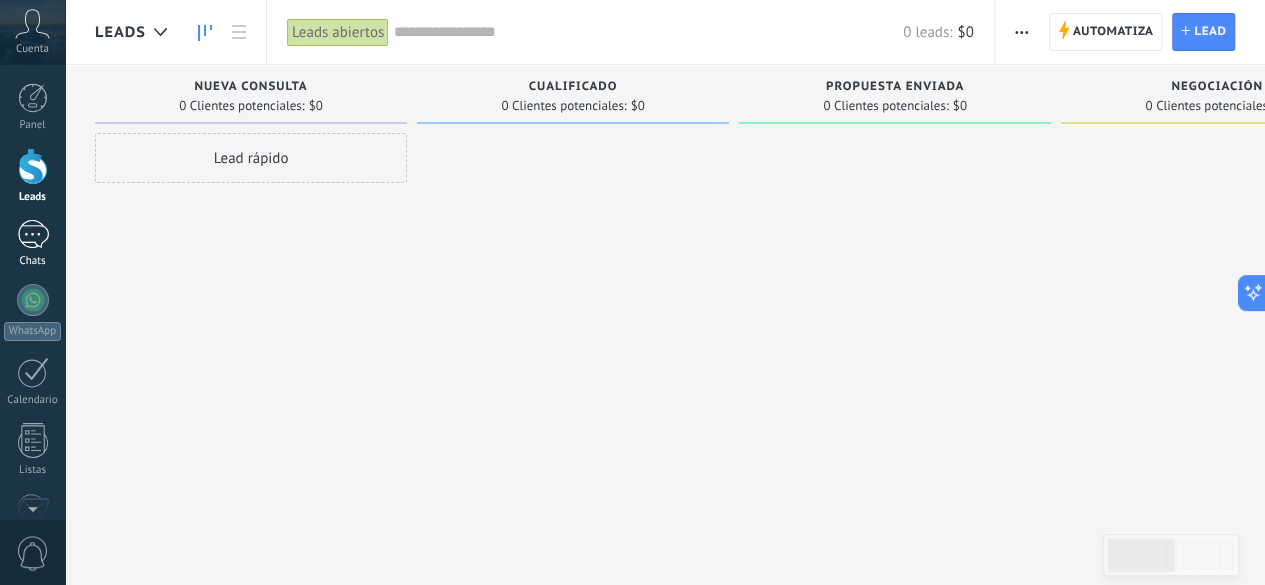 click at bounding box center (33, 234) 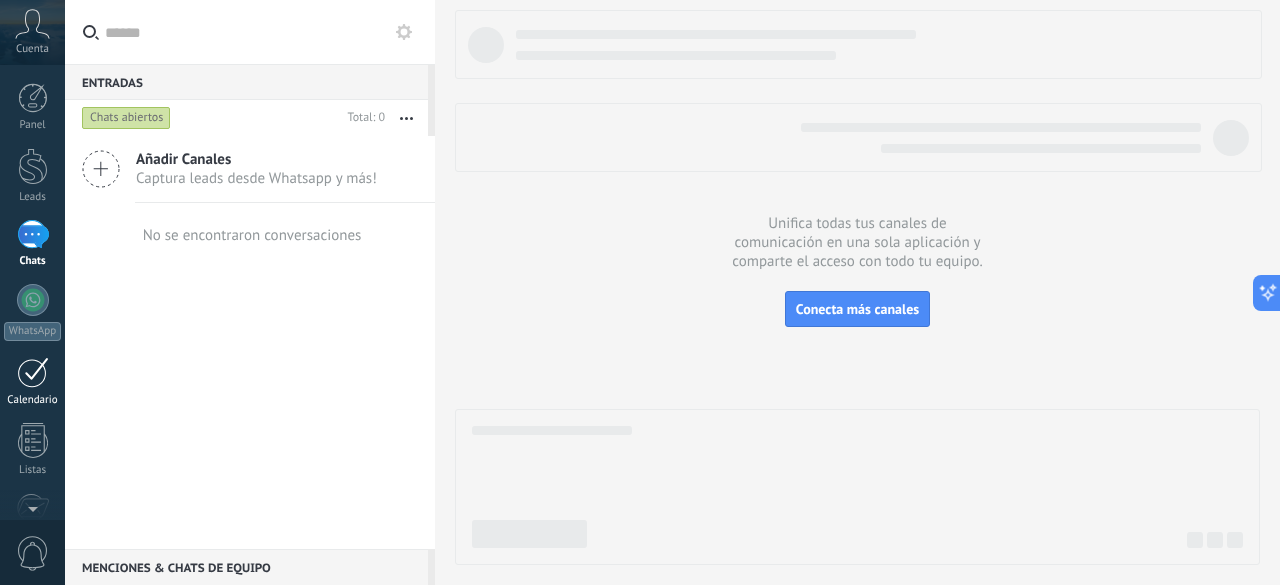 click at bounding box center [33, 372] 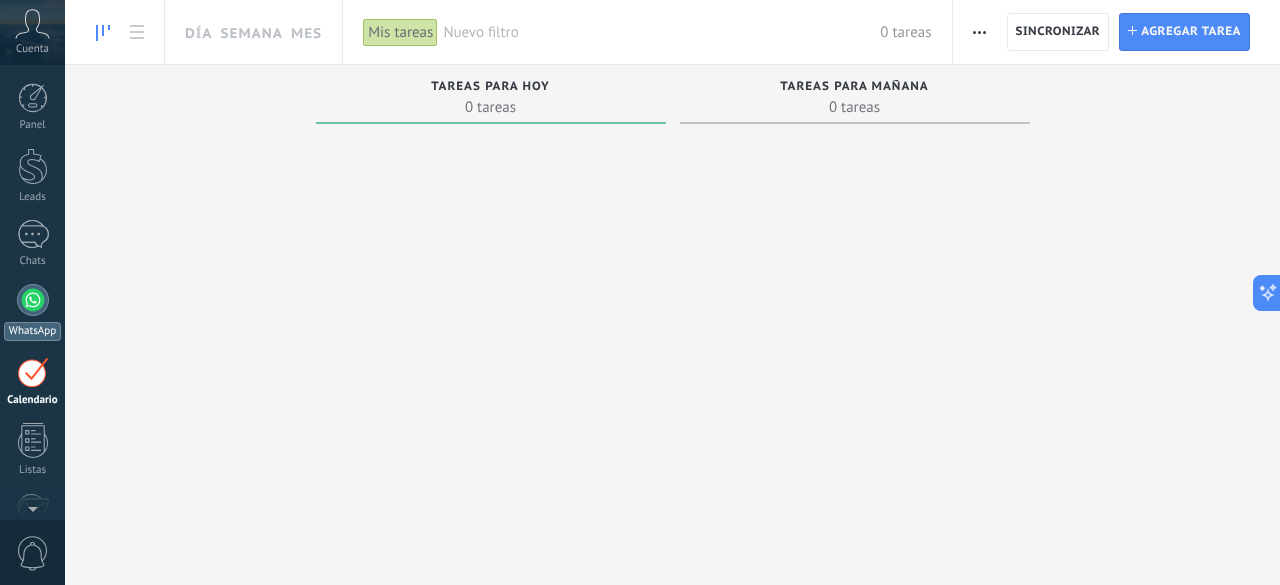 click on "WhatsApp" at bounding box center (32, 312) 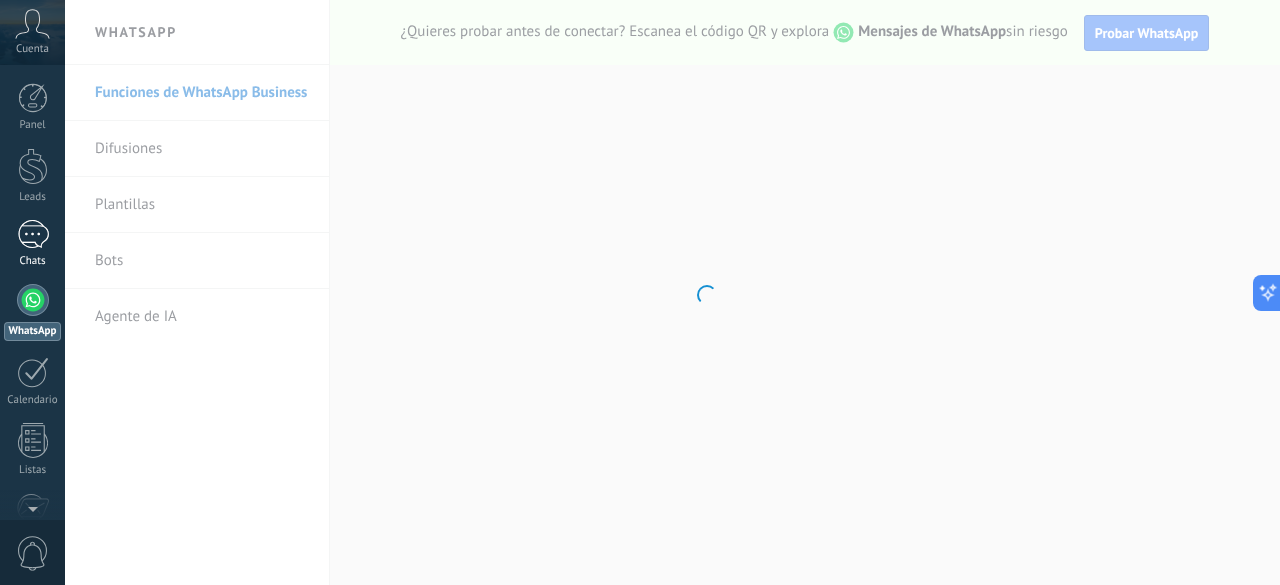 click at bounding box center (33, 234) 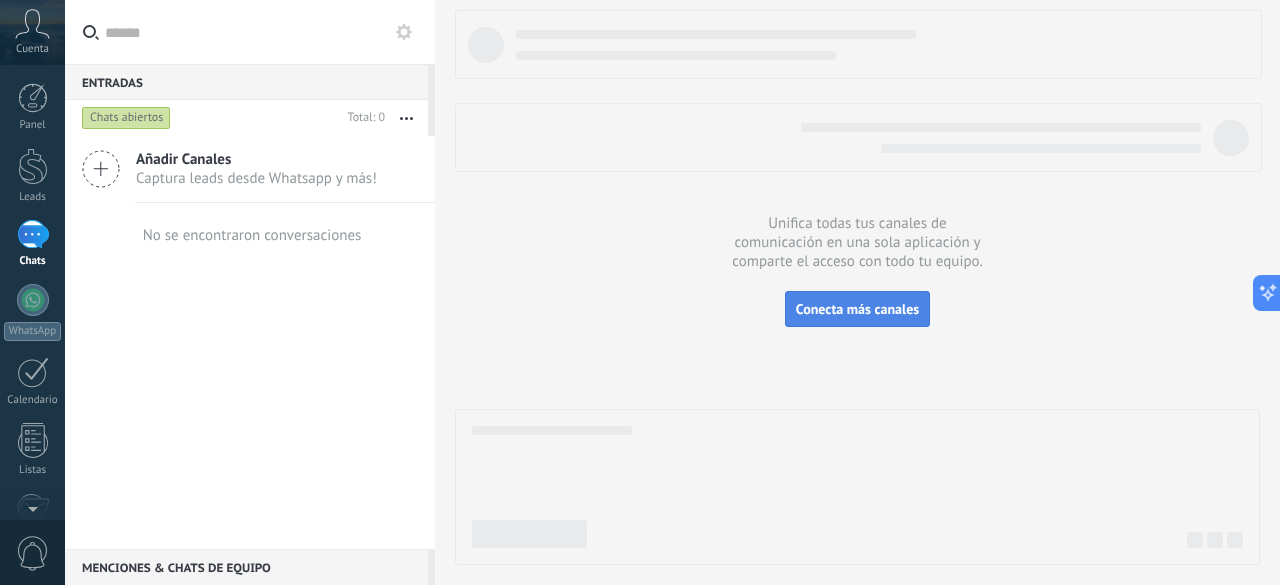 click on "Conecta más canales" at bounding box center (857, 309) 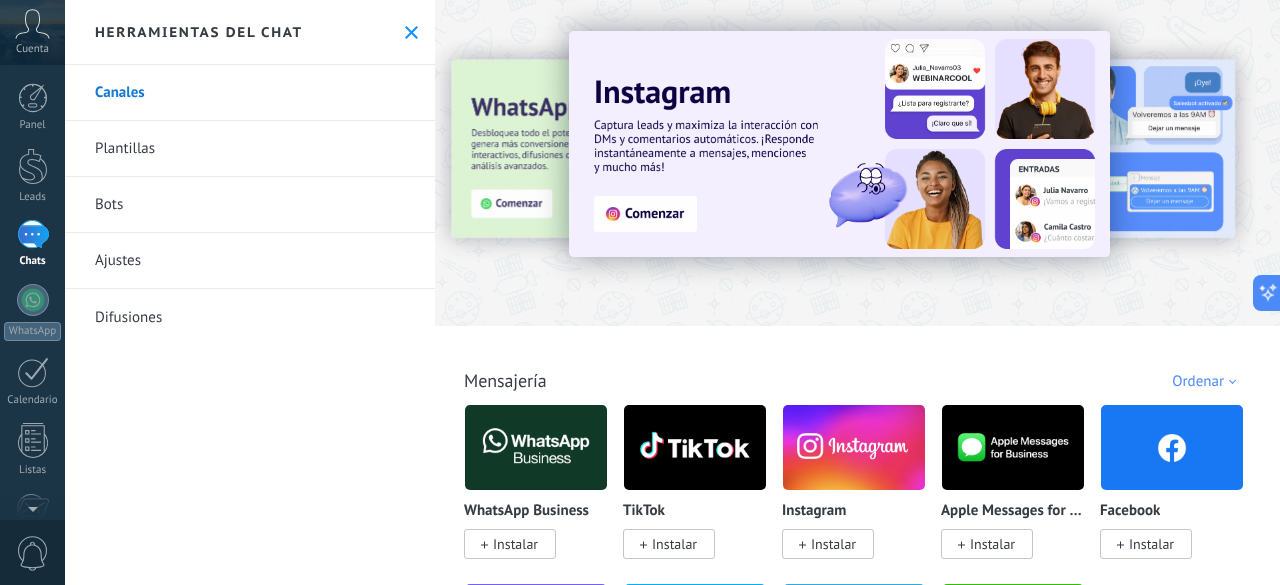 click at bounding box center [839, 144] 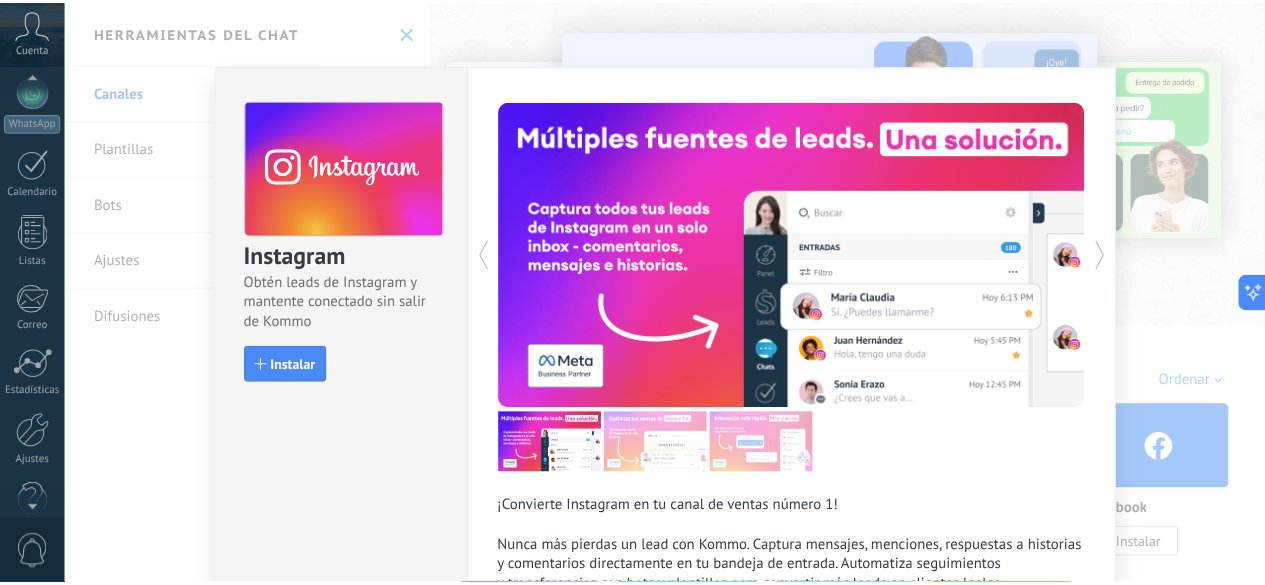 scroll, scrollTop: 245, scrollLeft: 0, axis: vertical 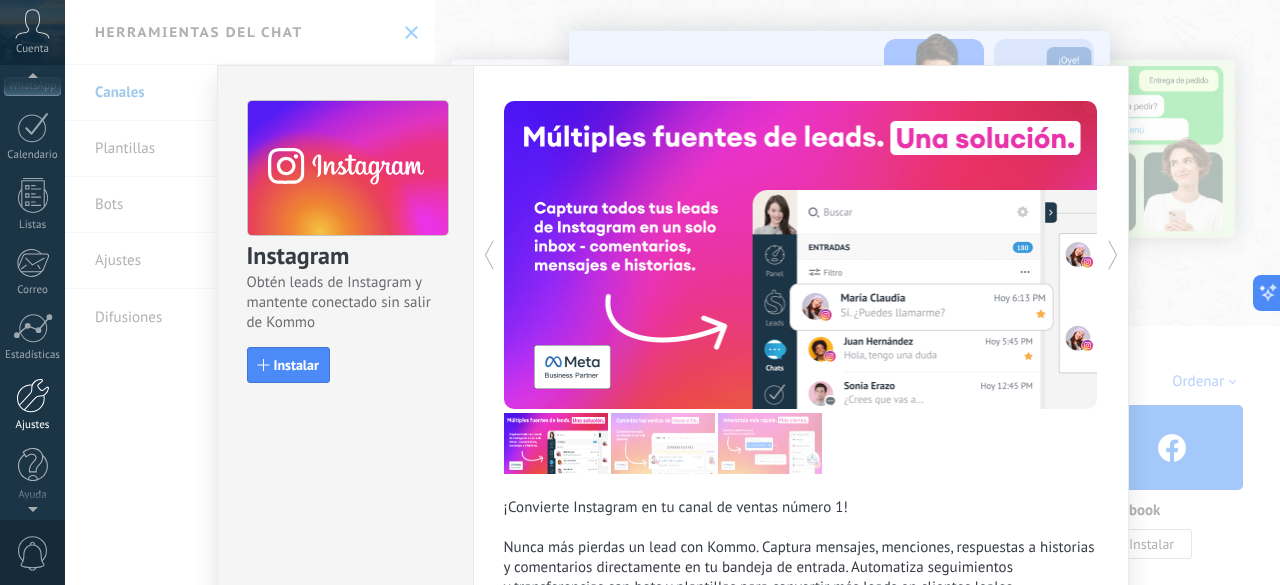 click at bounding box center (33, 395) 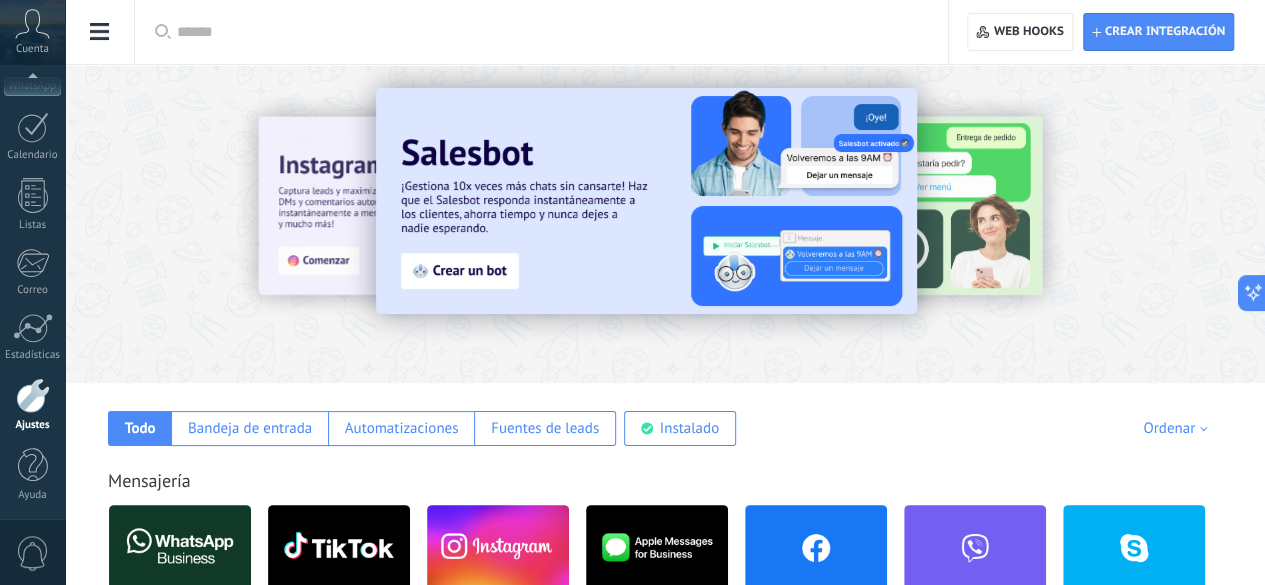 scroll, scrollTop: 0, scrollLeft: 0, axis: both 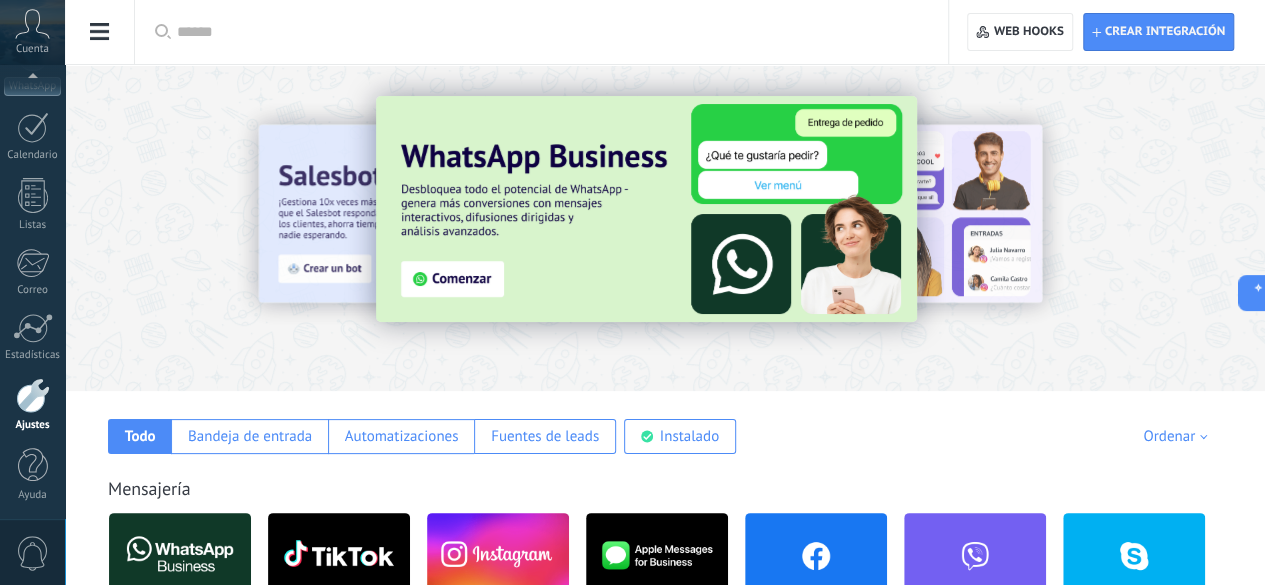 click at bounding box center [548, 32] 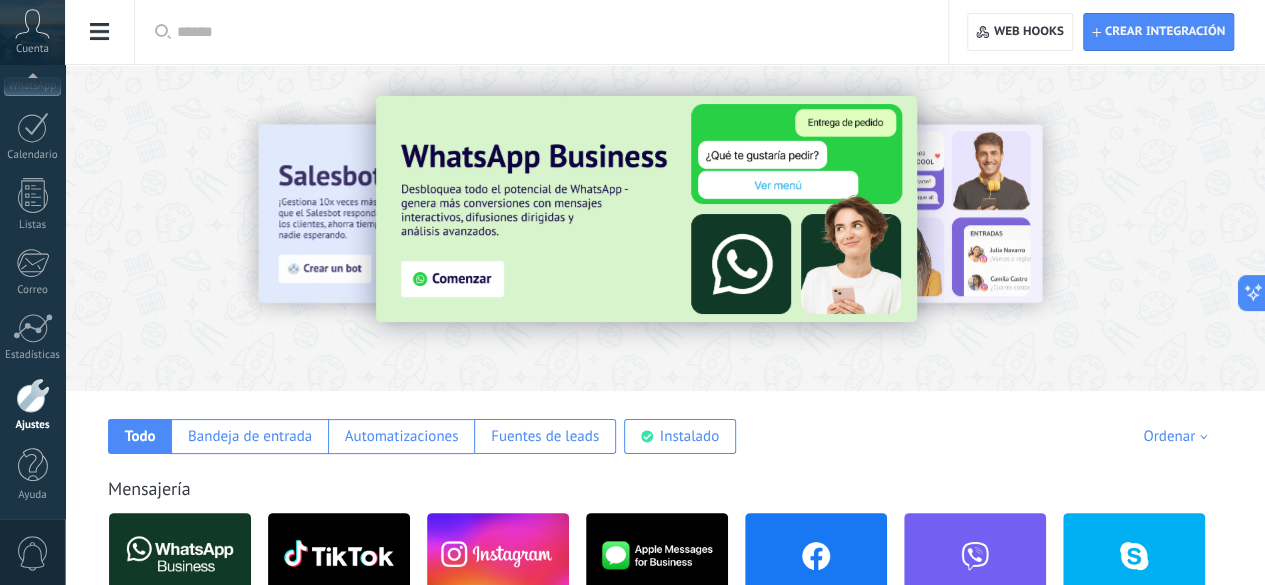 click at bounding box center [665, 222] 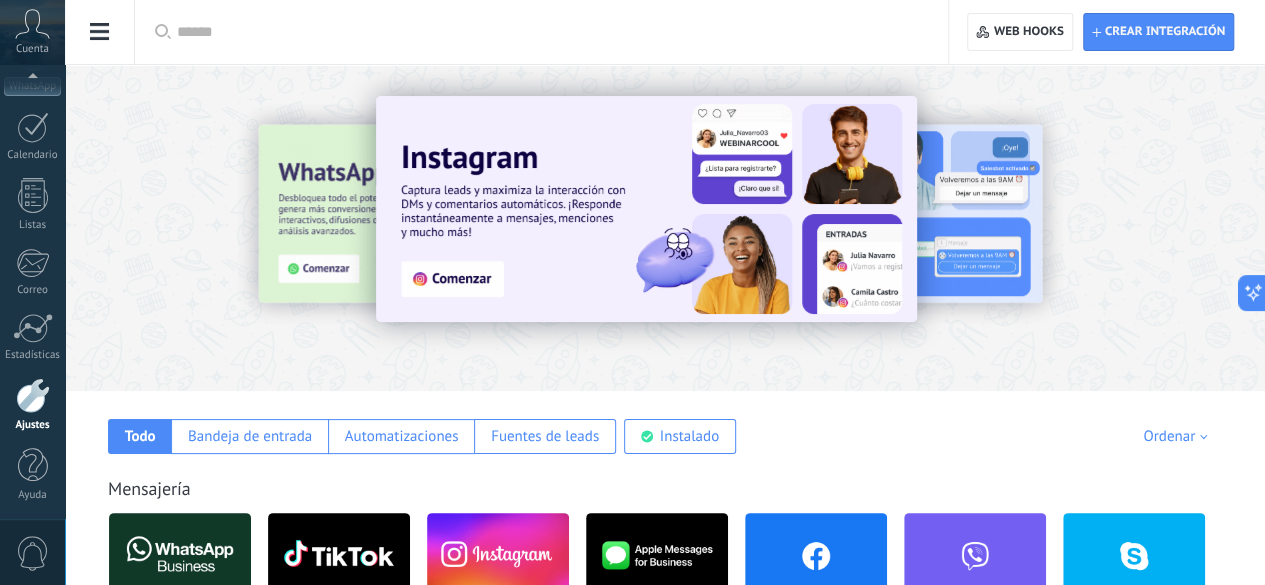 click on "Usuarios" at bounding box center [-116, 261] 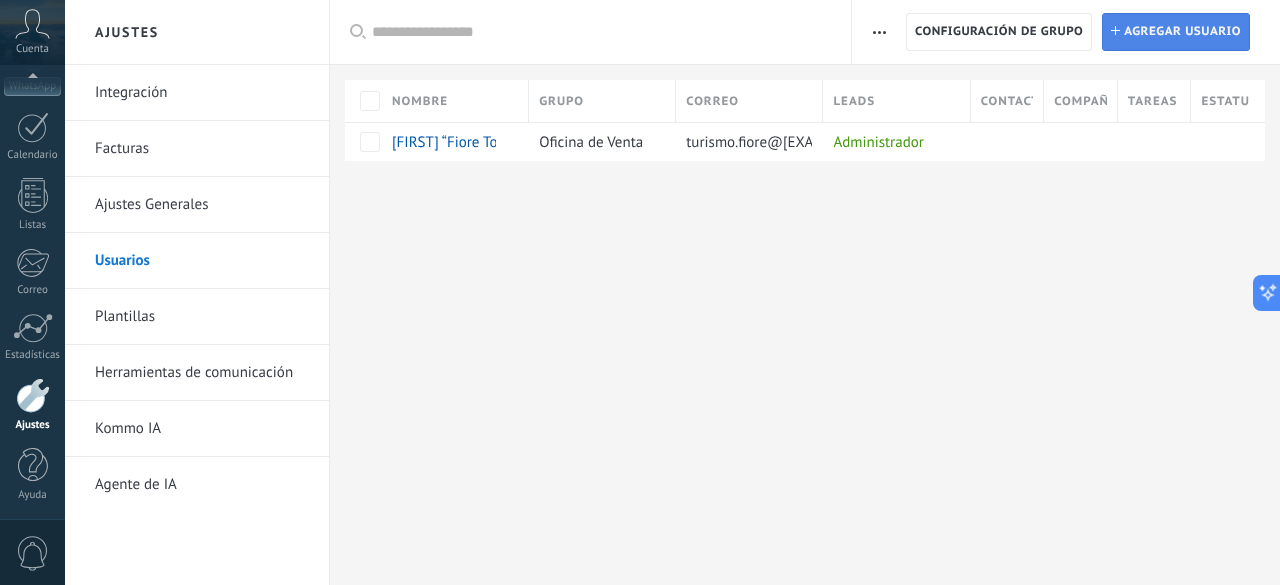 click on "Agregar usuario" at bounding box center (1182, 32) 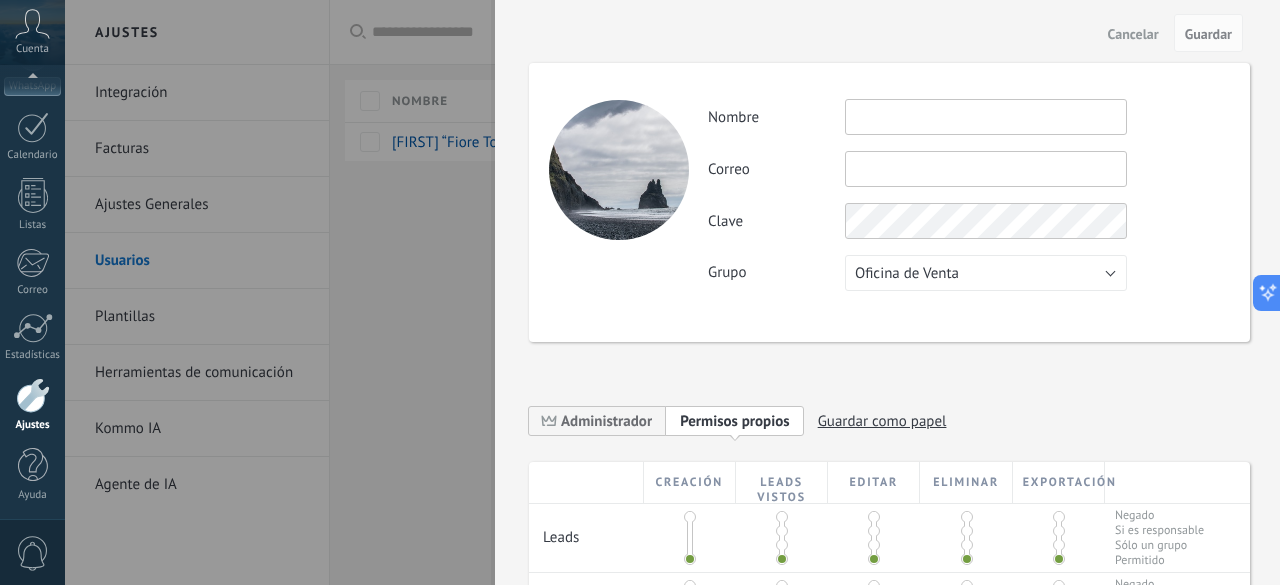 click at bounding box center [986, 117] 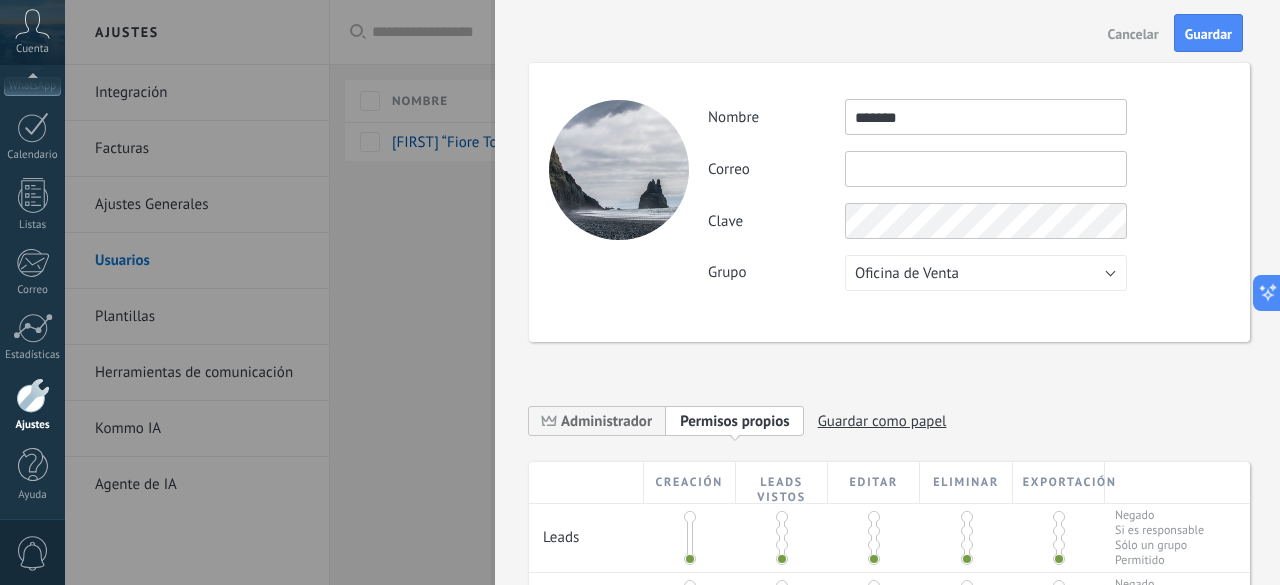 type on "*******" 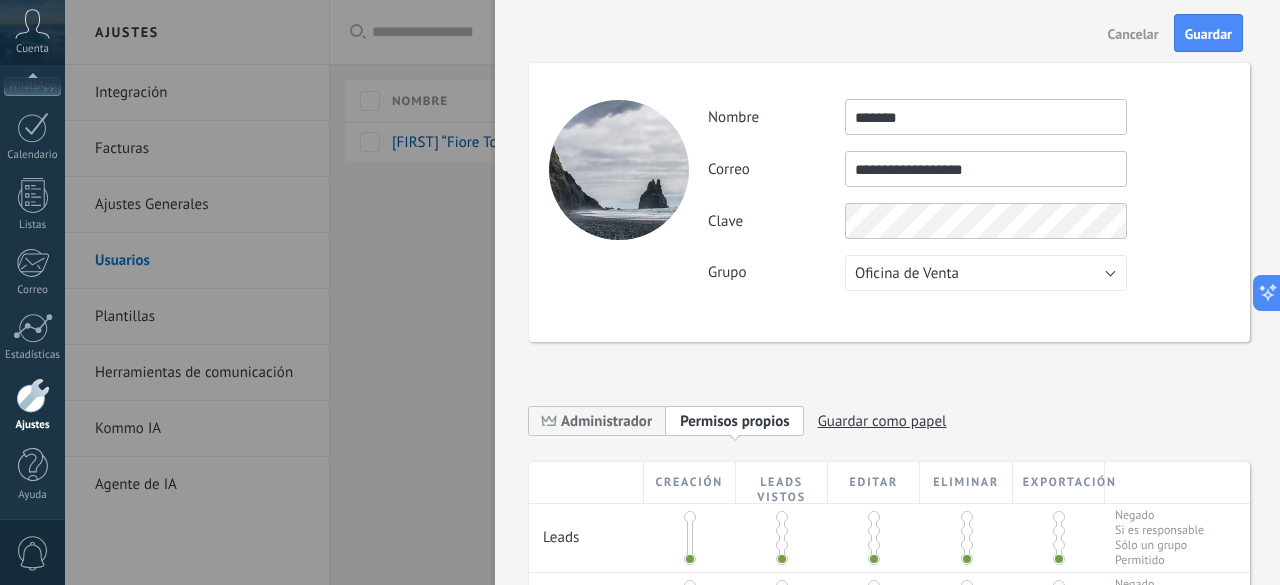 type on "**********" 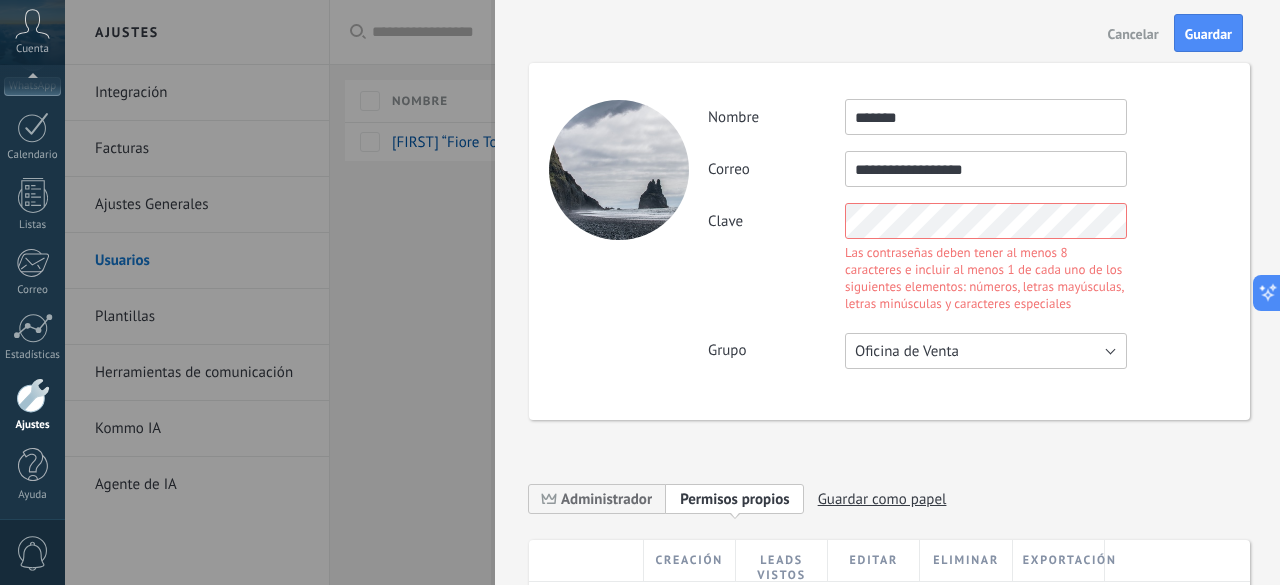 click on "**********" at bounding box center [968, 234] 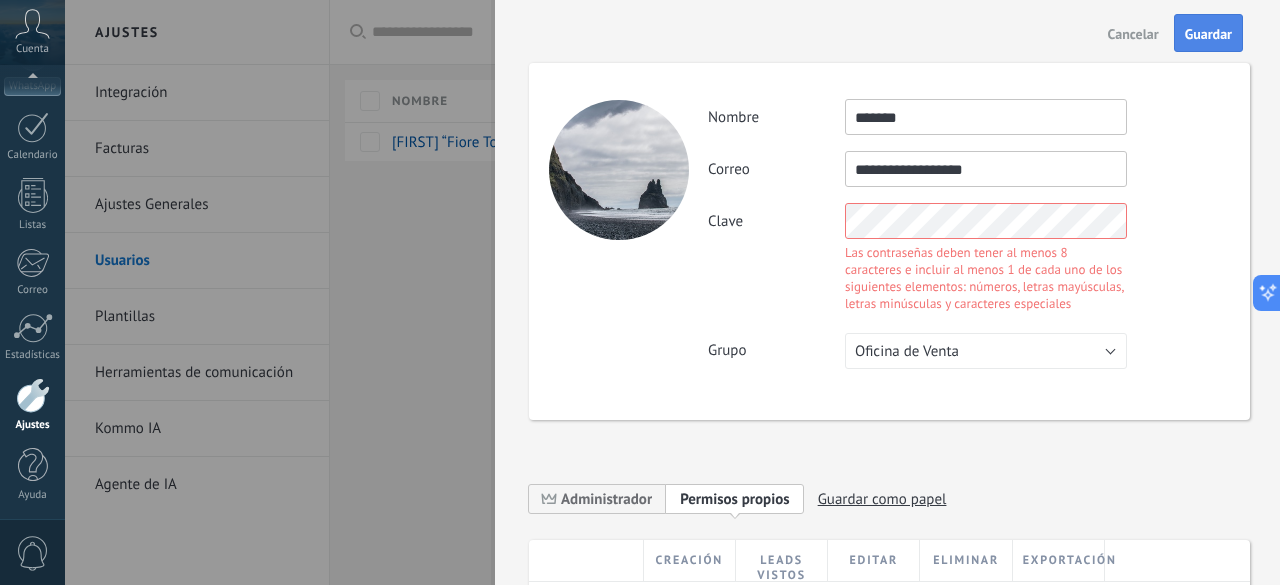 click on "Guardar" at bounding box center (1208, 34) 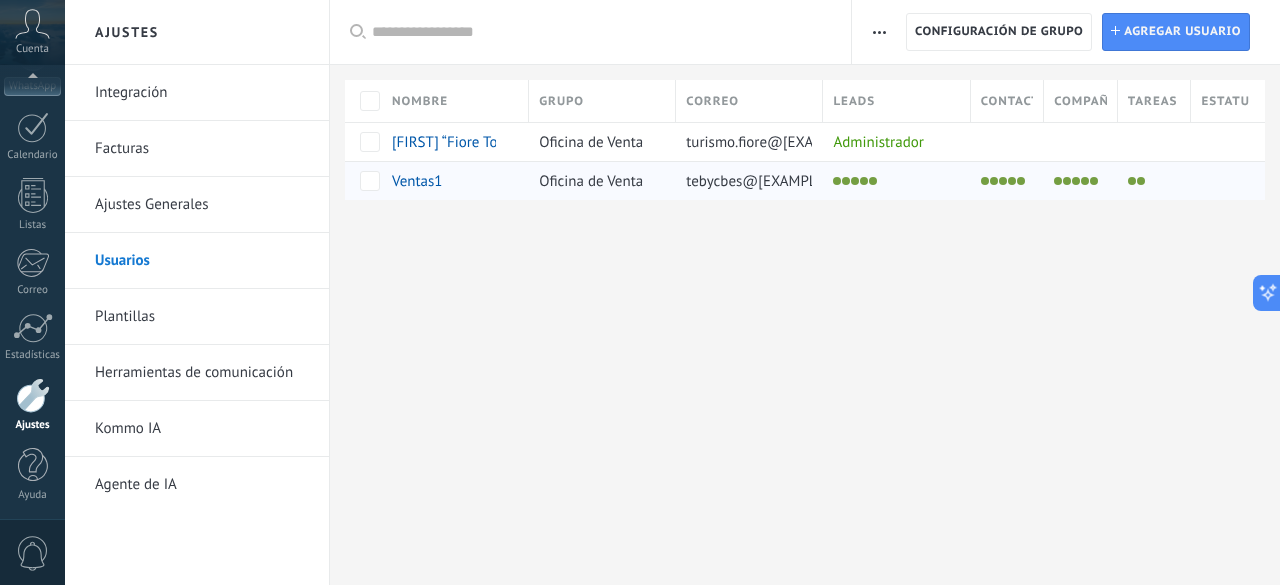 click on "Ventas1" at bounding box center [417, 181] 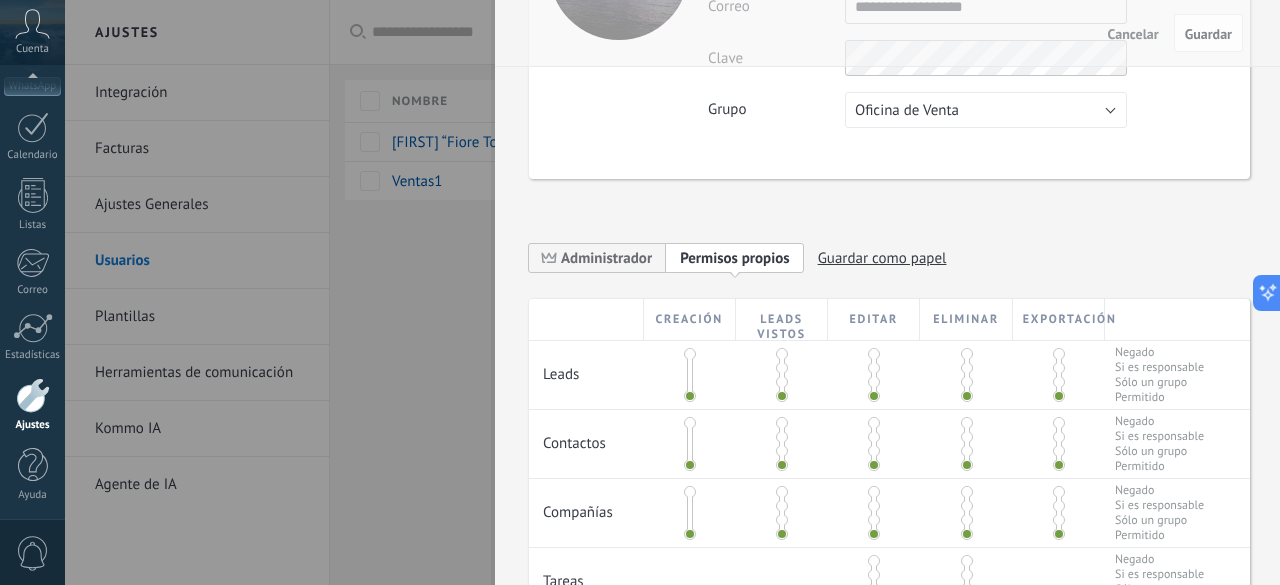 scroll, scrollTop: 300, scrollLeft: 0, axis: vertical 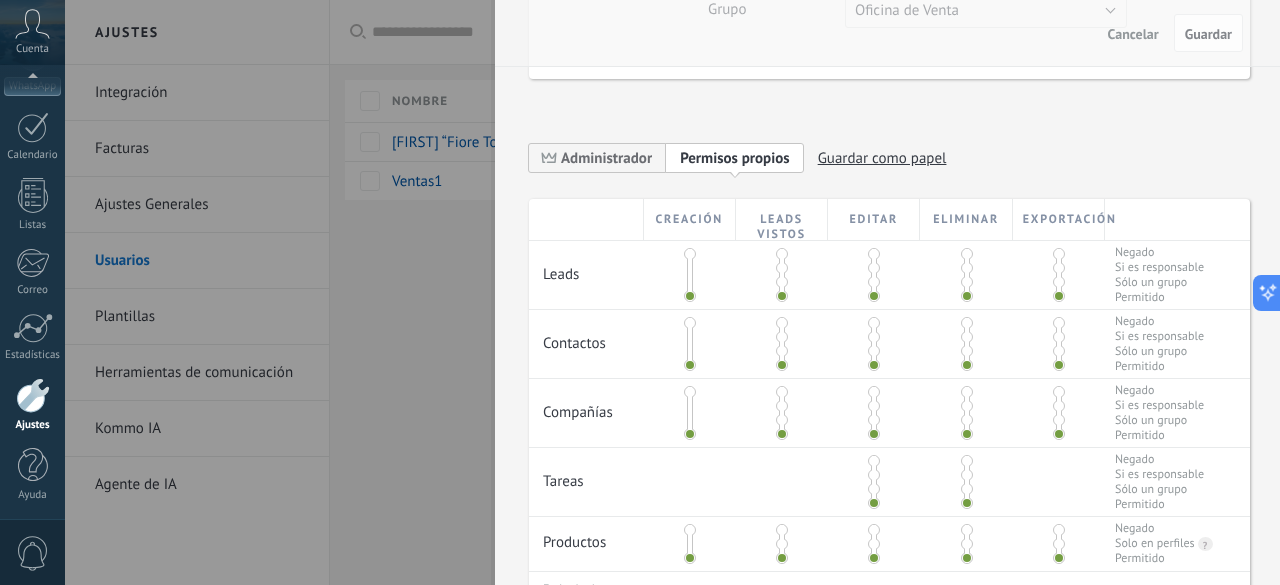click at bounding box center (690, 296) 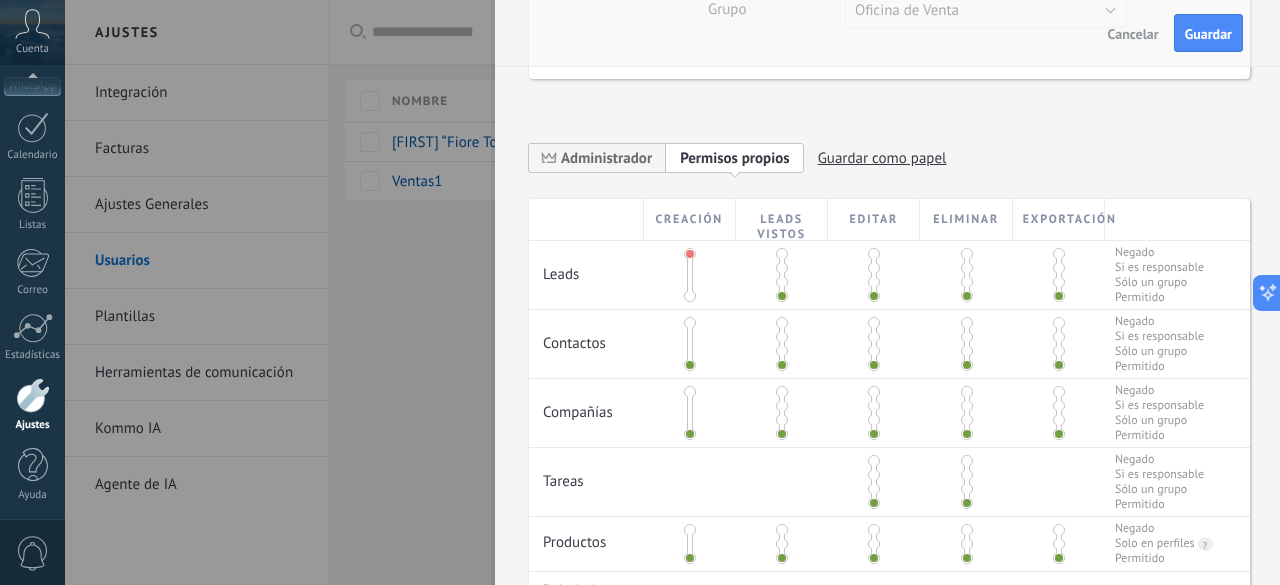 click at bounding box center (690, 296) 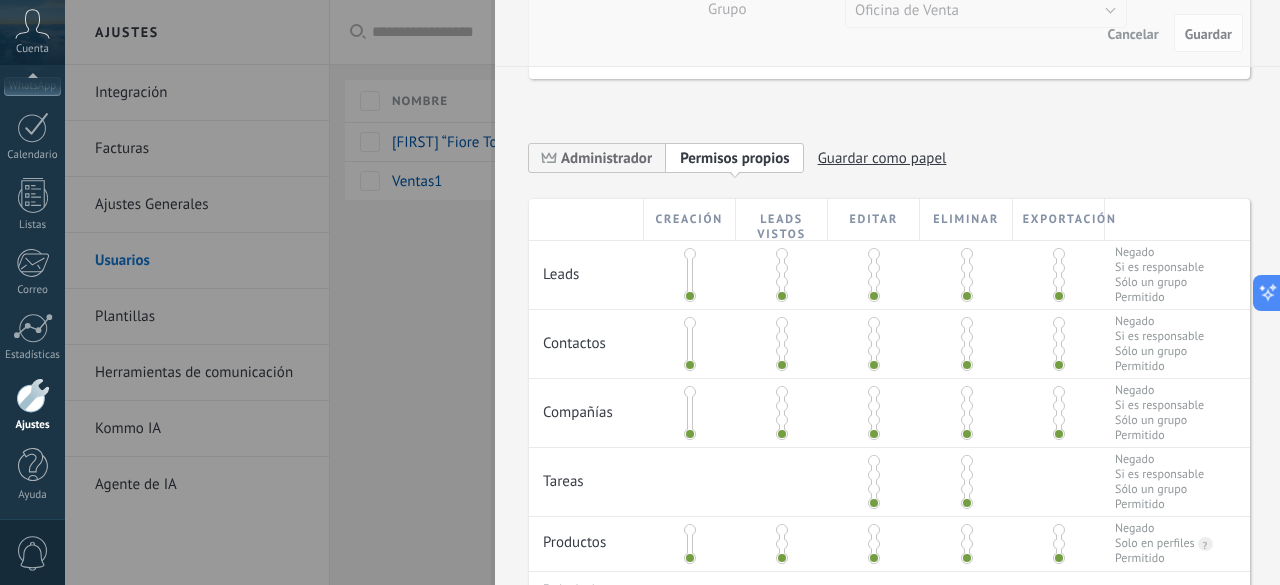 click at bounding box center [967, 254] 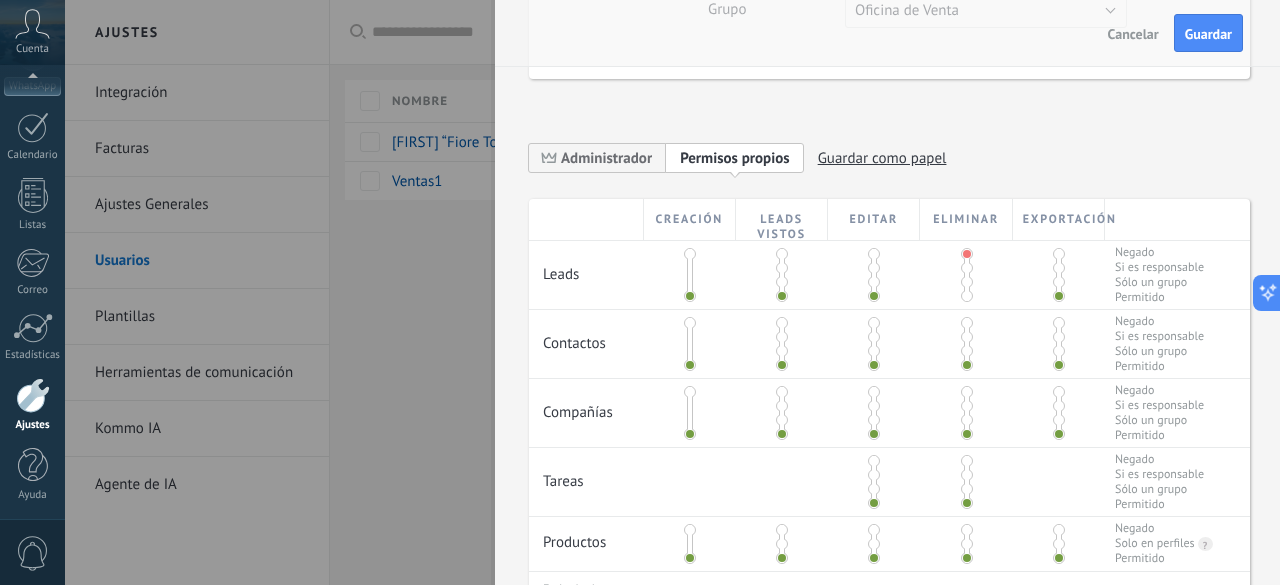 click at bounding box center [1059, 254] 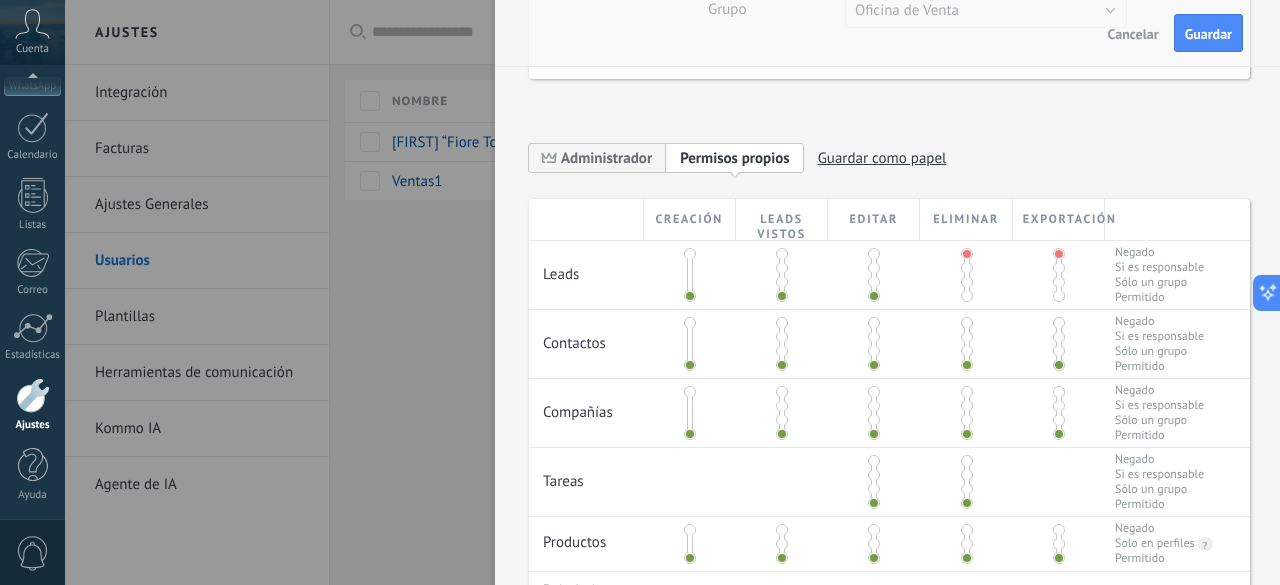 drag, startPoint x: 1056, startPoint y: 255, endPoint x: 1154, endPoint y: 147, distance: 145.83553 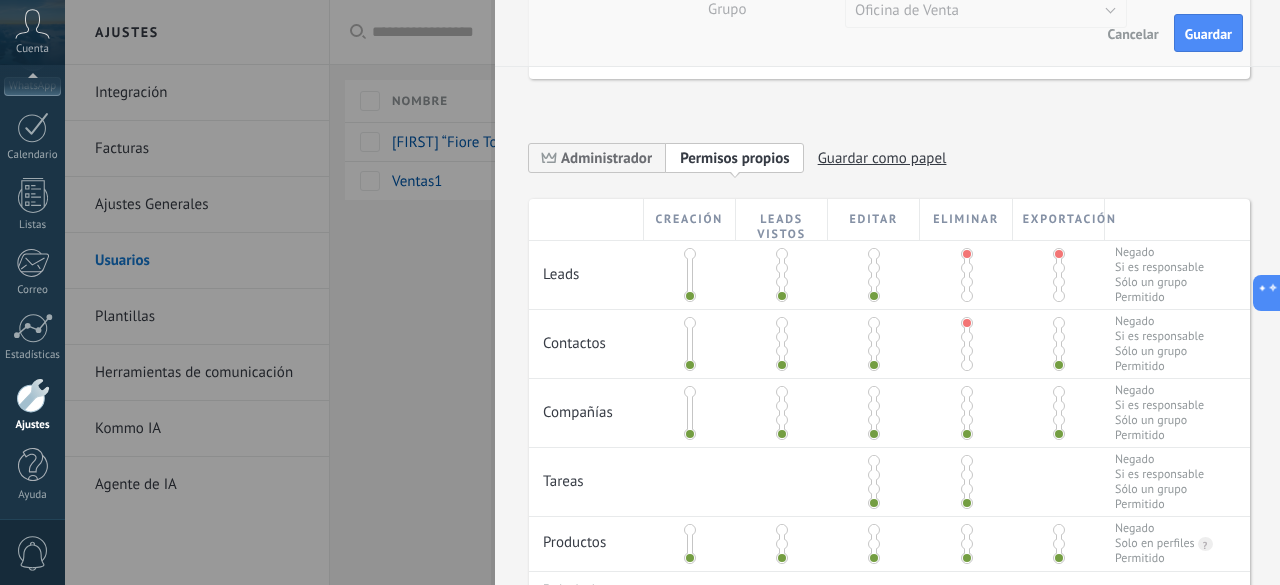 click at bounding box center (1059, 323) 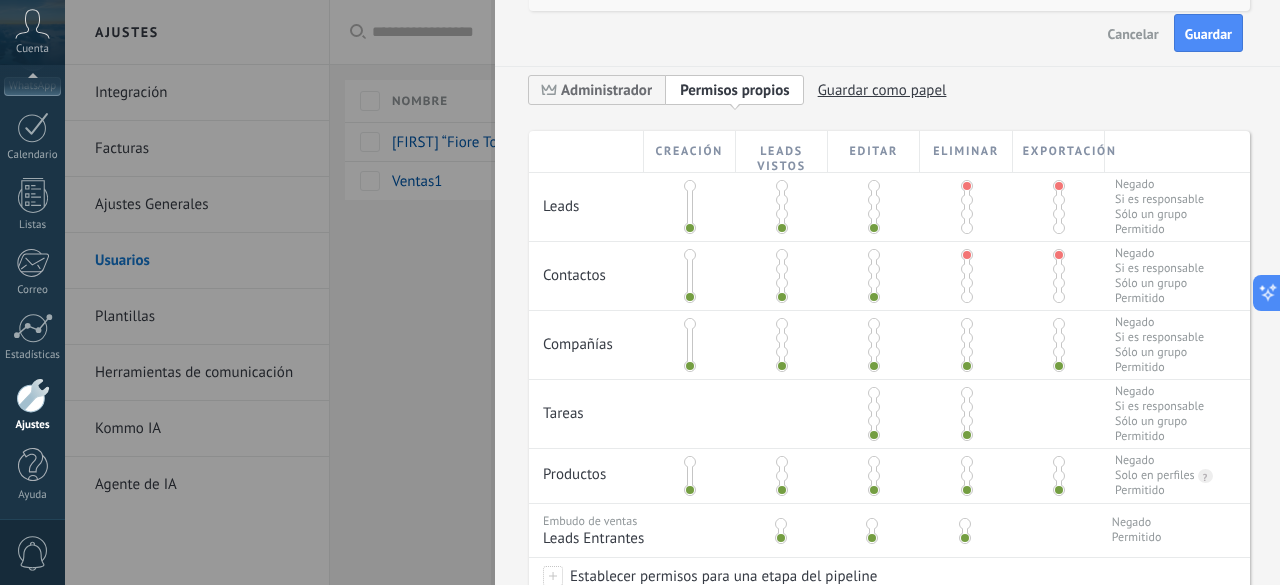 scroll, scrollTop: 400, scrollLeft: 0, axis: vertical 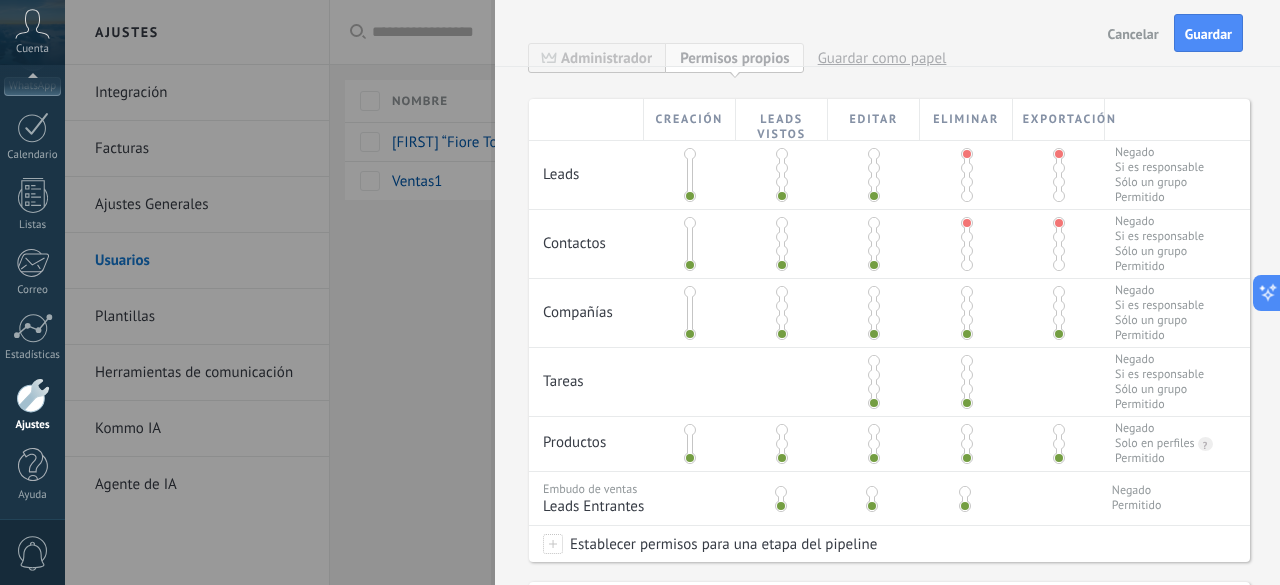 click at bounding box center [967, 292] 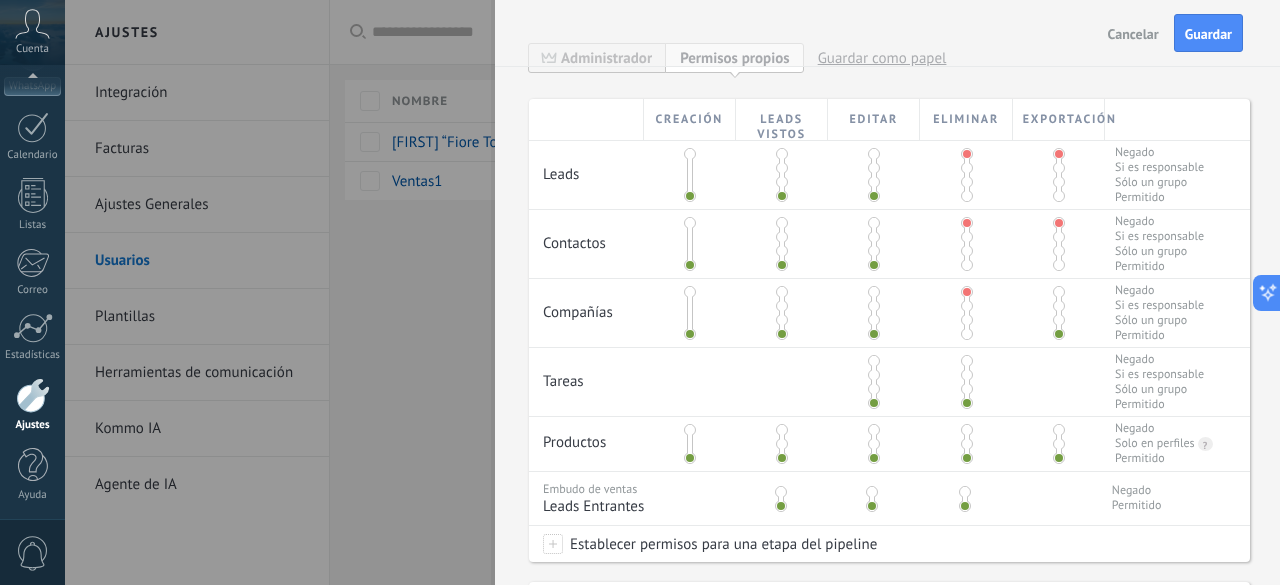 click at bounding box center [1059, 292] 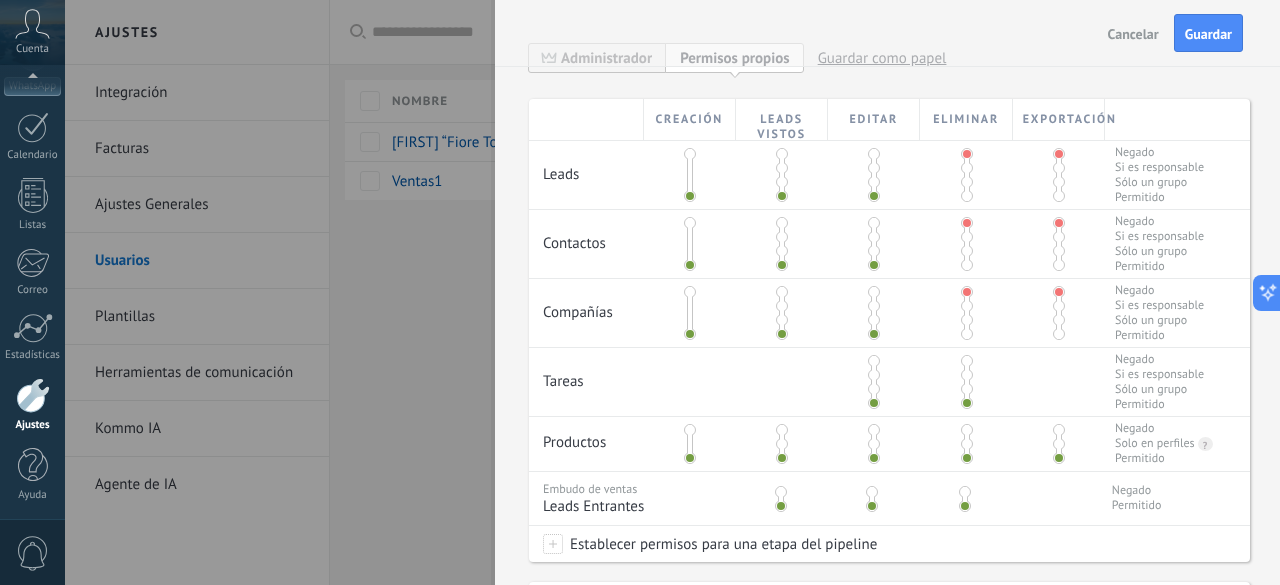click at bounding box center [967, 361] 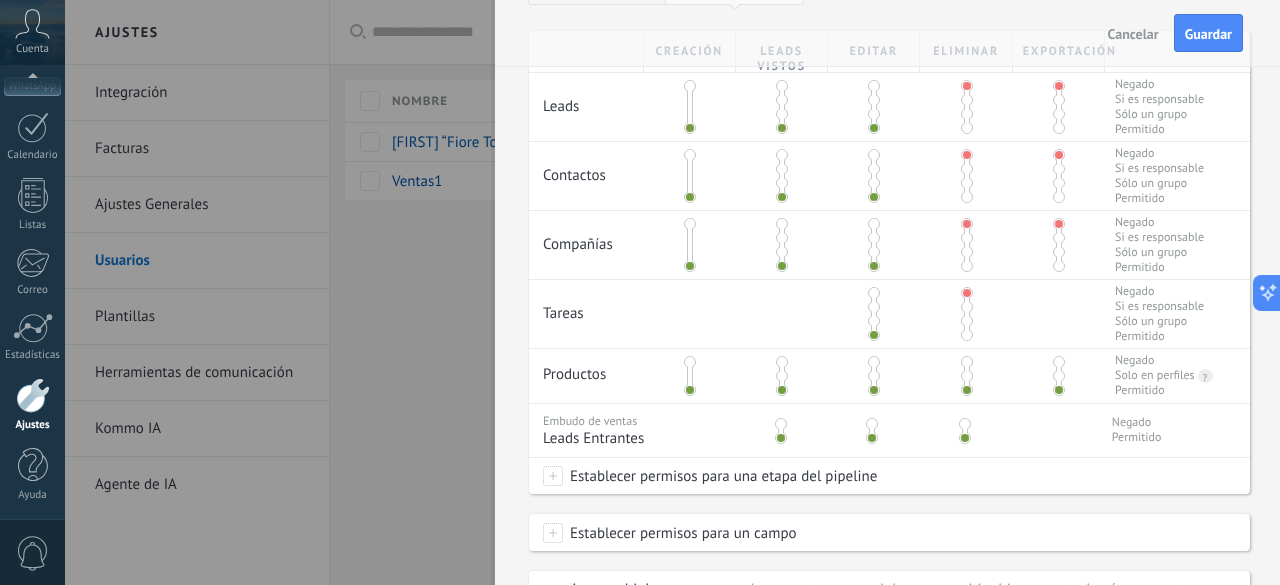 scroll, scrollTop: 500, scrollLeft: 0, axis: vertical 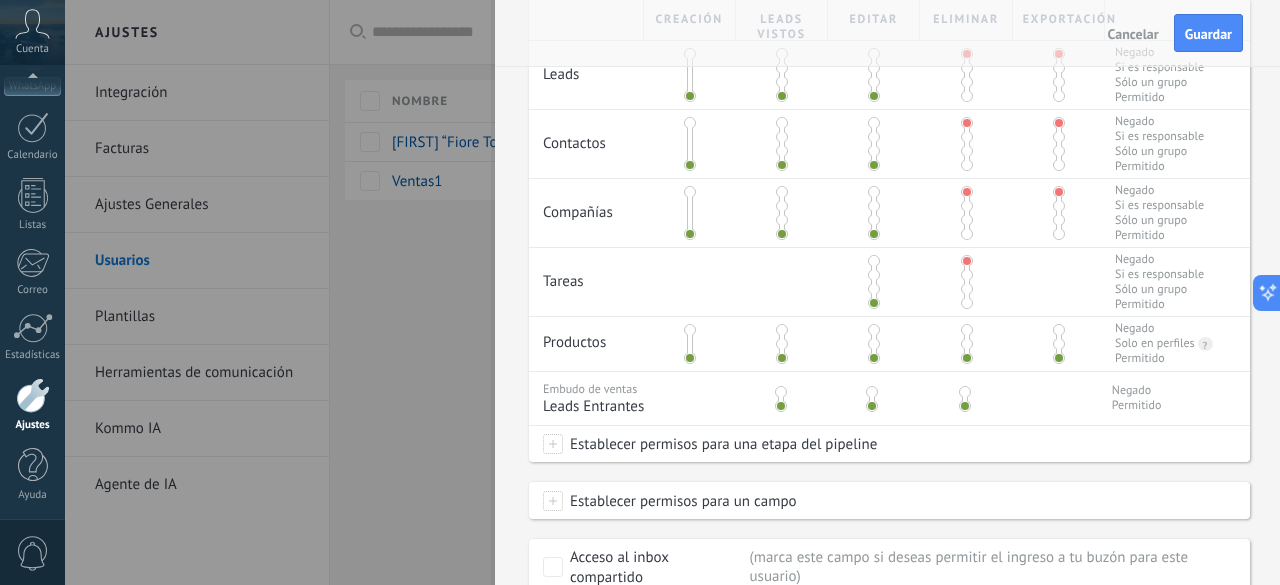 click at bounding box center [967, 330] 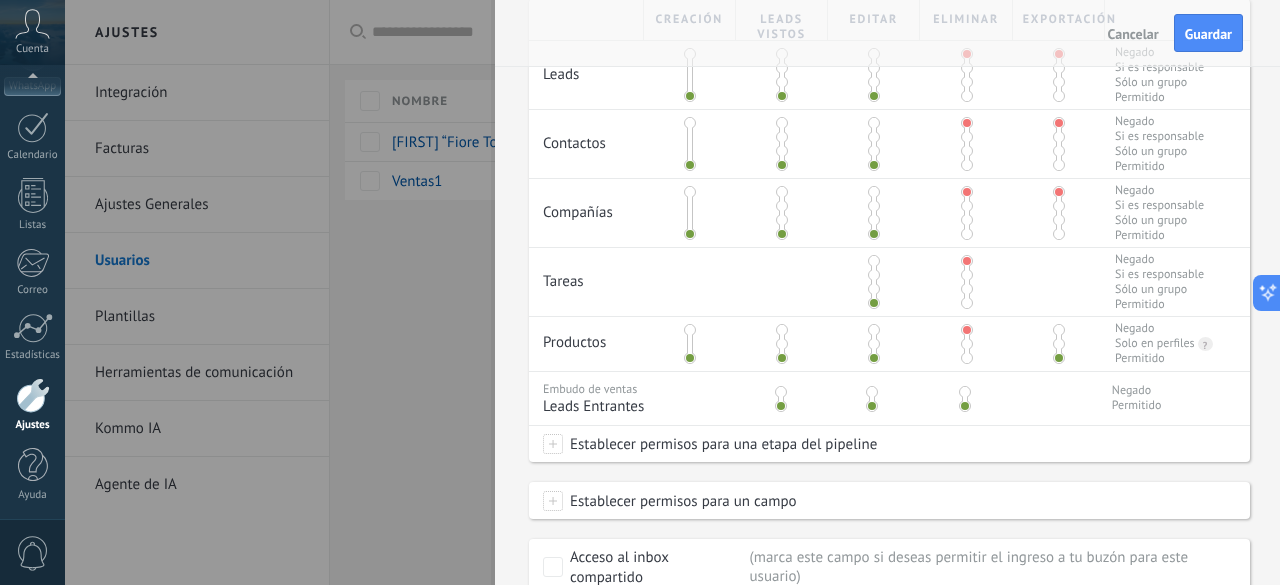 click at bounding box center [1059, 330] 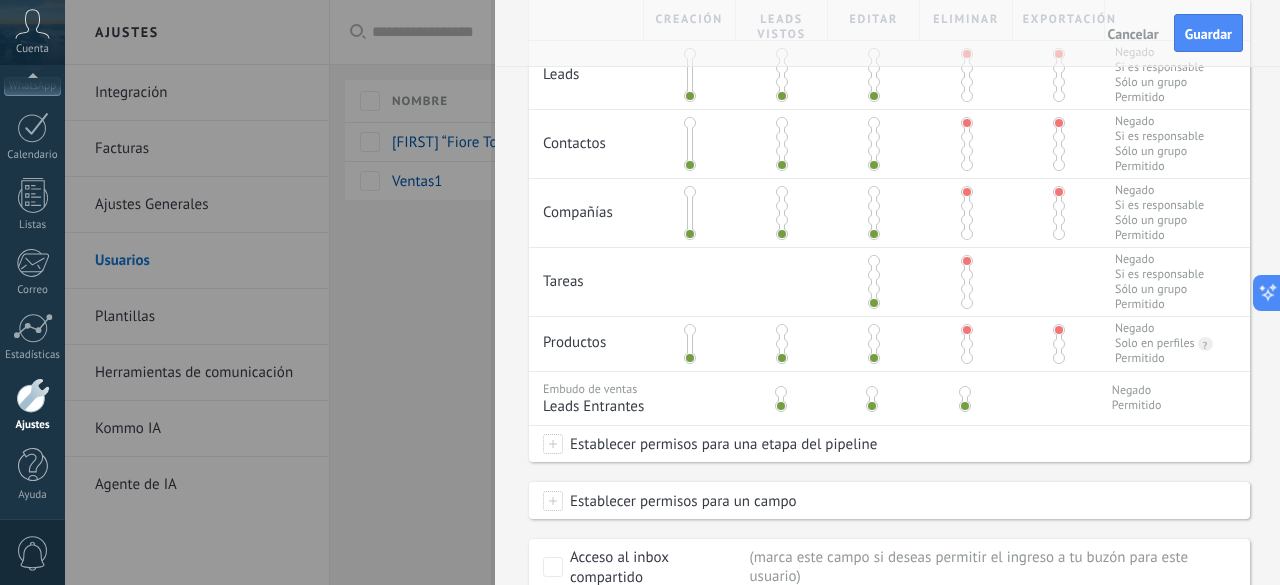 click at bounding box center [965, 392] 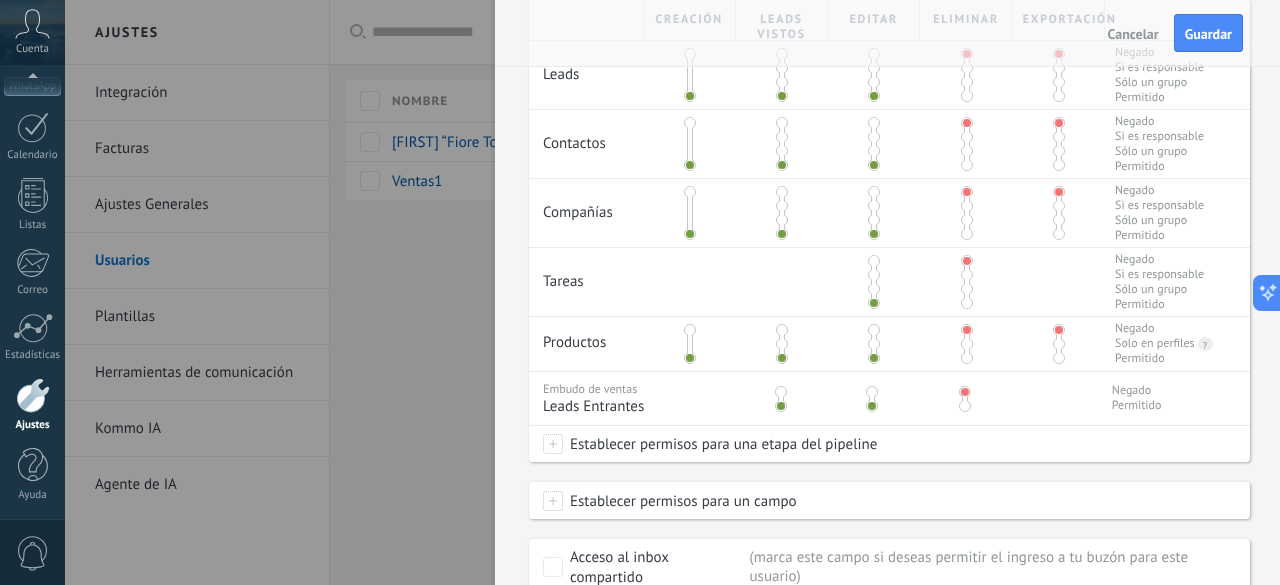click on "Establecer permisos para una etapa del pipeline" at bounding box center (720, 444) 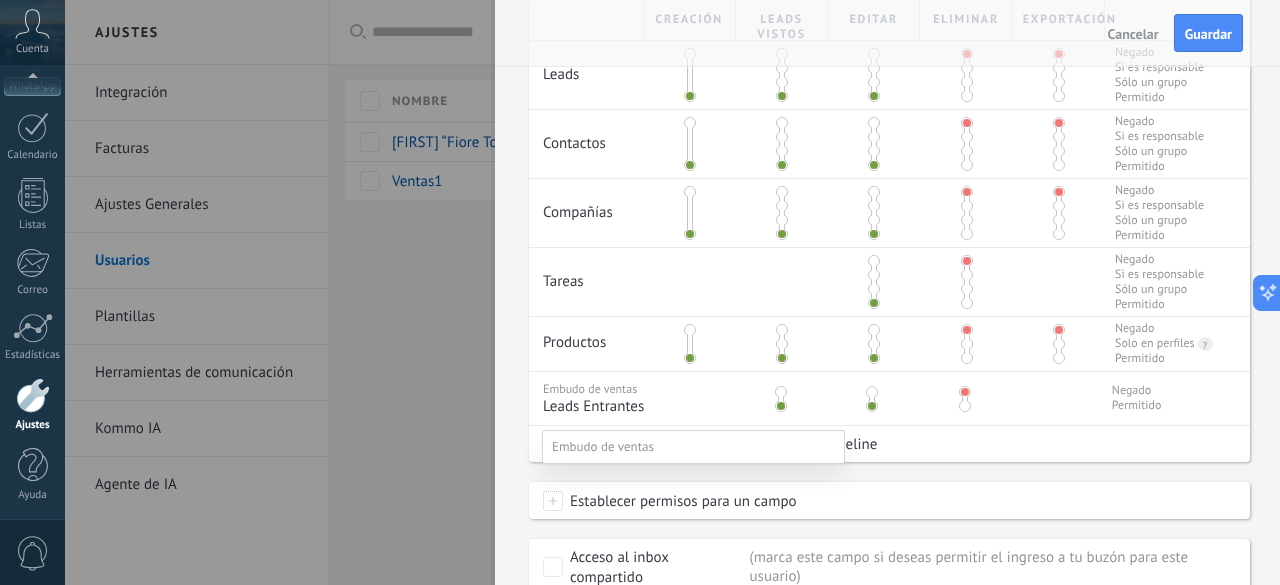 scroll, scrollTop: 200, scrollLeft: 0, axis: vertical 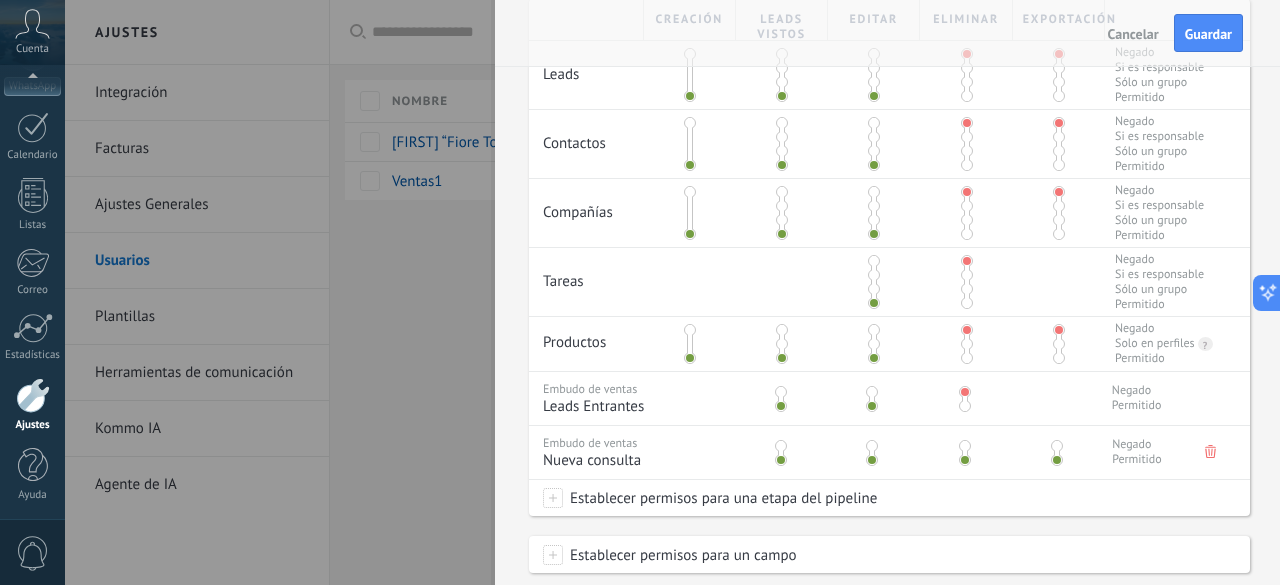 click at bounding box center (965, 446) 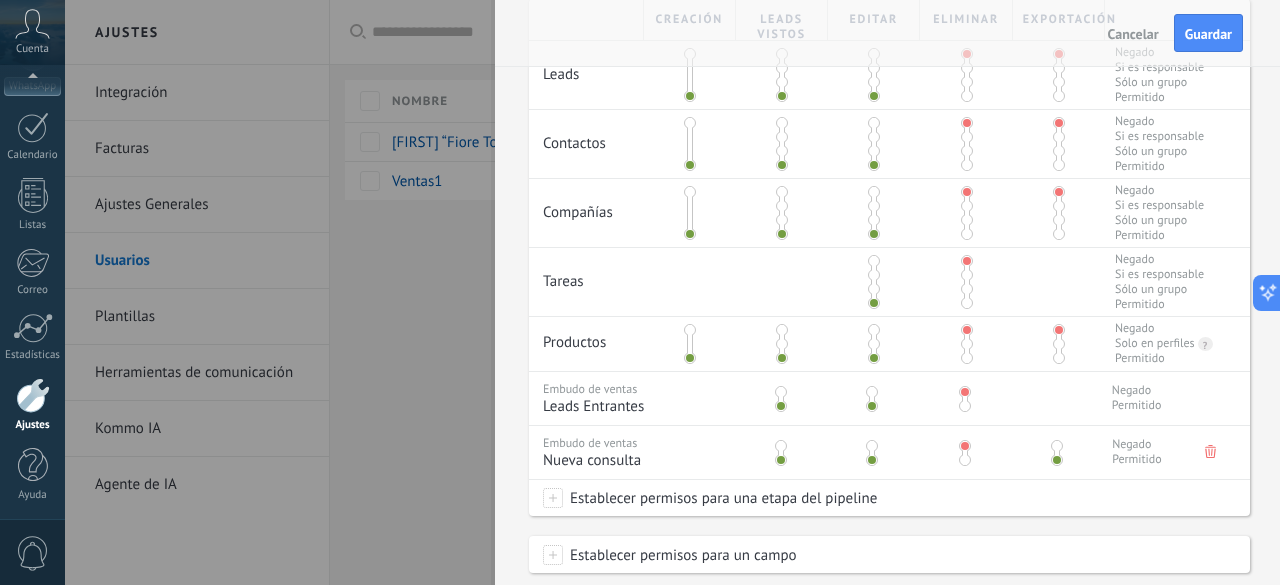 click at bounding box center (1057, 446) 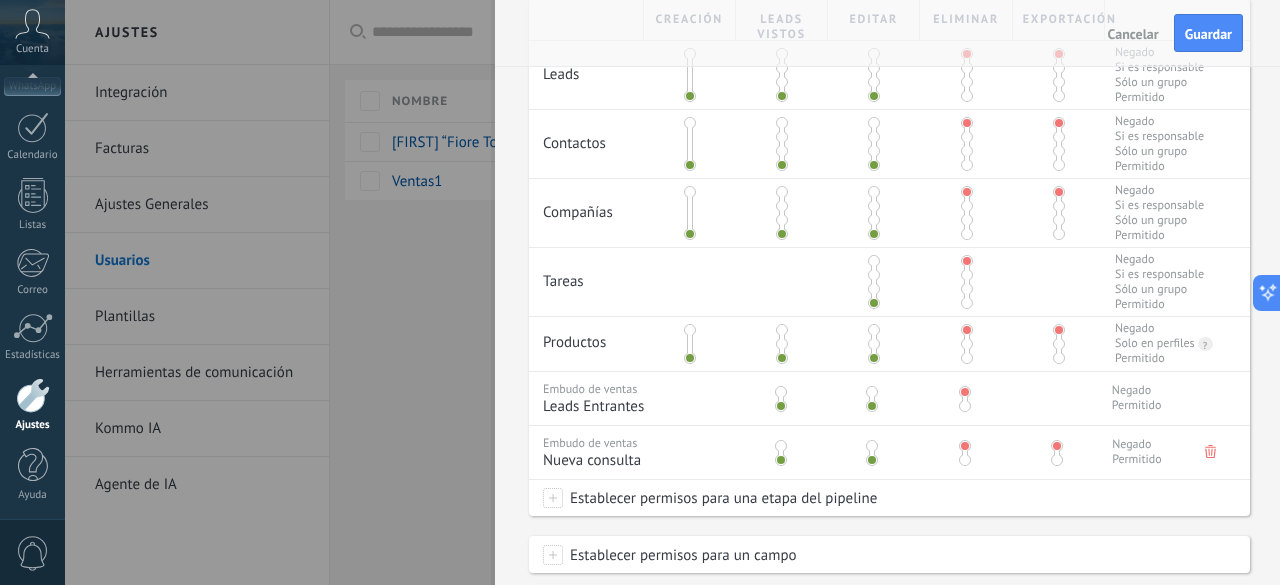 click on "Establecer permisos para una etapa del pipeline" at bounding box center (720, 498) 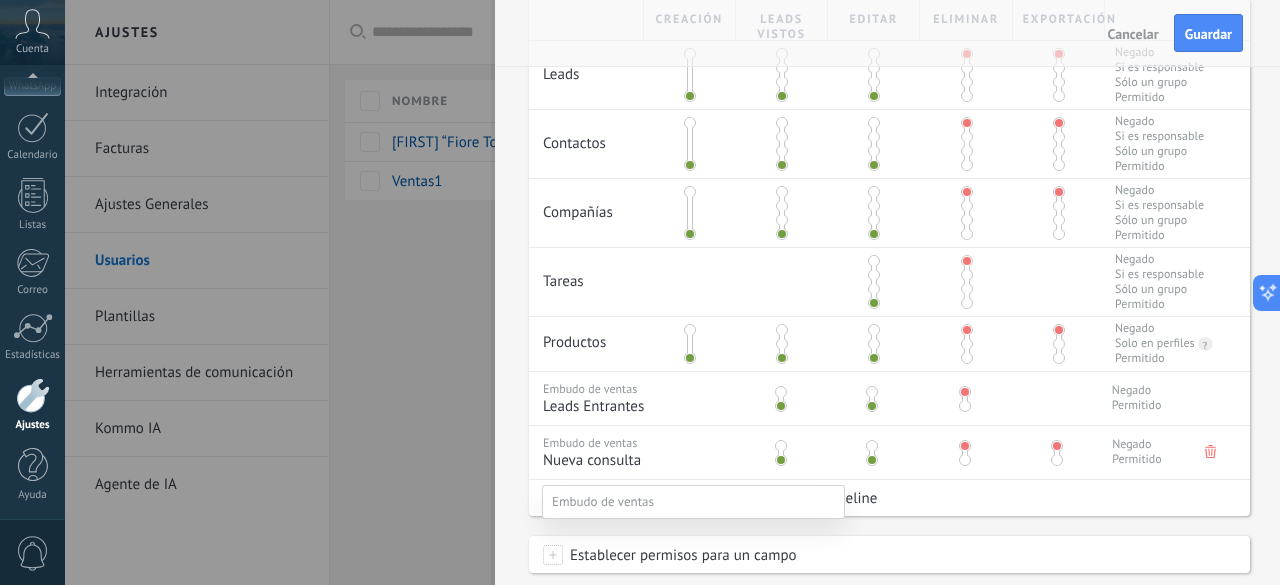 scroll, scrollTop: 100, scrollLeft: 0, axis: vertical 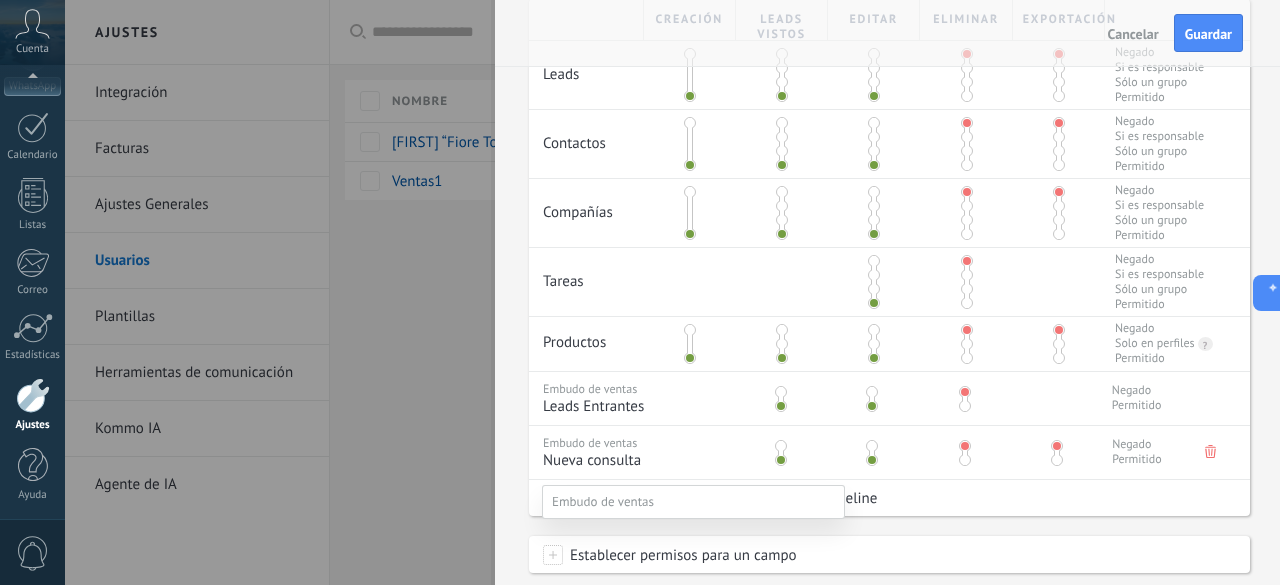 click on "Cualificado" at bounding box center [0, 0] 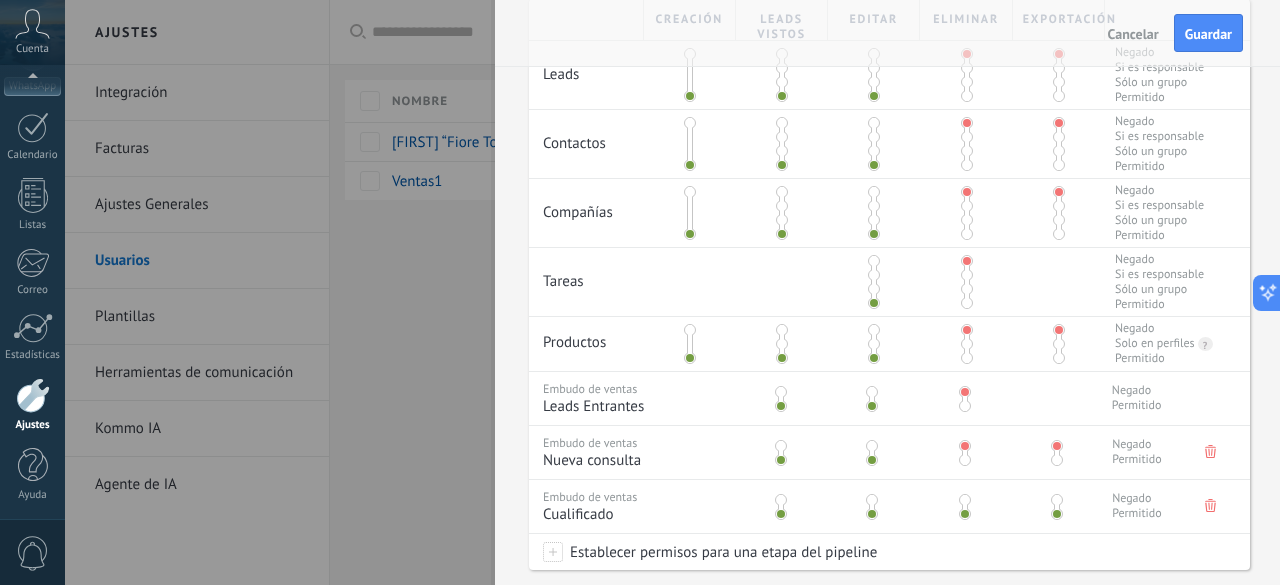 click at bounding box center (965, 500) 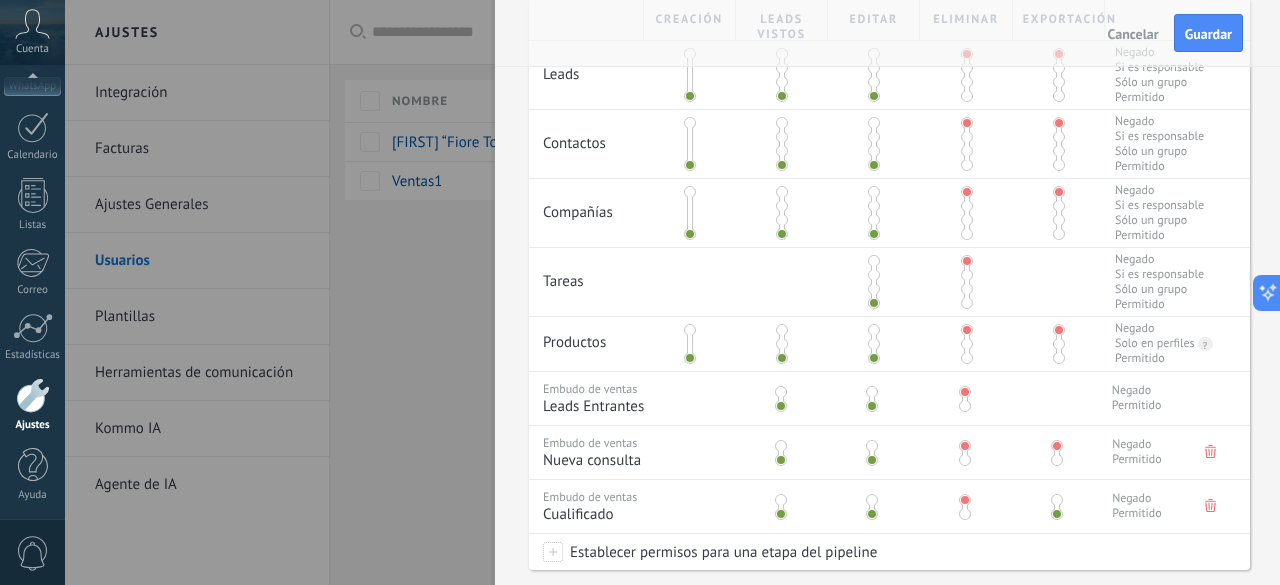 click at bounding box center (1056, 503) 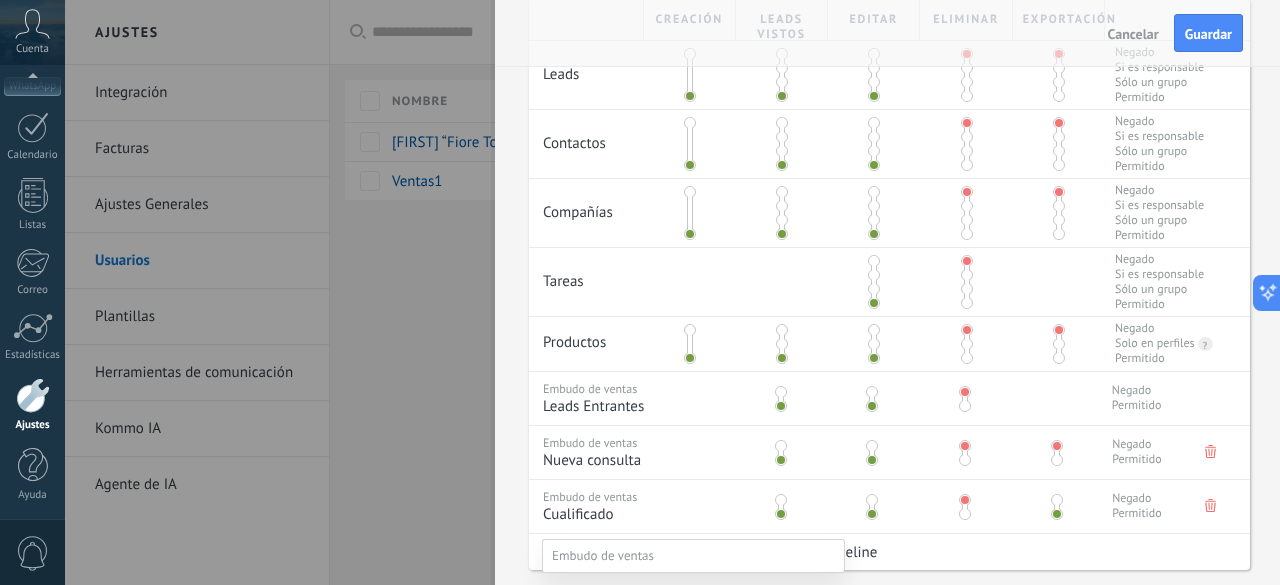 scroll, scrollTop: 184, scrollLeft: 0, axis: vertical 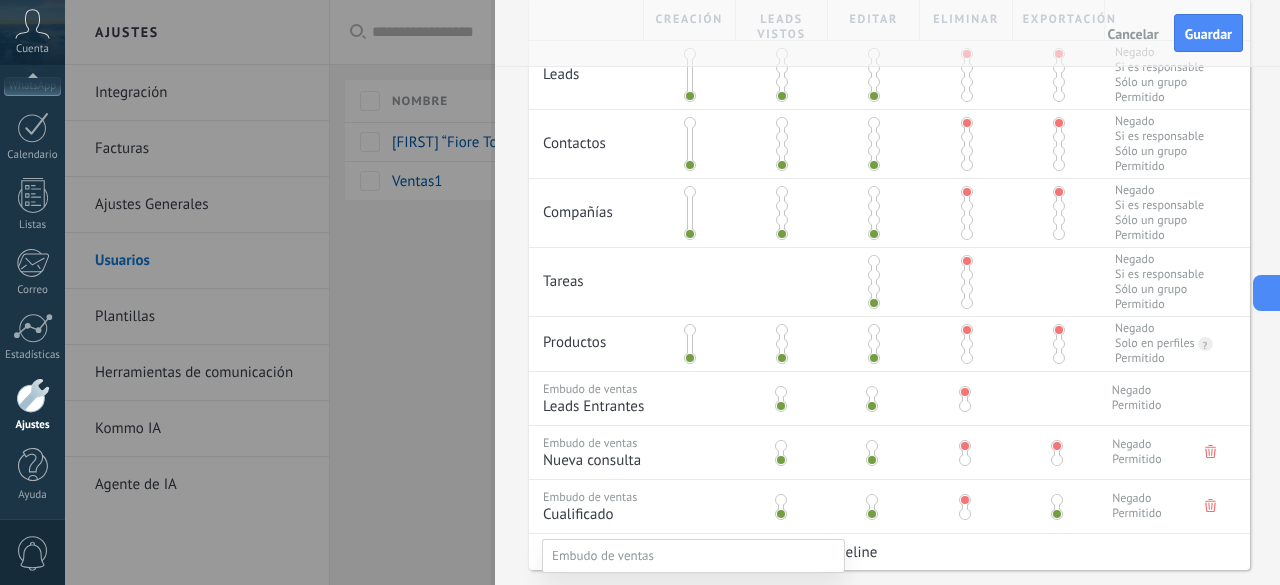 click on "Negociación" at bounding box center [0, 0] 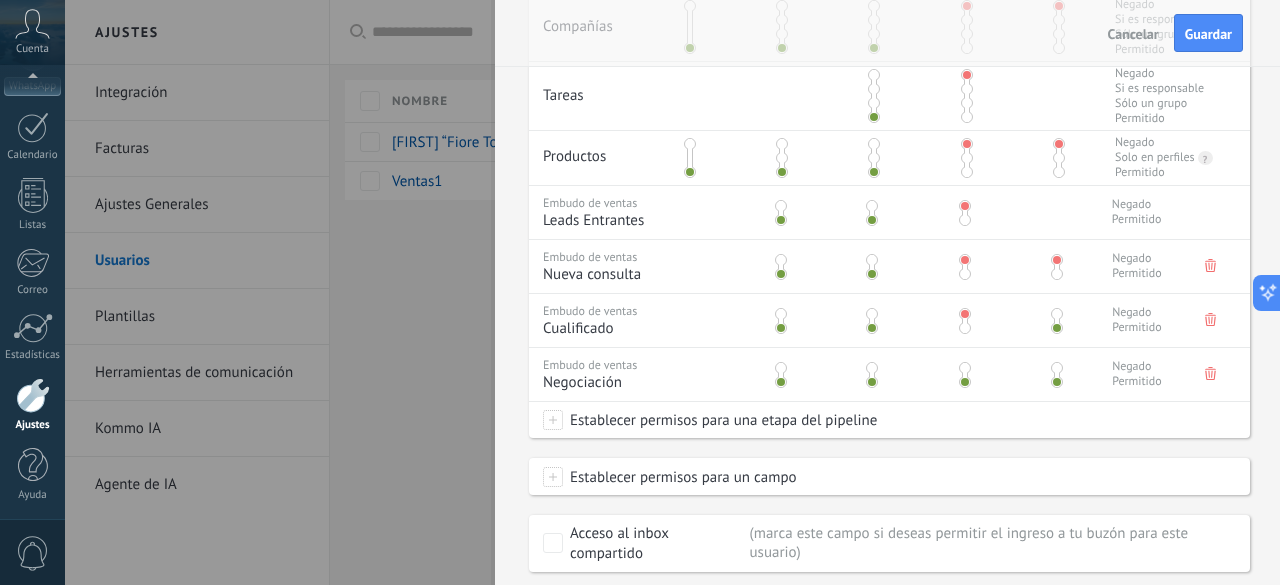 scroll, scrollTop: 700, scrollLeft: 0, axis: vertical 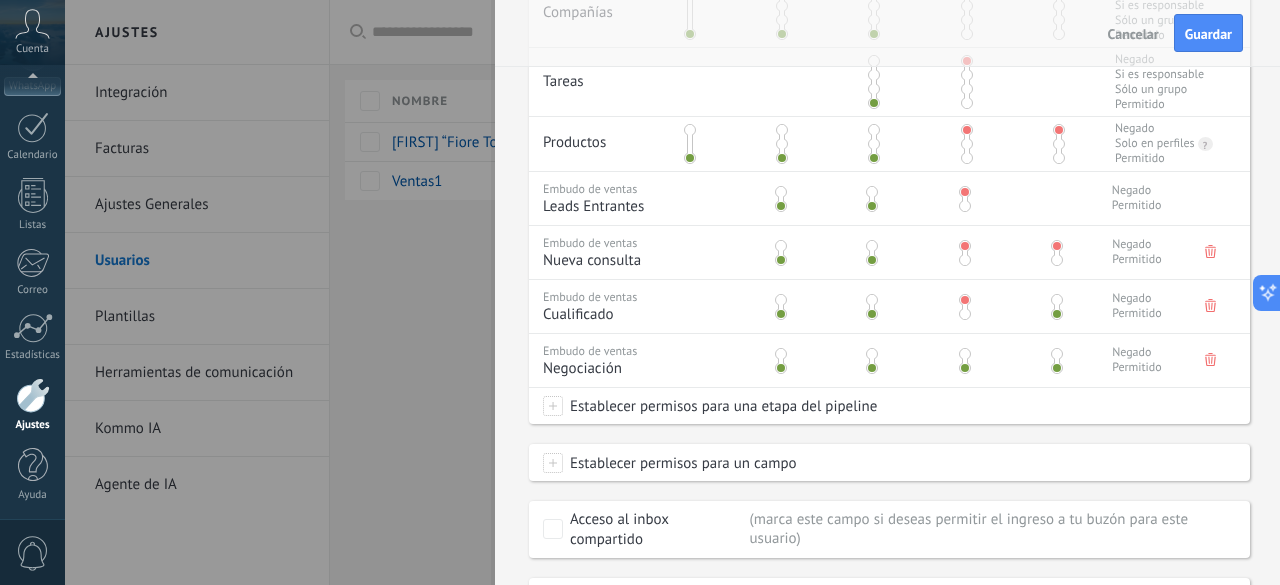 click at bounding box center [964, 357] 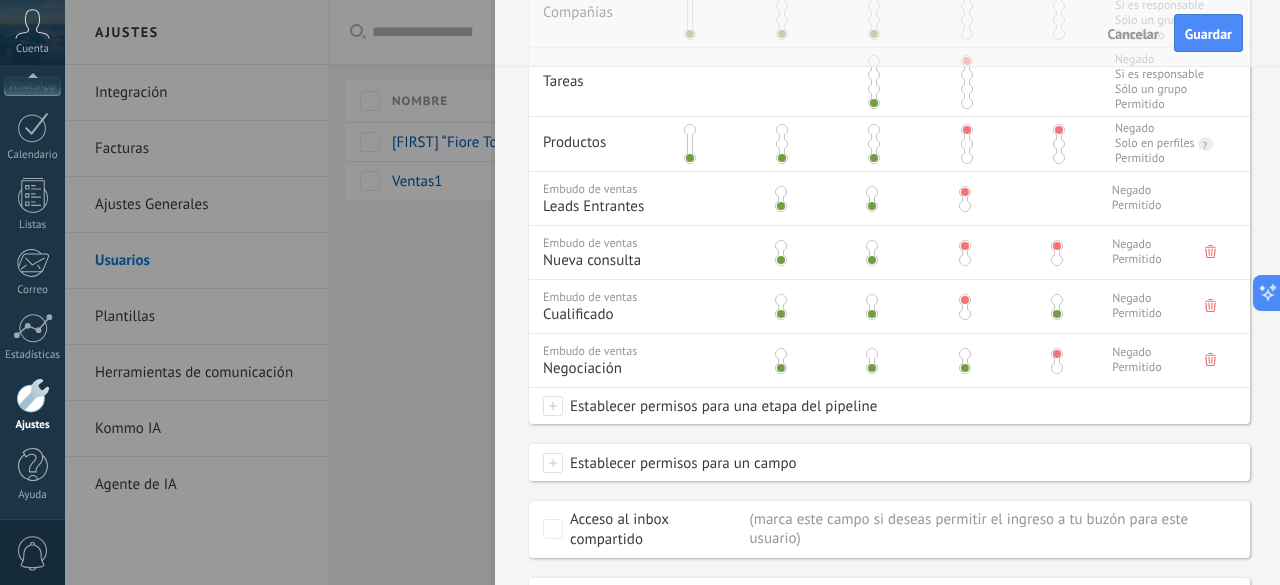 click at bounding box center [965, 354] 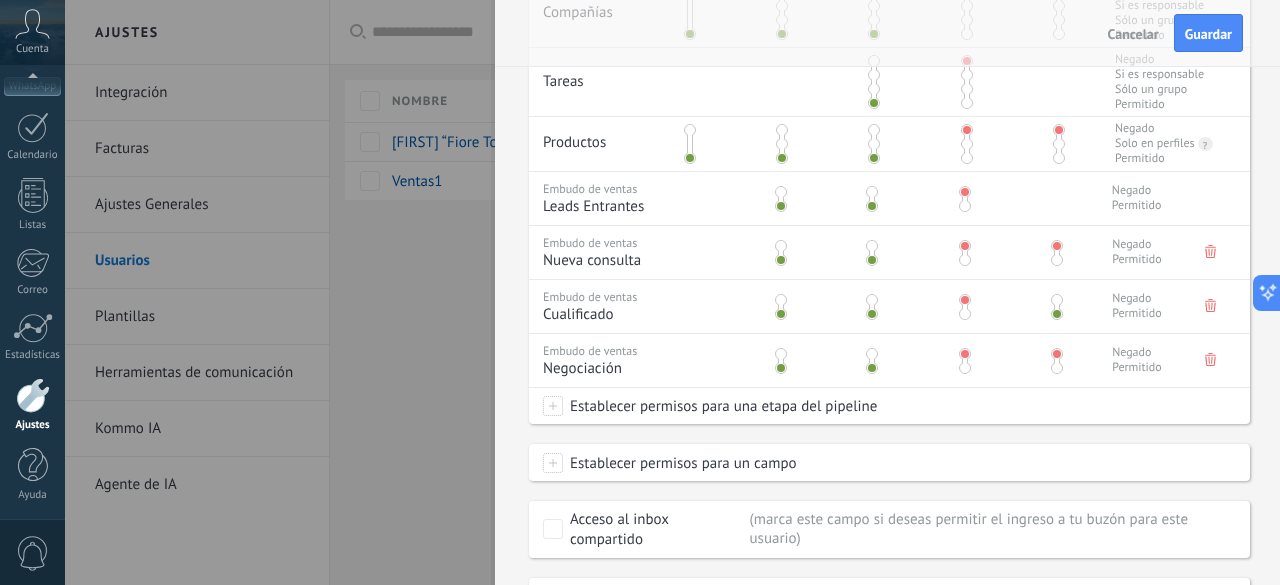 click at bounding box center [1057, 300] 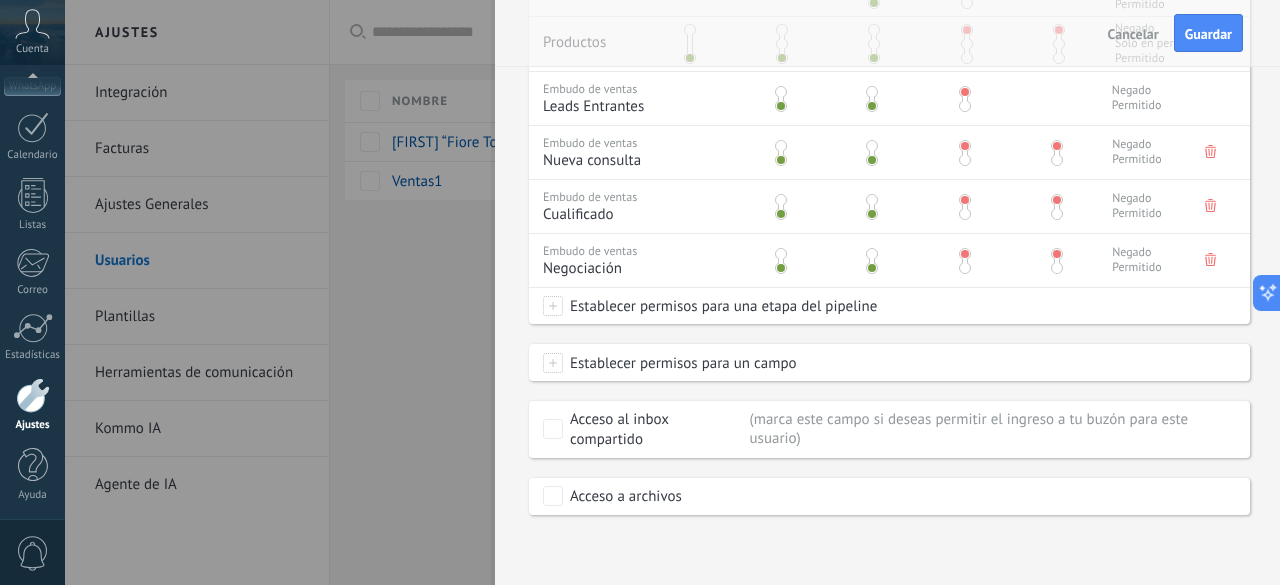 scroll, scrollTop: 804, scrollLeft: 0, axis: vertical 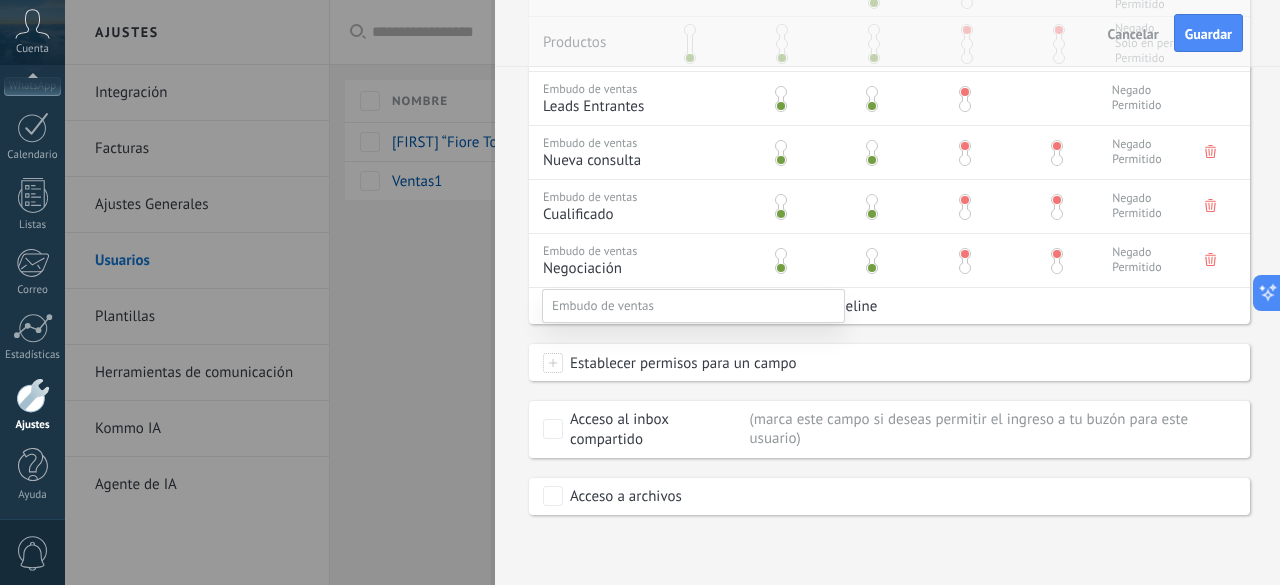 click on "Propuesta enviada" at bounding box center [0, 0] 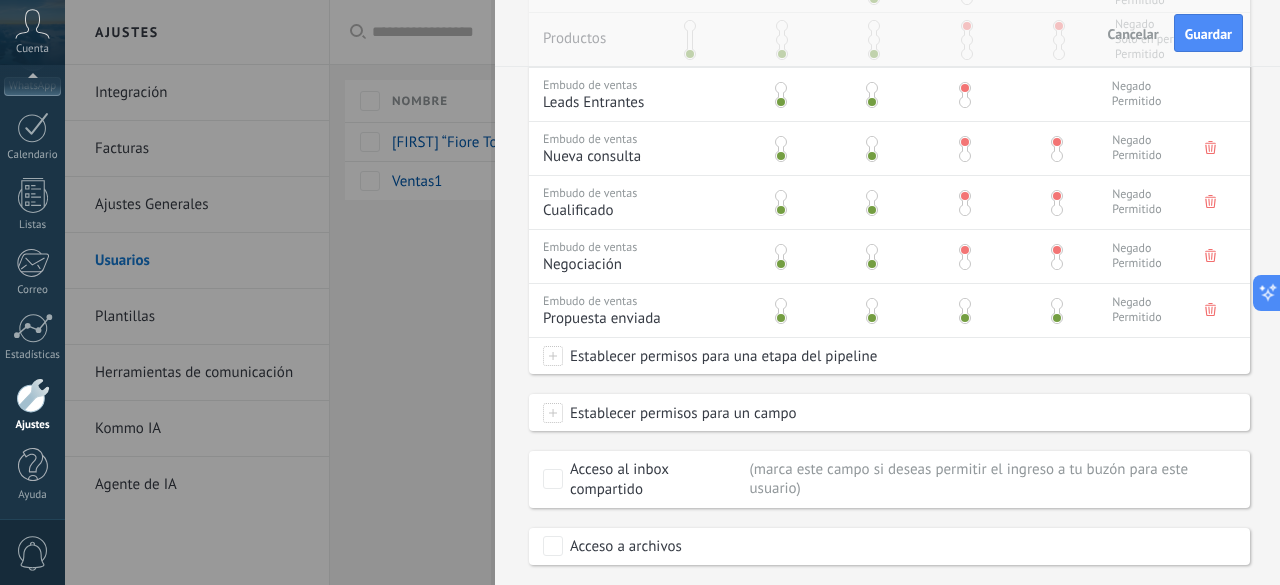 click at bounding box center [965, 304] 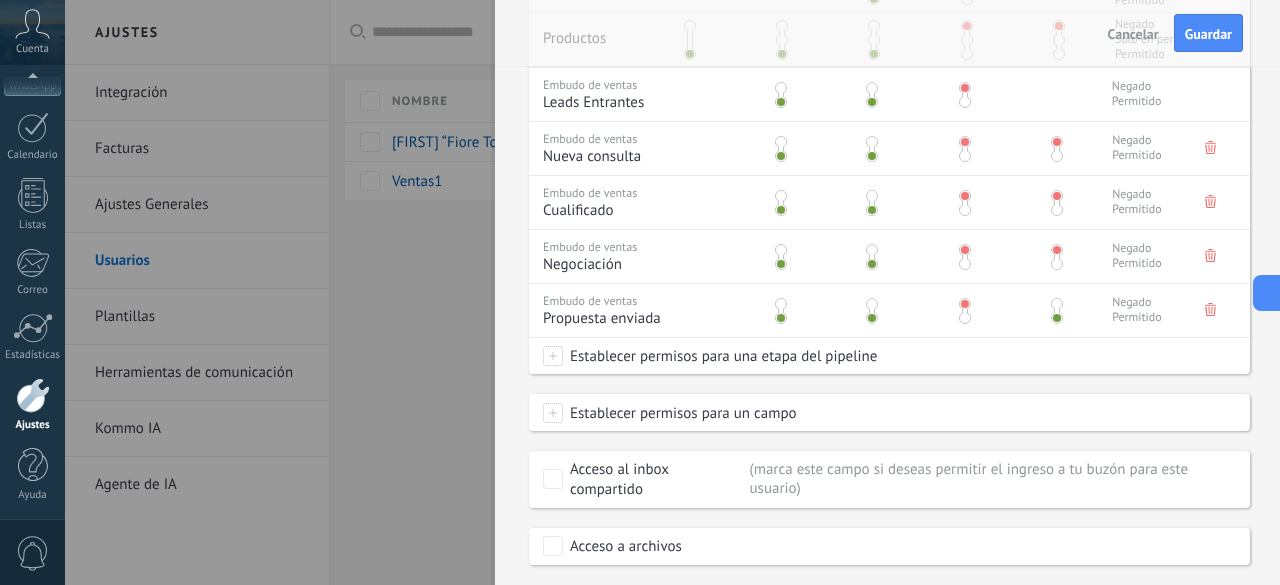 click at bounding box center (1057, 304) 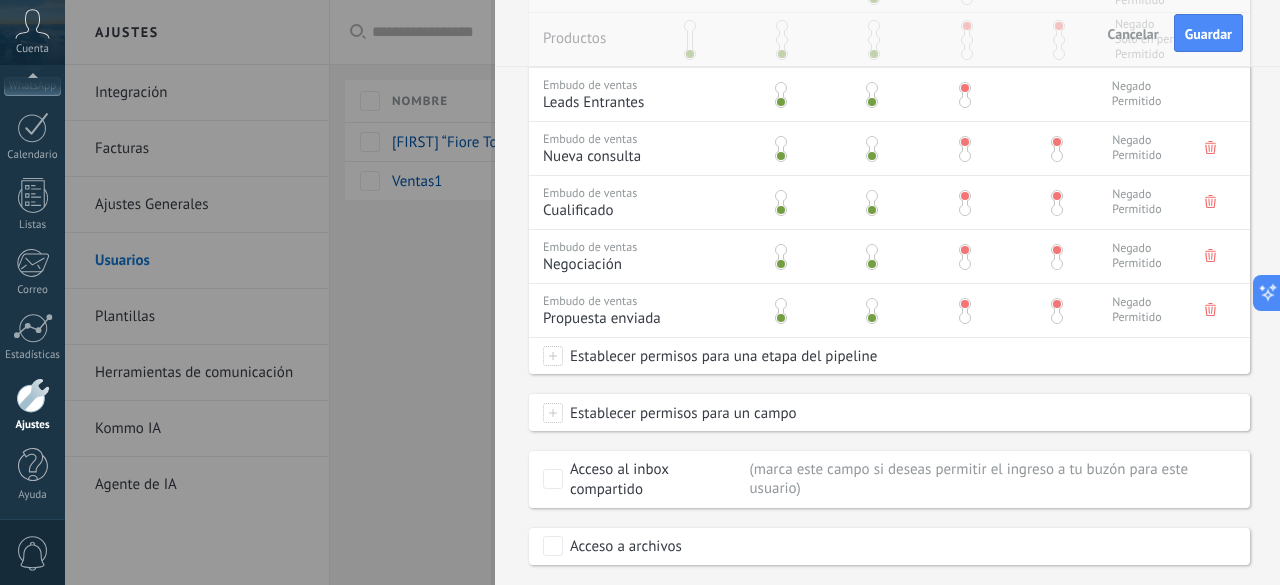 click on "Establecer permisos para una etapa del pipeline" at bounding box center [720, 356] 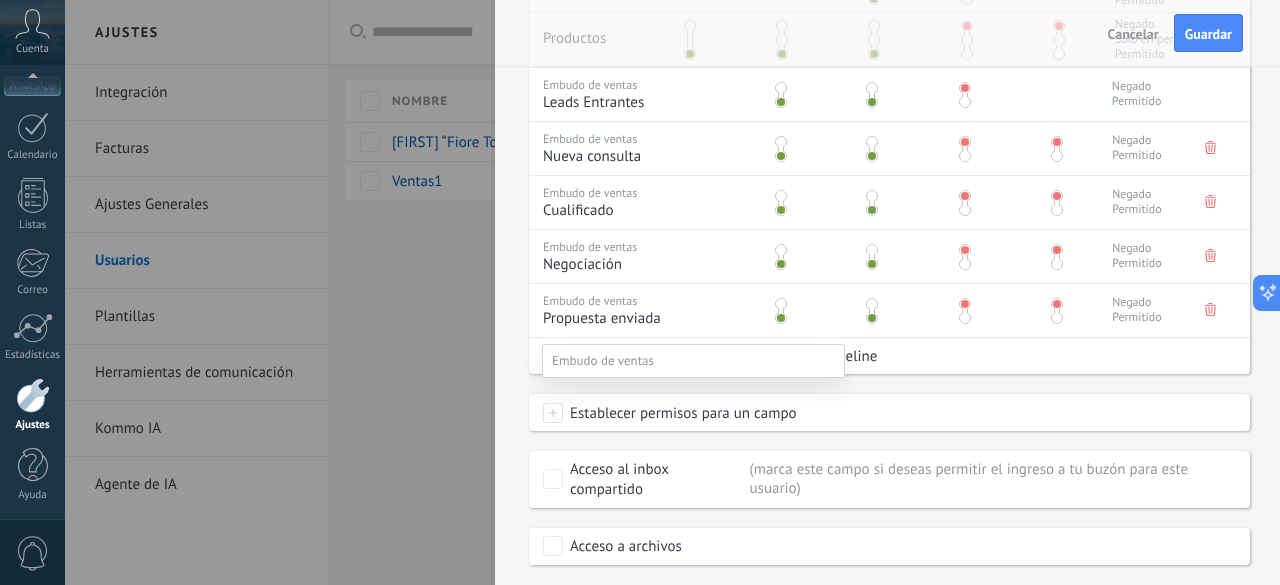 scroll, scrollTop: 100, scrollLeft: 0, axis: vertical 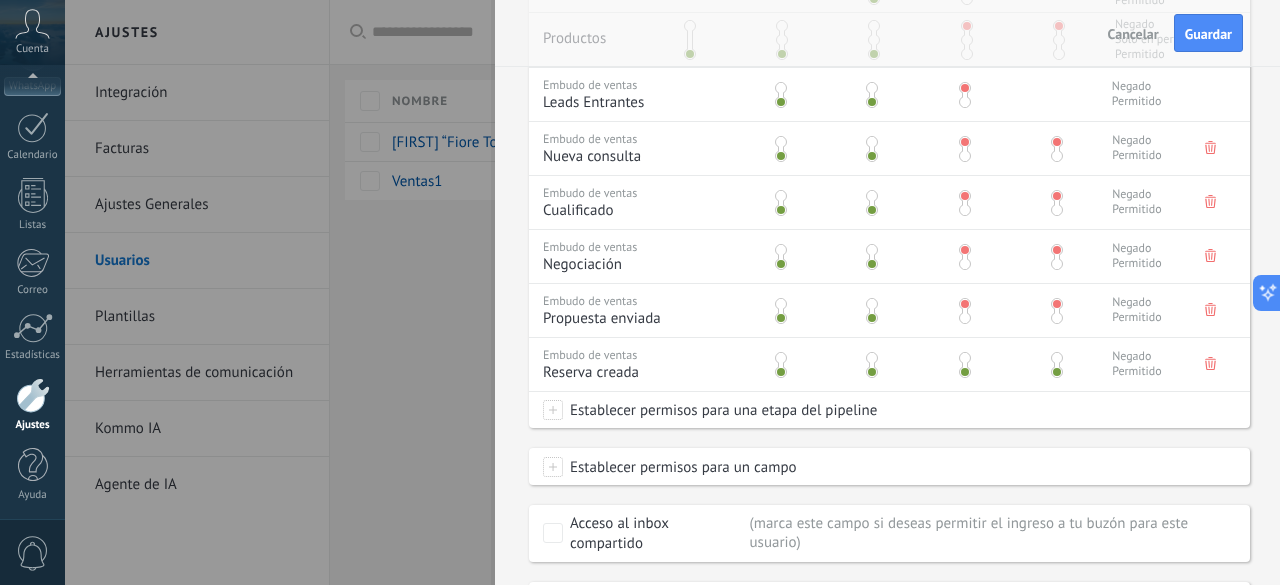click at bounding box center (965, 358) 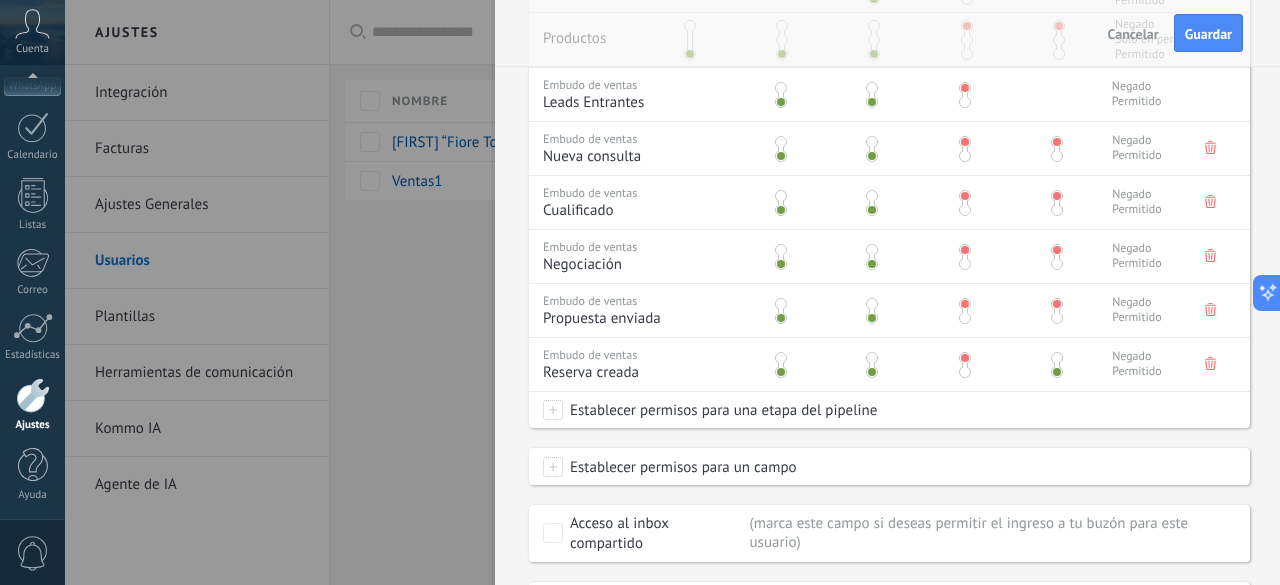 click at bounding box center (1056, 361) 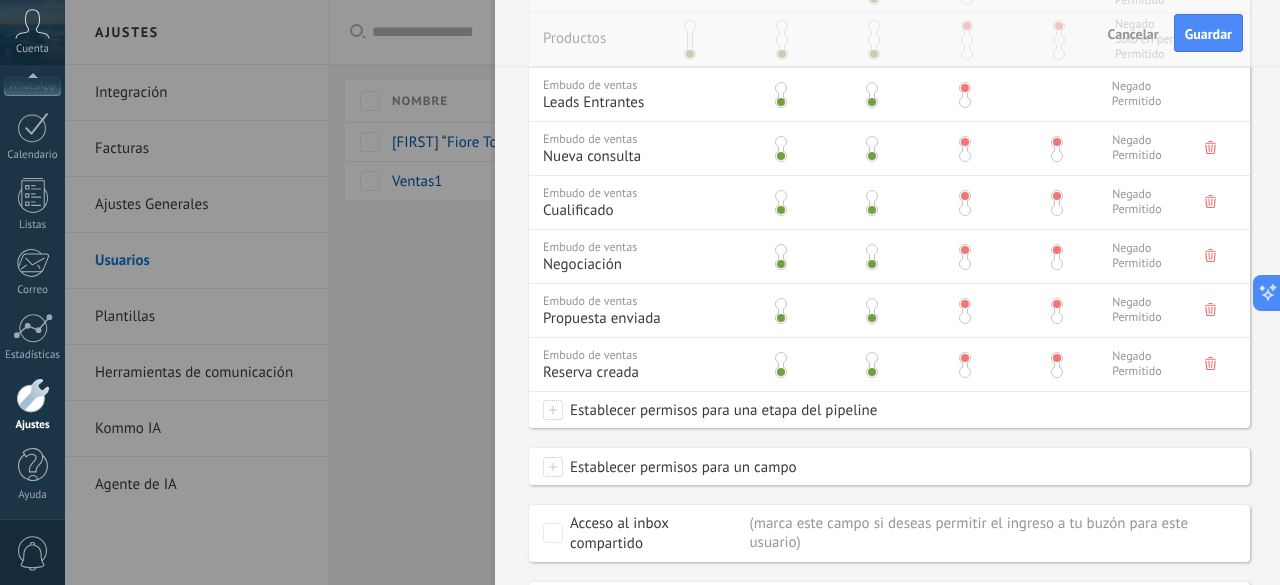 click on "Establecer permisos para una etapa del pipeline" at bounding box center [720, 410] 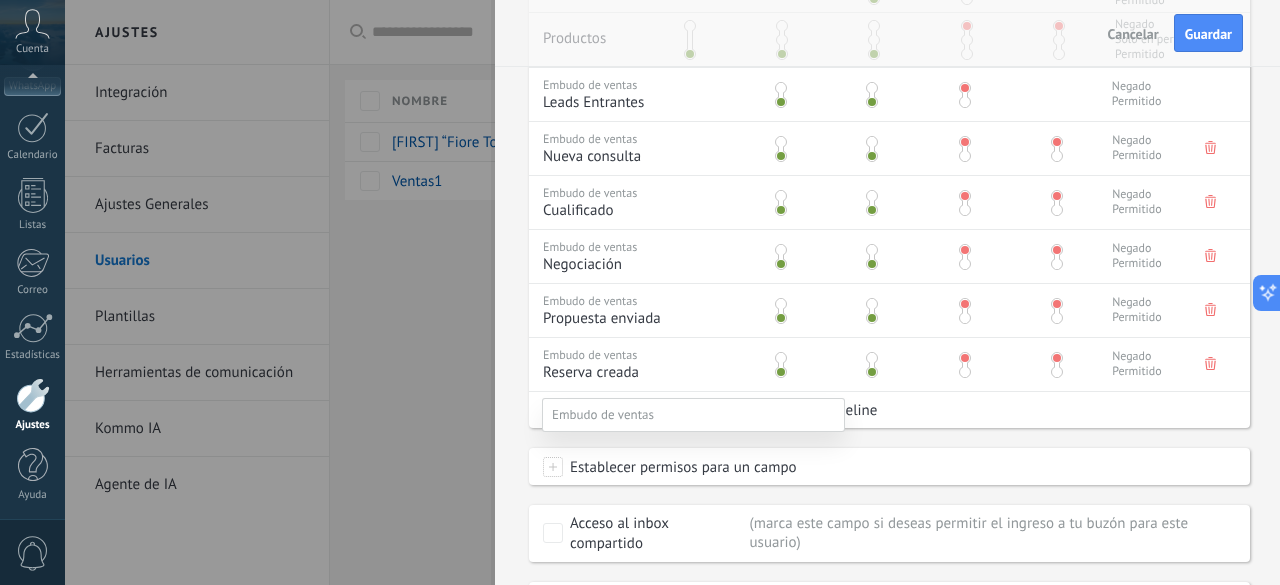 scroll, scrollTop: 102, scrollLeft: 0, axis: vertical 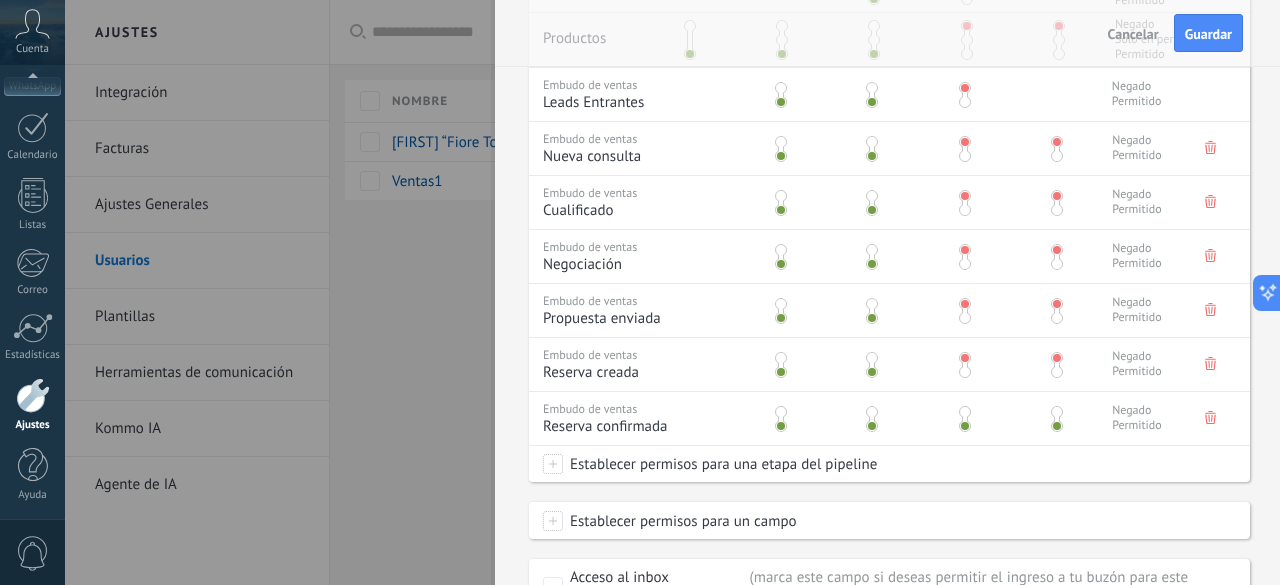click at bounding box center [965, 412] 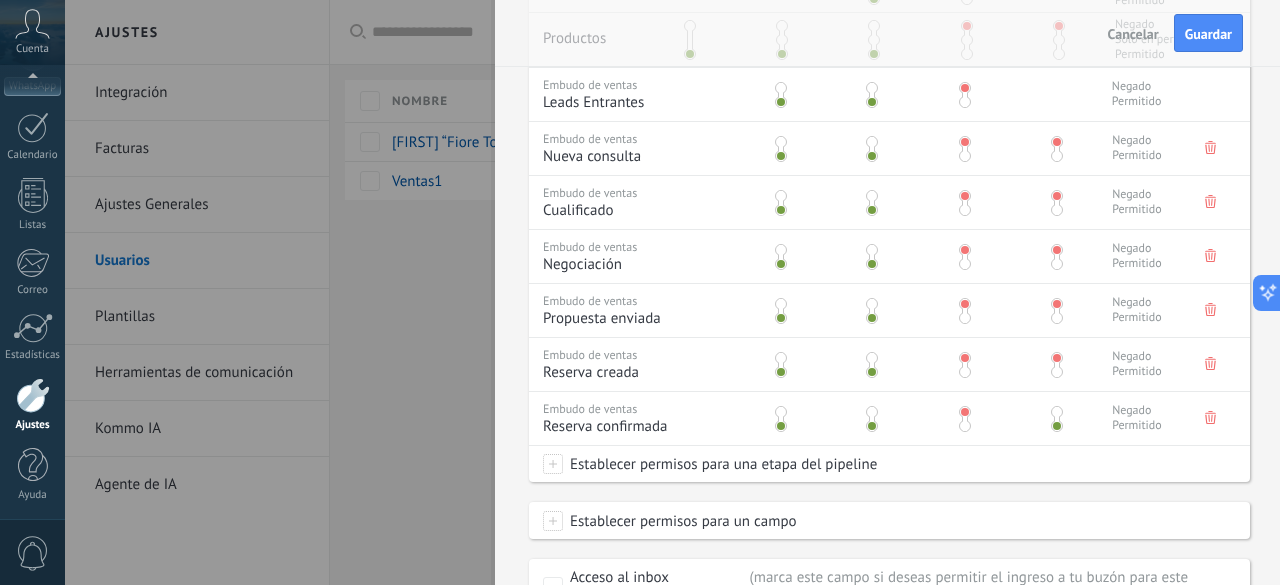 click at bounding box center [1057, 412] 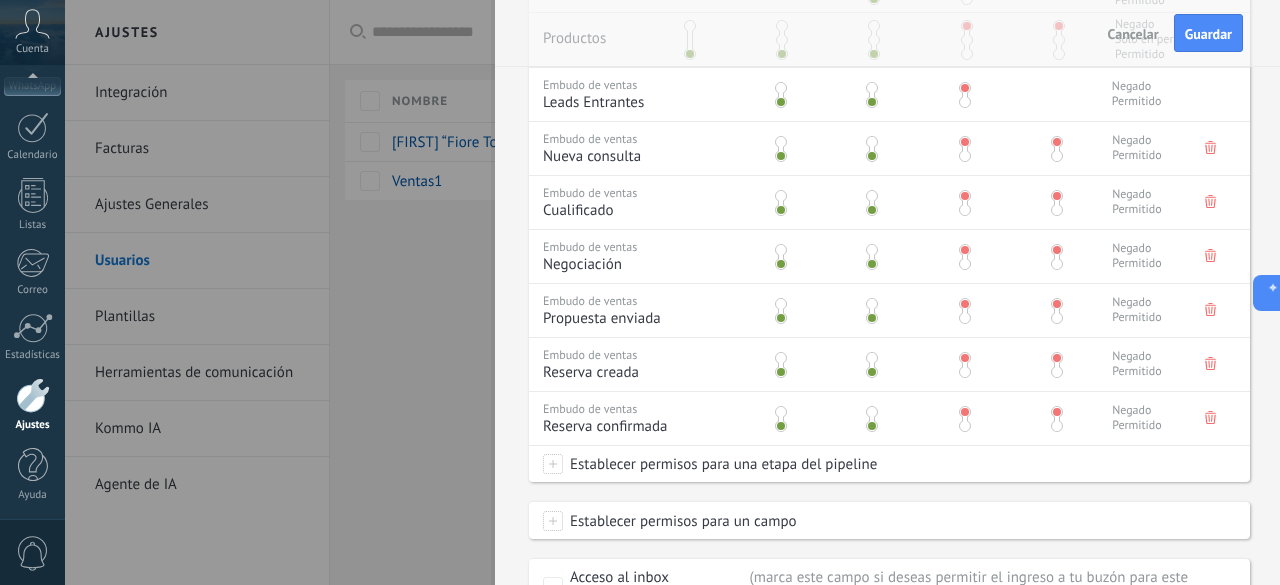click on "Establecer permisos para una etapa del pipeline" at bounding box center [720, 464] 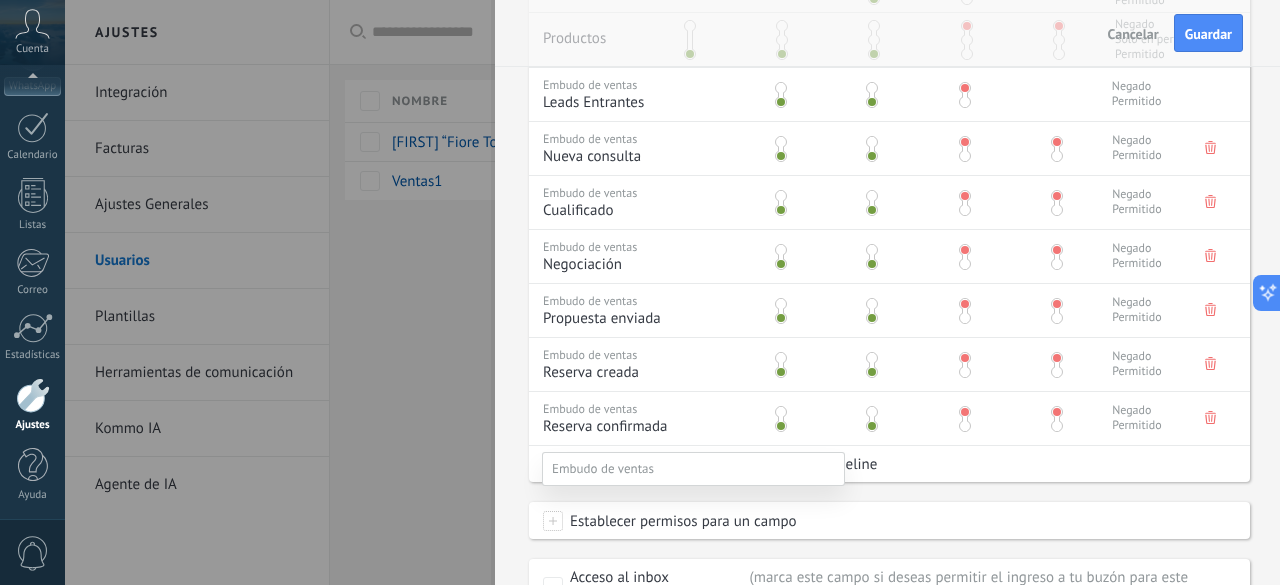 scroll, scrollTop: 74, scrollLeft: 0, axis: vertical 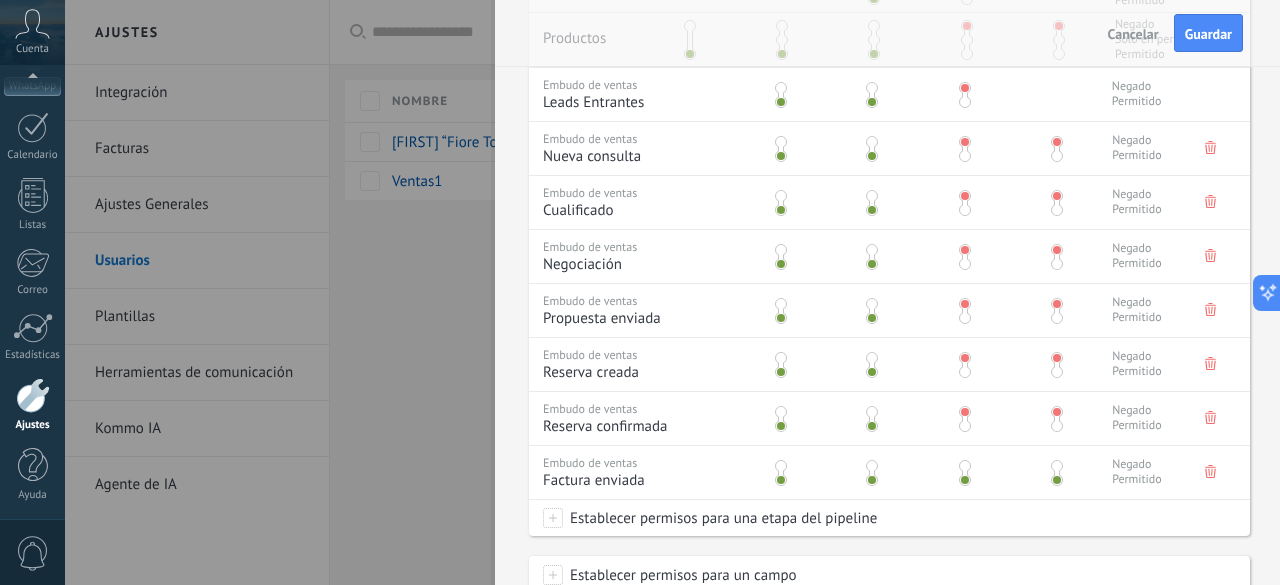 click at bounding box center [965, 466] 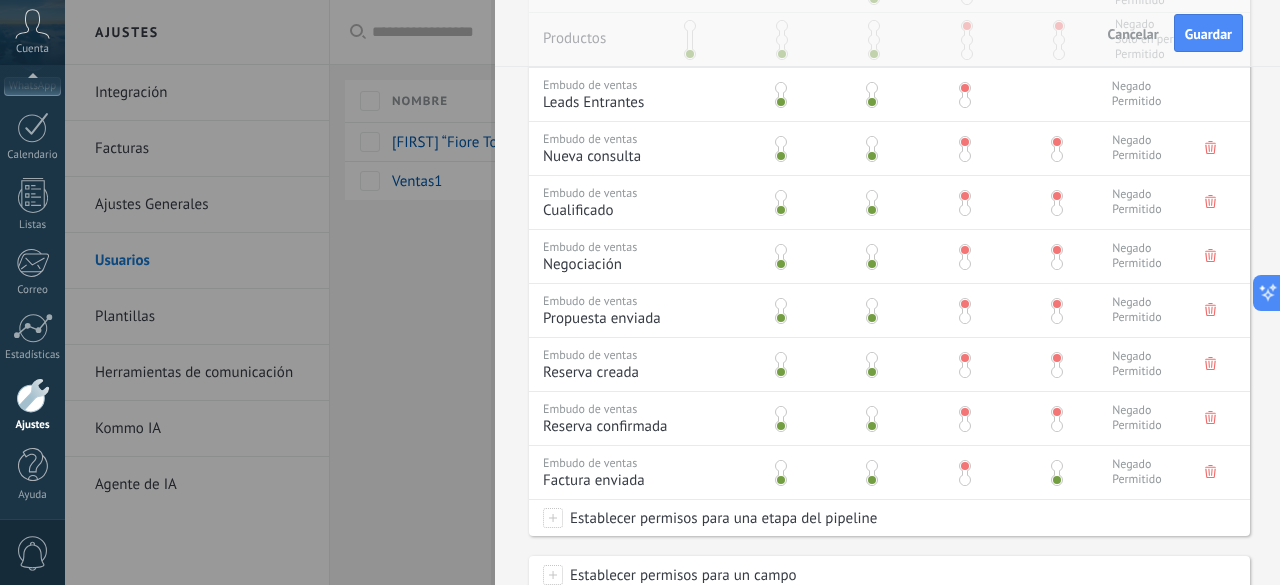 click at bounding box center (1057, 466) 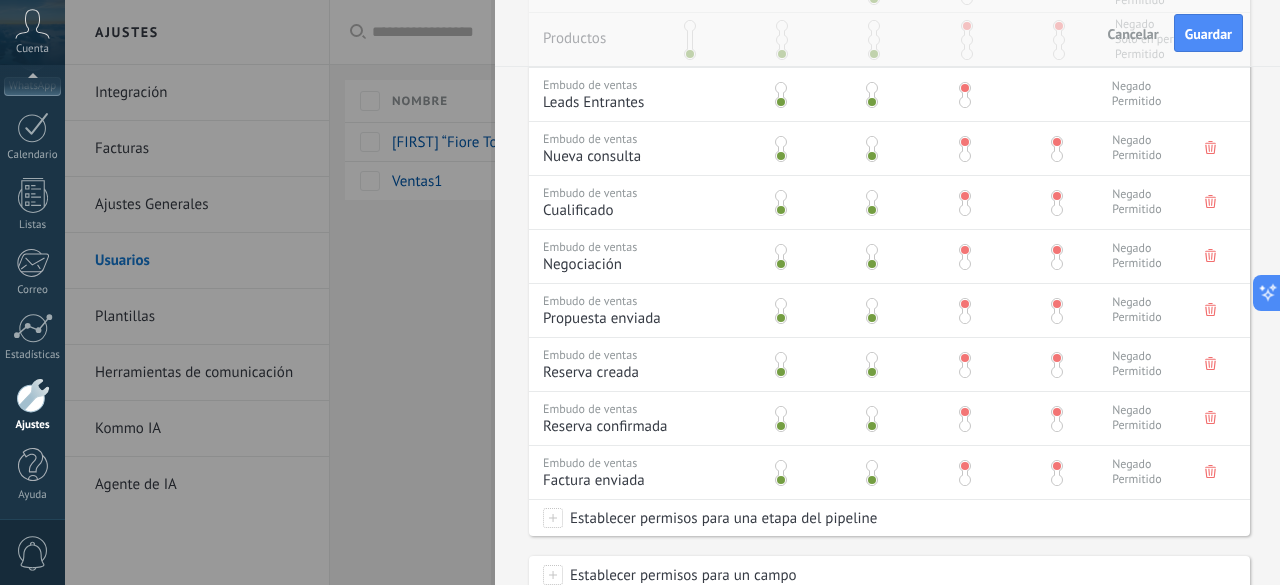 click on "Establecer permisos para una etapa del pipeline" at bounding box center (720, 518) 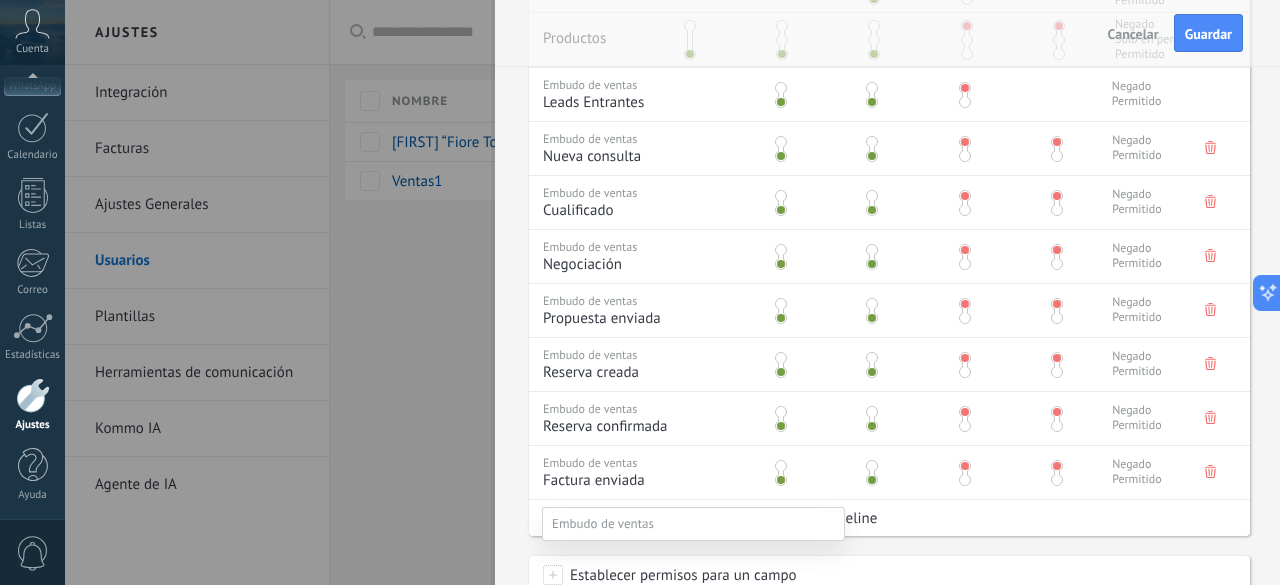 click on "Factura pagada – ganado" at bounding box center [0, 0] 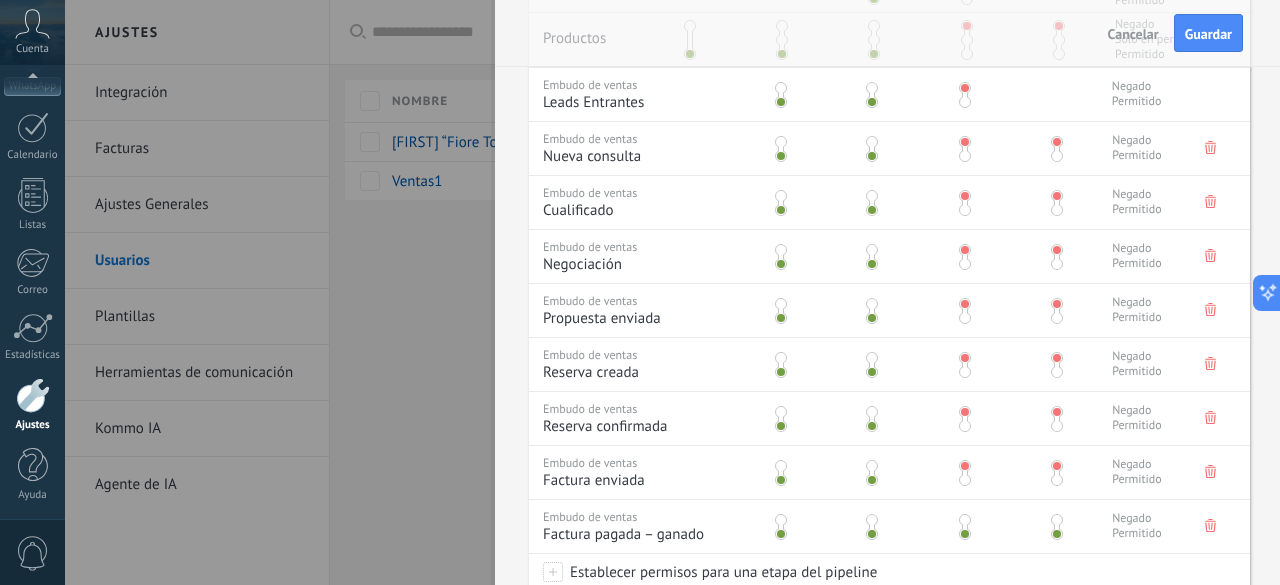 click at bounding box center (965, 520) 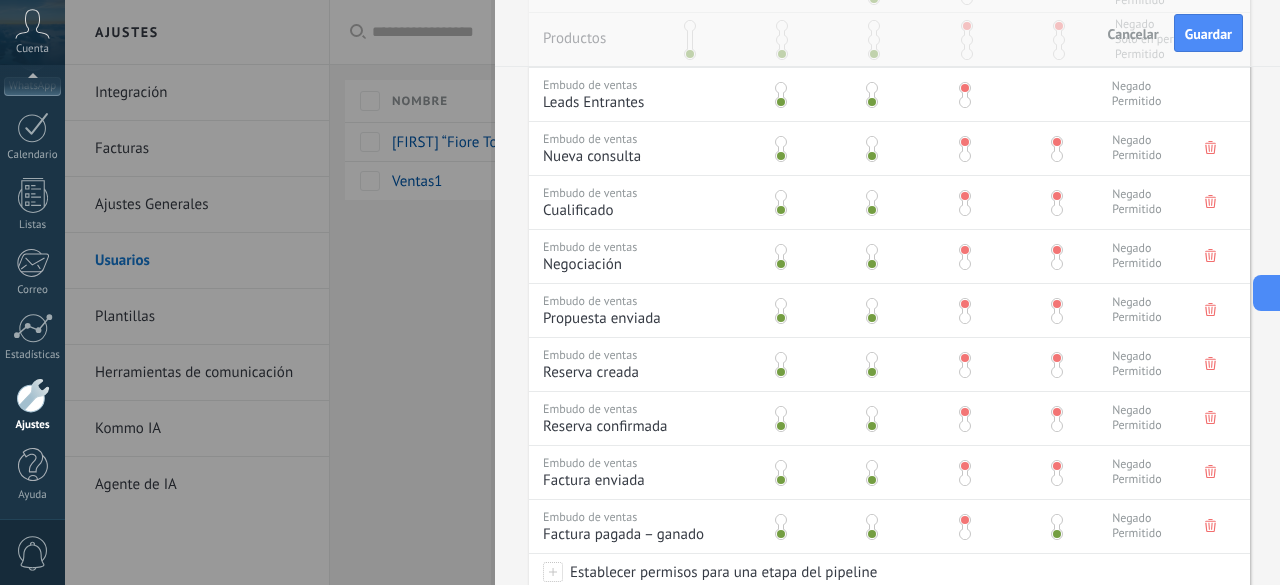 click at bounding box center [1057, 520] 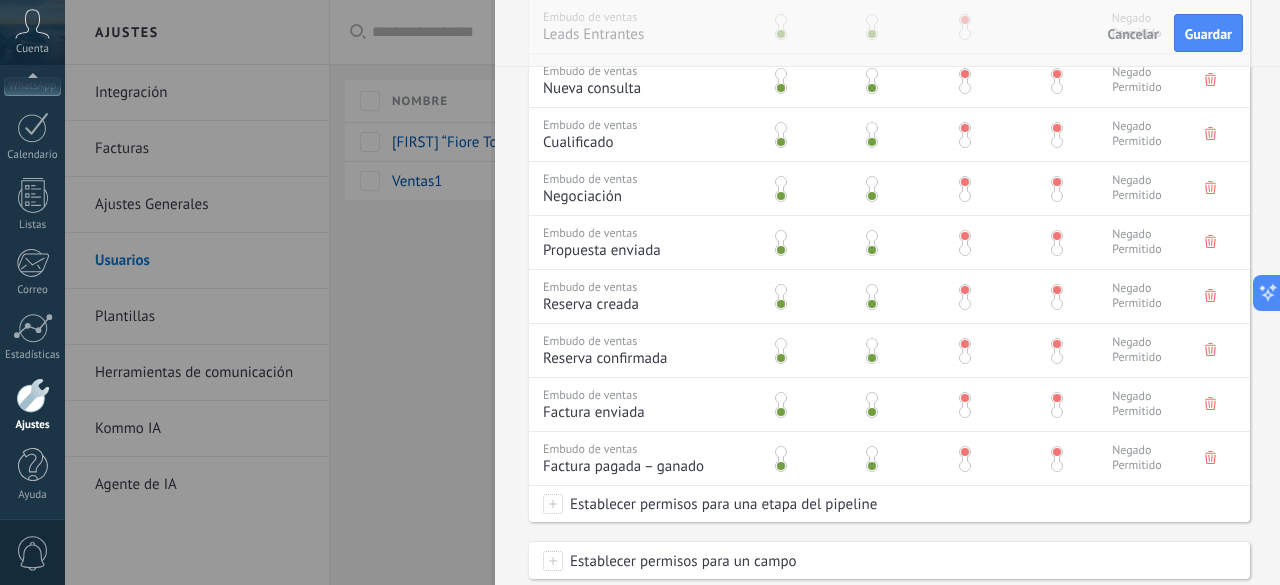 scroll, scrollTop: 904, scrollLeft: 0, axis: vertical 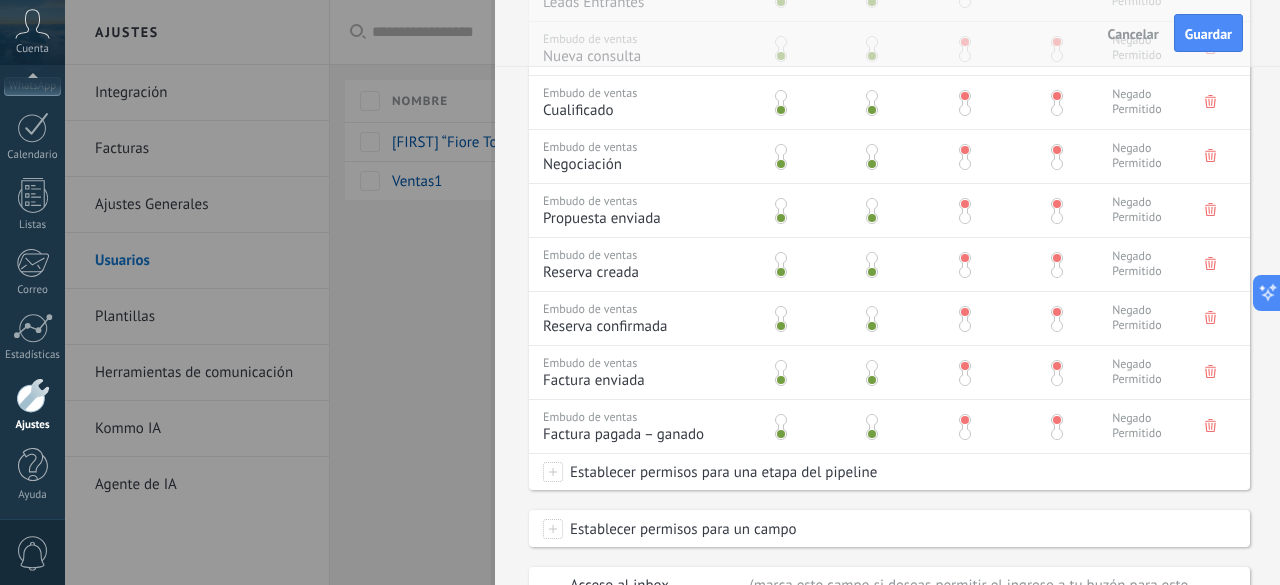 click on "Establecer permisos para una etapa del pipeline" at bounding box center [720, 472] 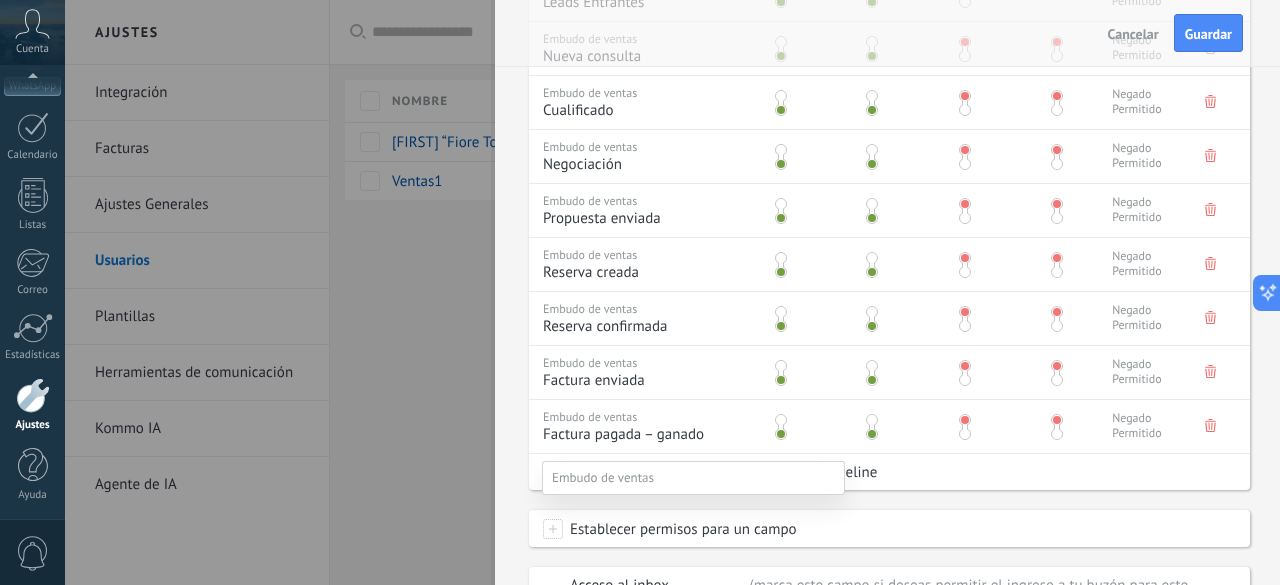 click on "Reserva cancelada – perdido" at bounding box center [0, 0] 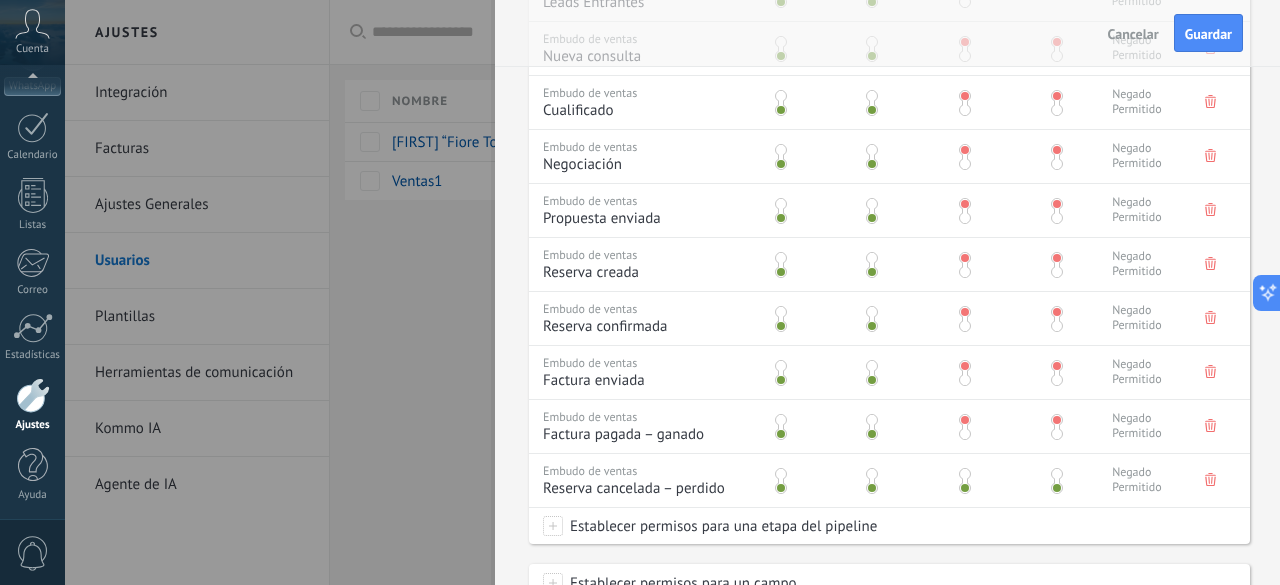 click at bounding box center (964, 477) 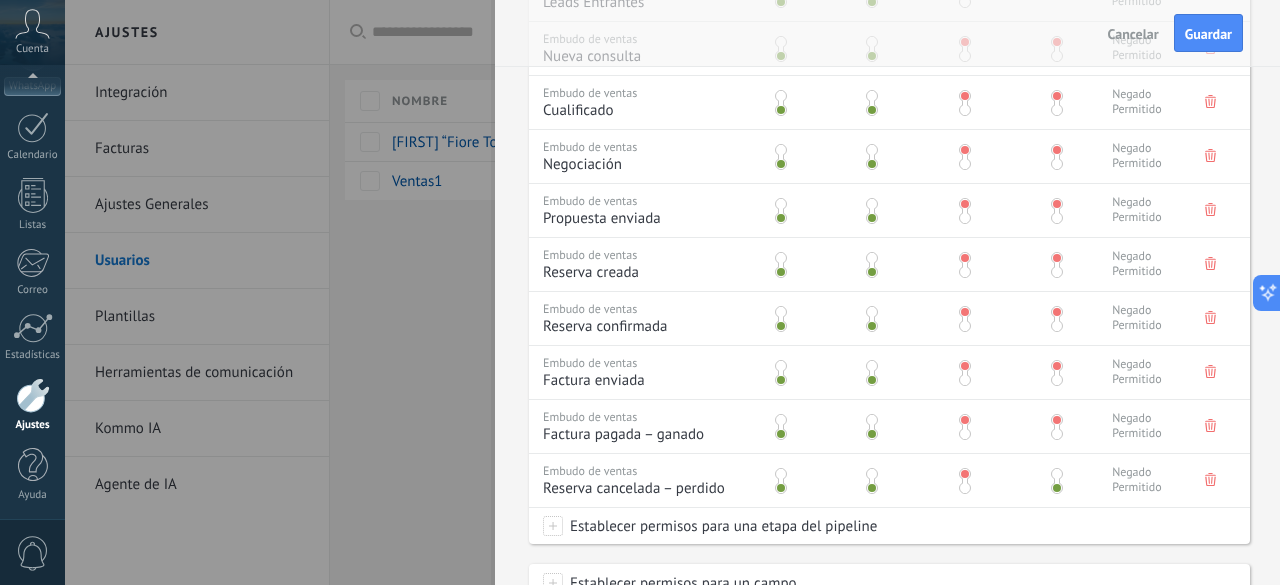 click at bounding box center [1057, 474] 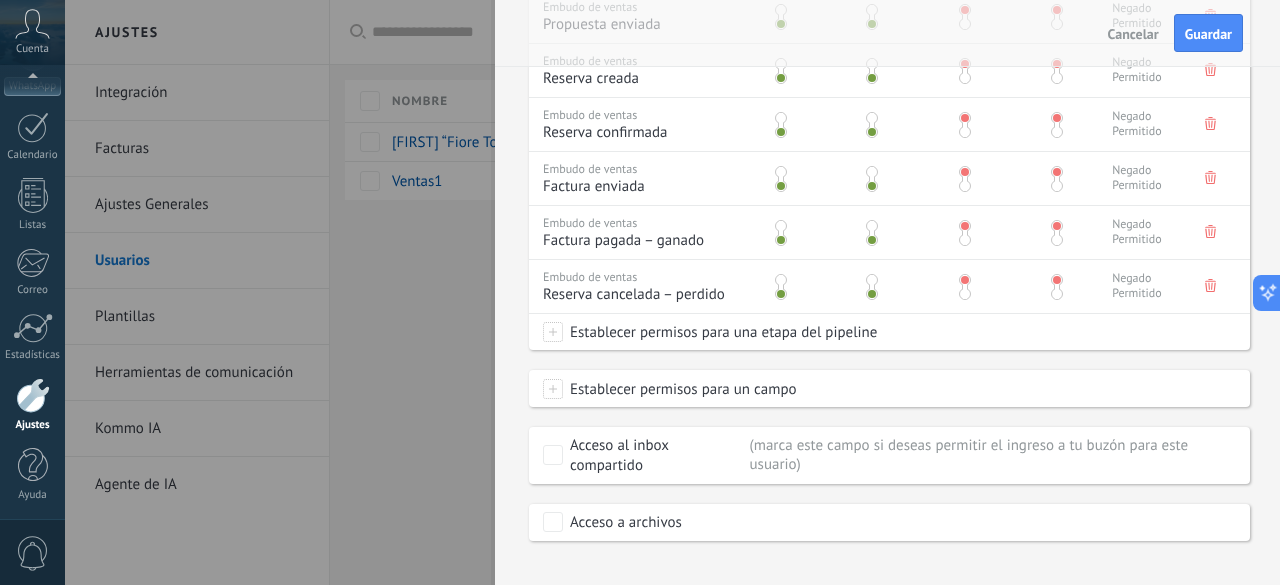 scroll, scrollTop: 1104, scrollLeft: 0, axis: vertical 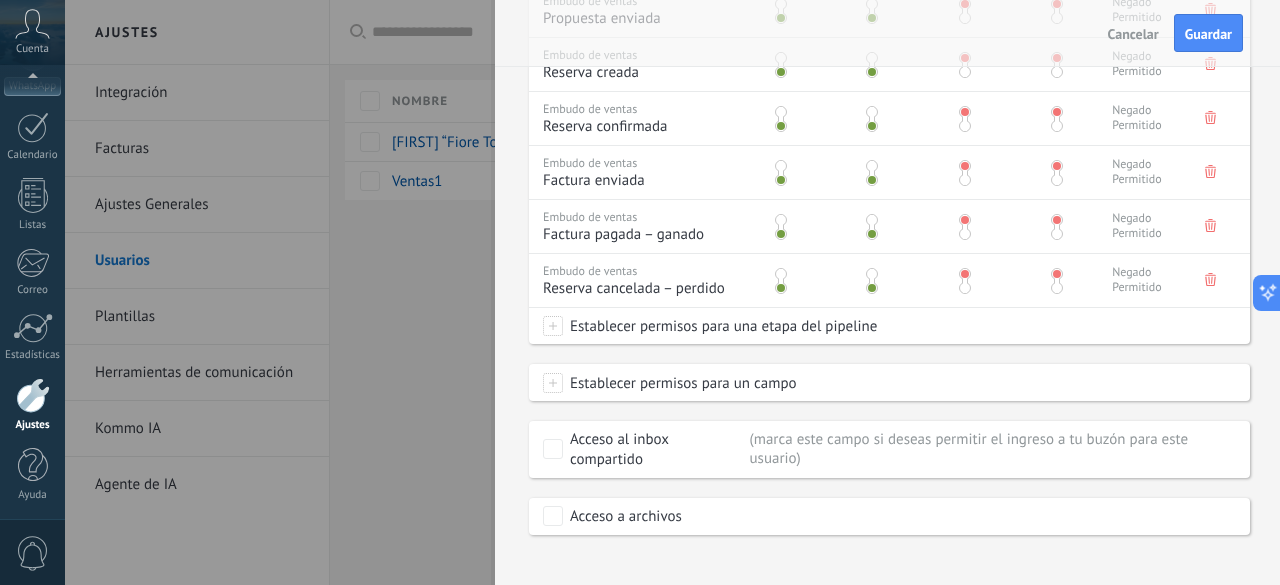 click on "Establecer permisos para una etapa del pipeline" at bounding box center [720, 326] 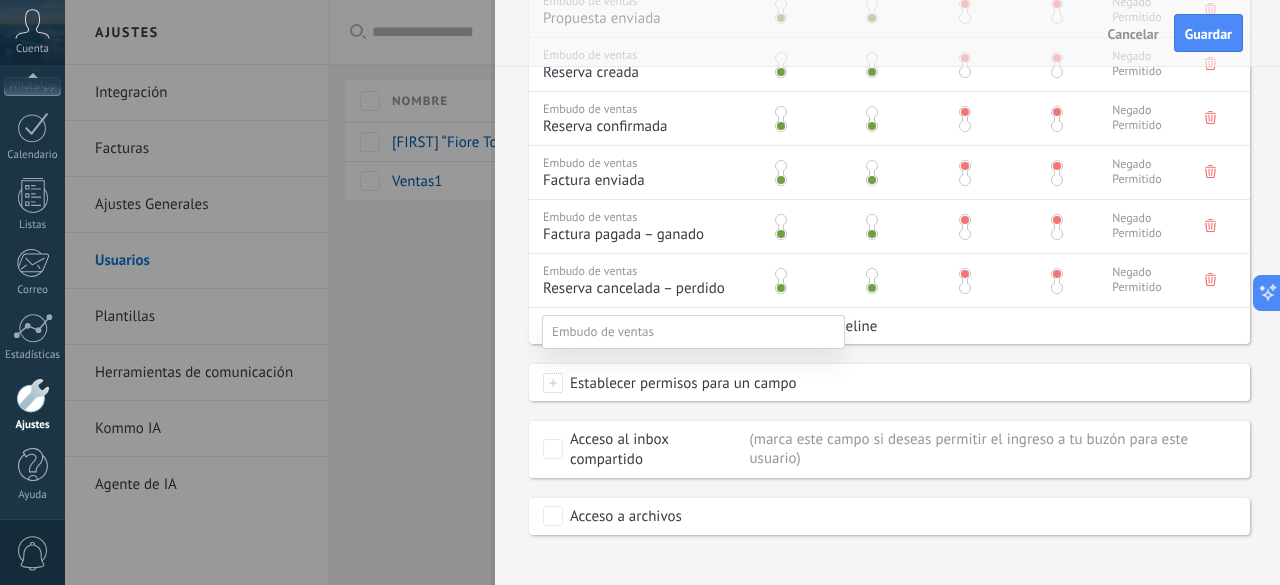 click at bounding box center (693, 448) 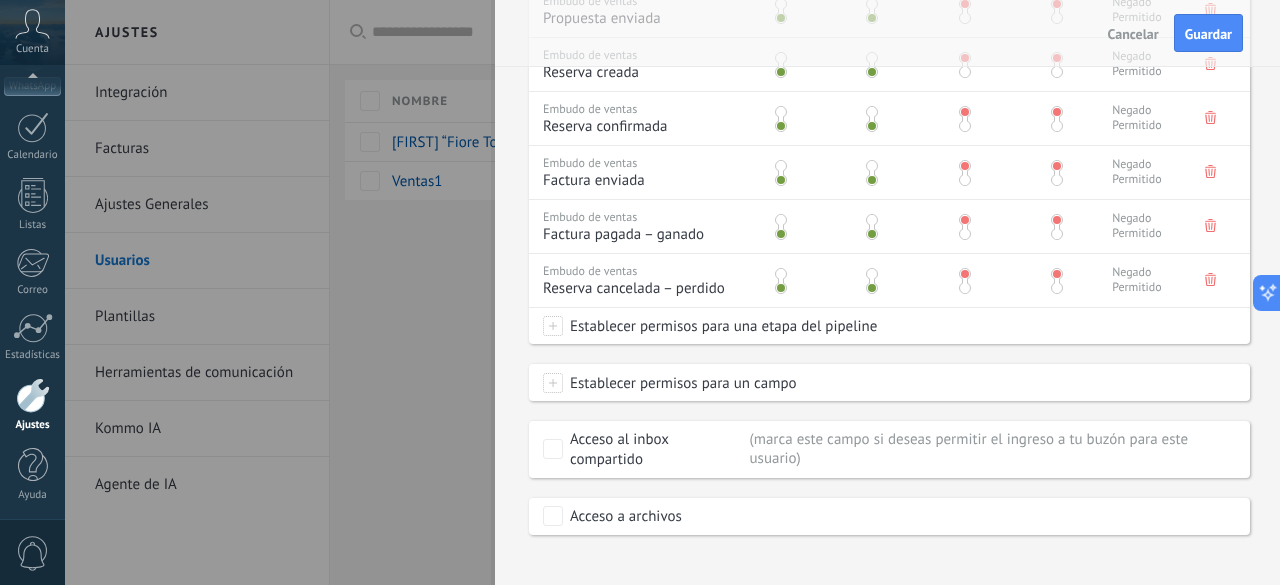 click on "Establecer permisos para un campo" at bounding box center [680, 383] 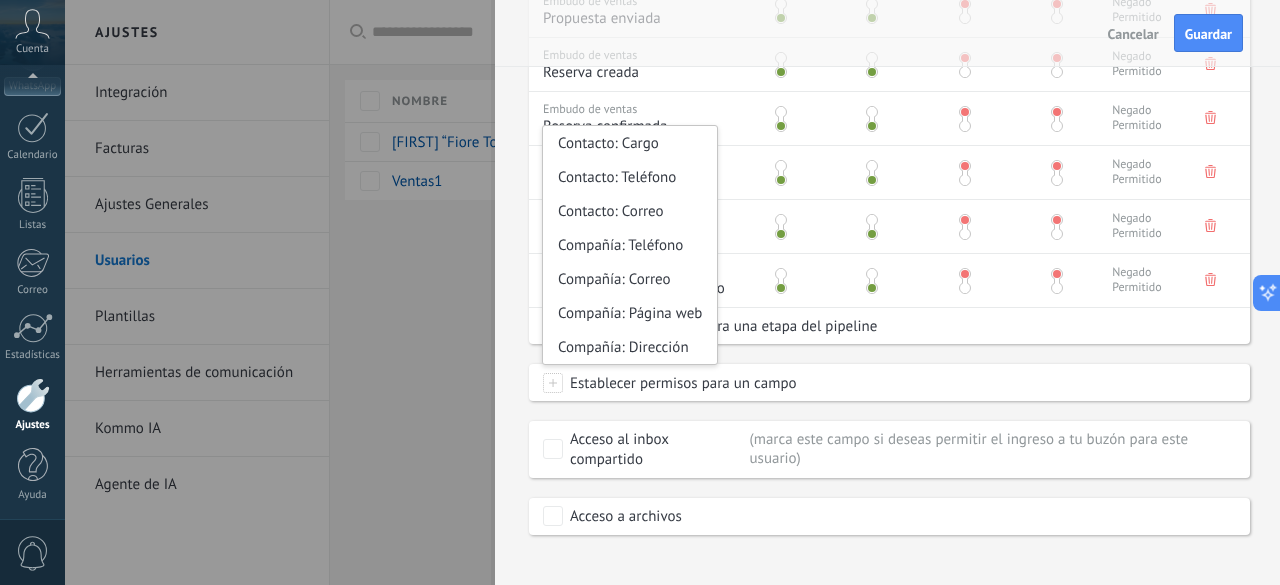 click on "Establecer permisos para un campo" at bounding box center (680, 383) 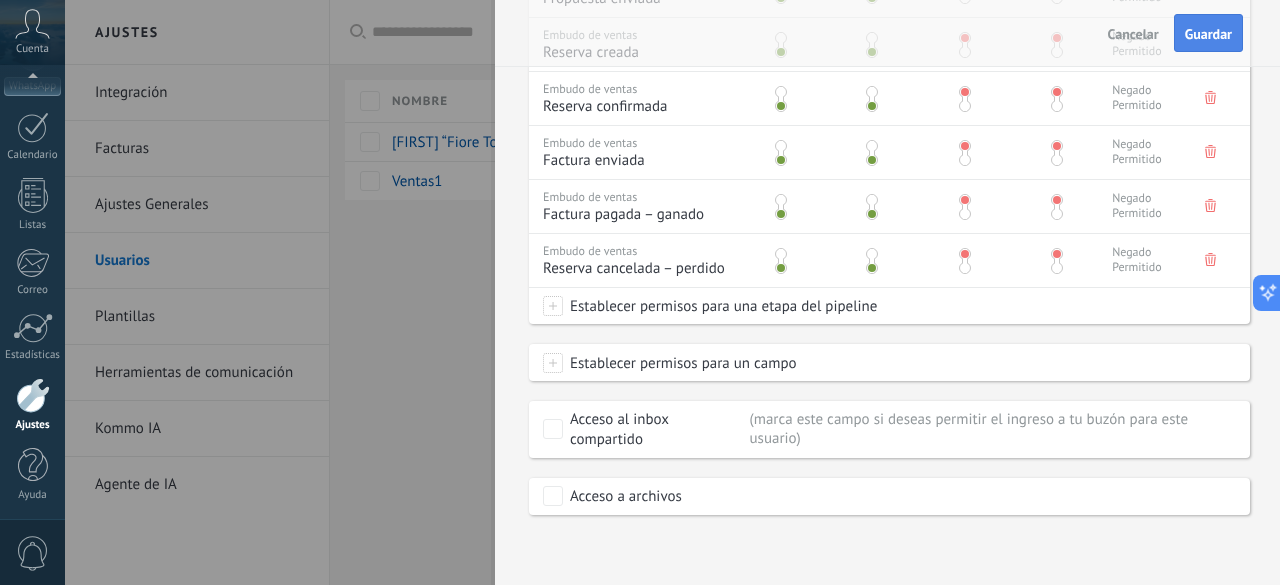 click on "Guardar" at bounding box center (1208, 33) 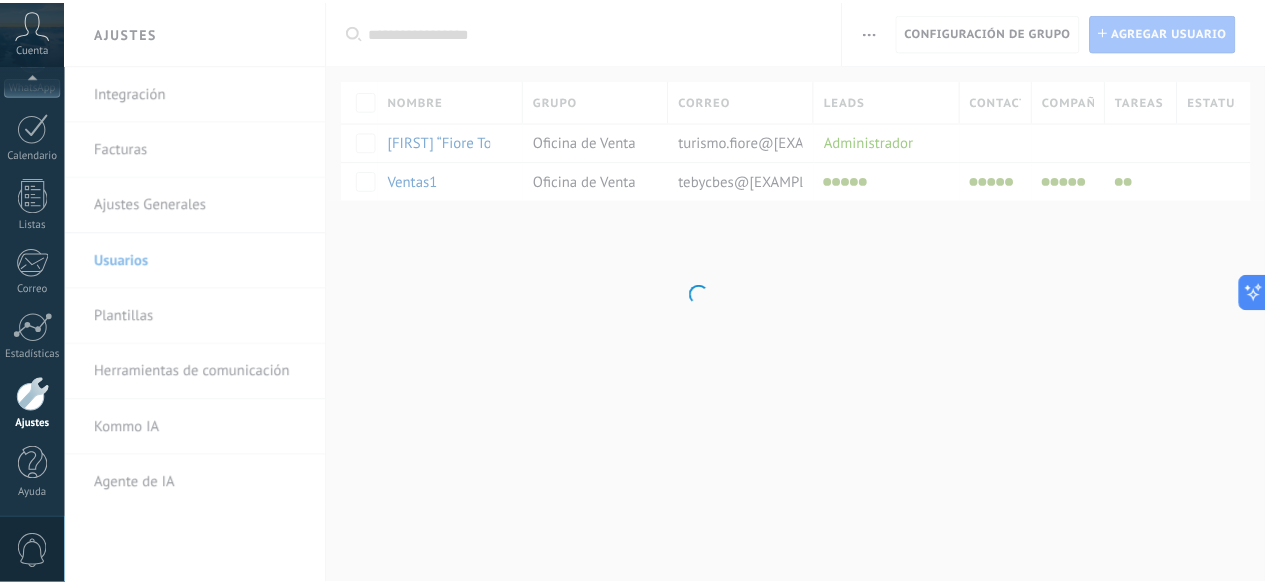 scroll, scrollTop: 0, scrollLeft: 0, axis: both 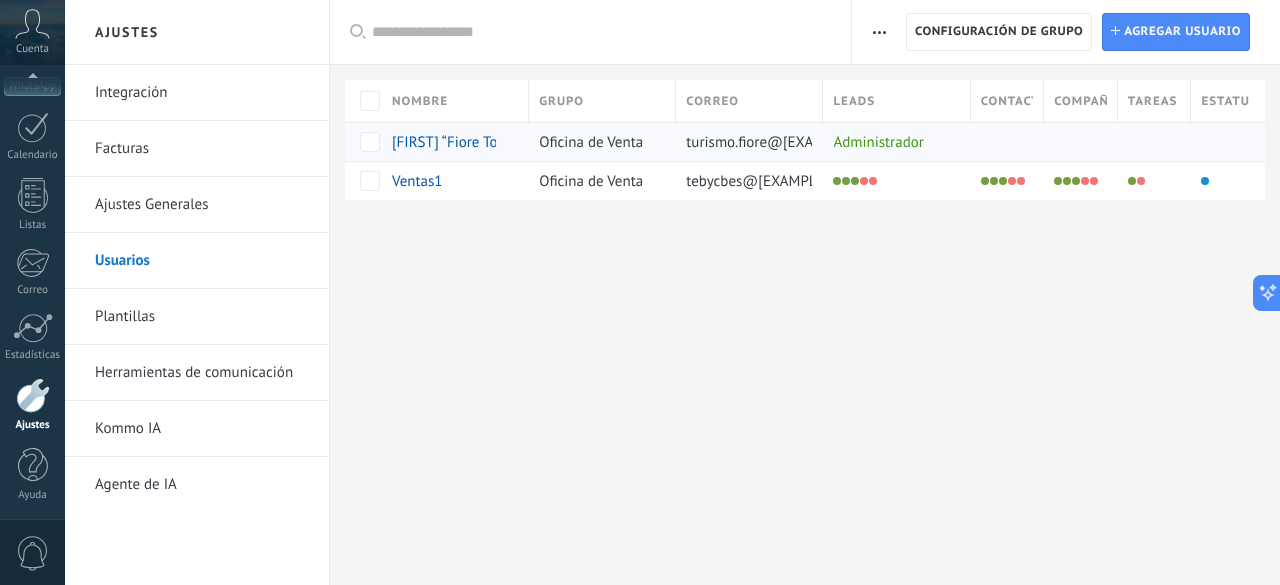 click on "[FIRST] “Fiore Tour” [LAST]" at bounding box center [476, 142] 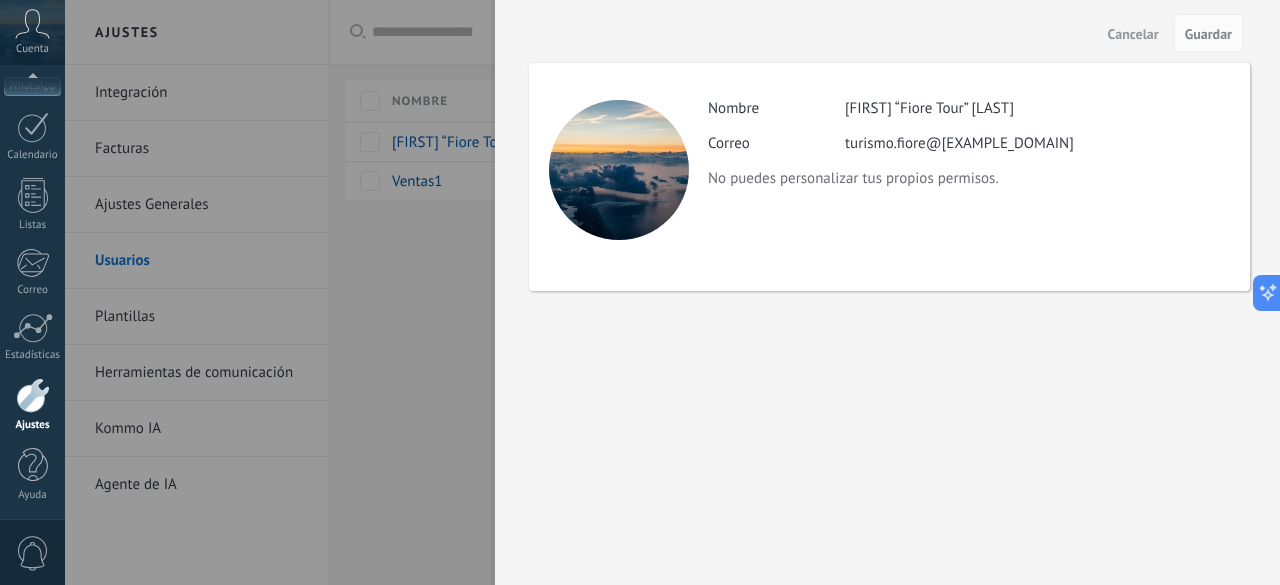 click at bounding box center [640, 292] 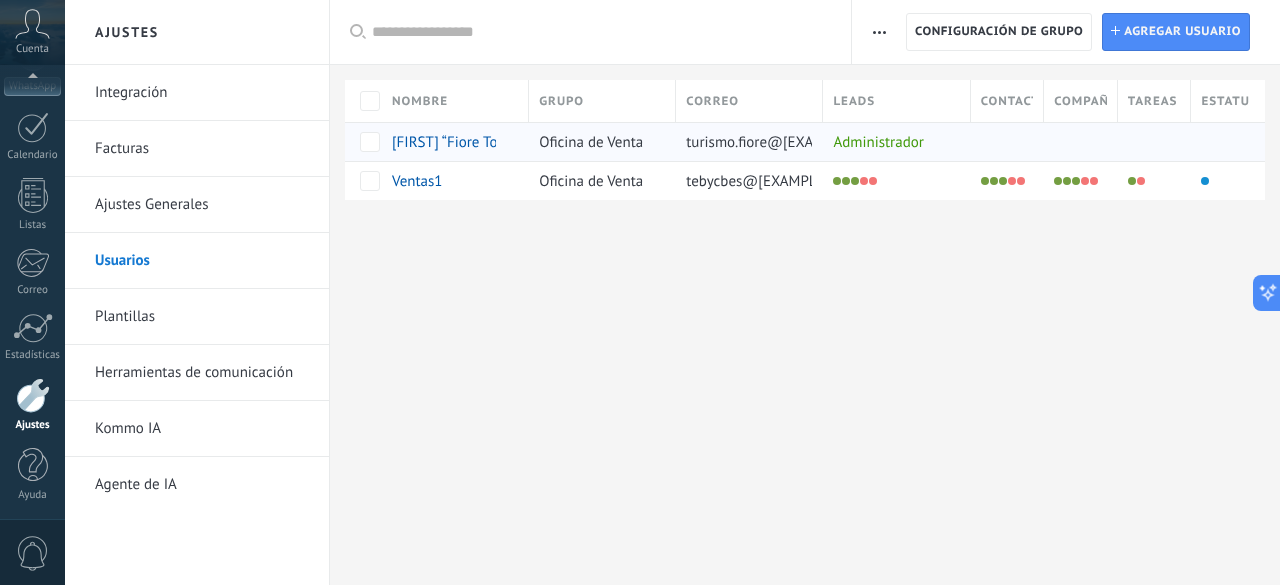 click on "[FIRST] “Fiore Tour” [LAST]" at bounding box center (450, 142) 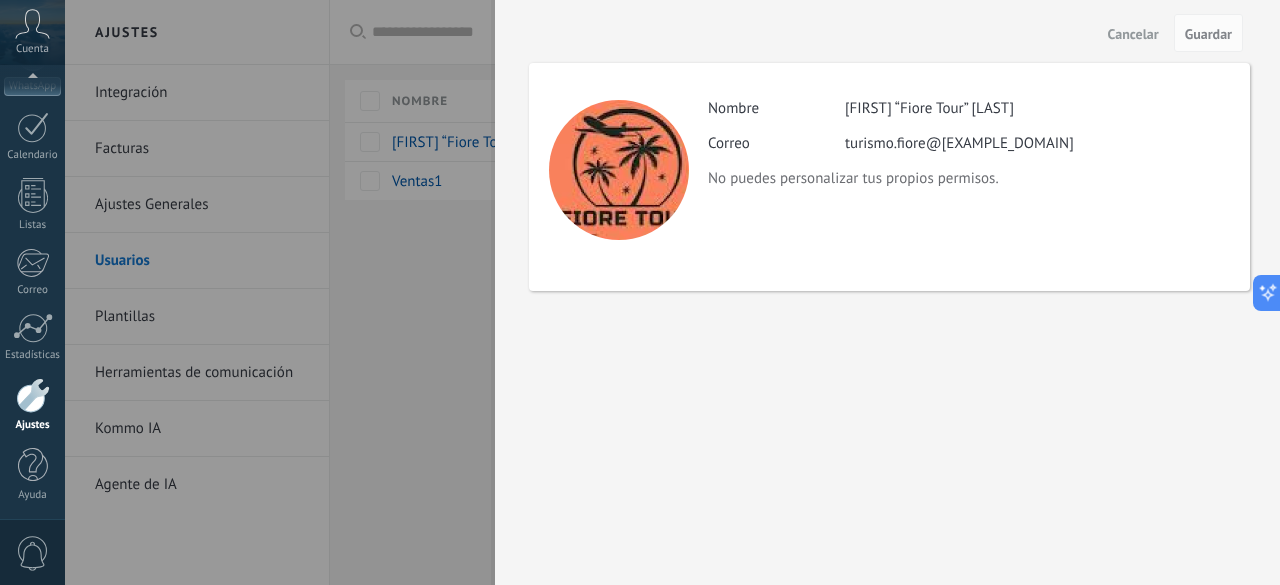click on "Cancelar" at bounding box center (1133, 34) 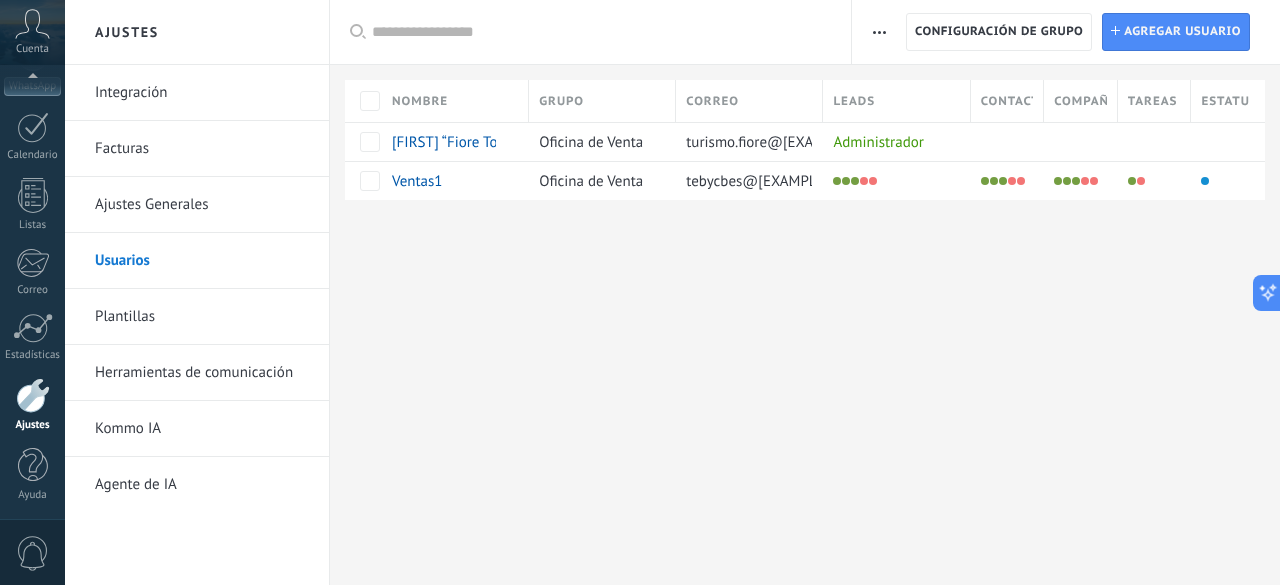 click on "Ajustes Generales" at bounding box center [202, 205] 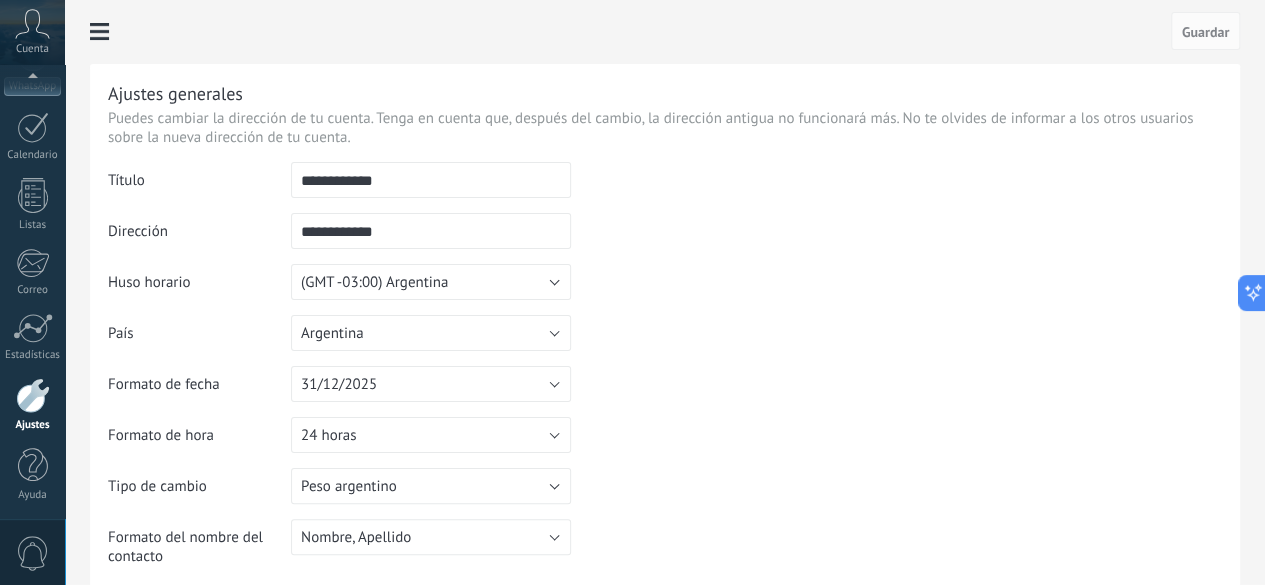 click on "**********" at bounding box center [431, 180] 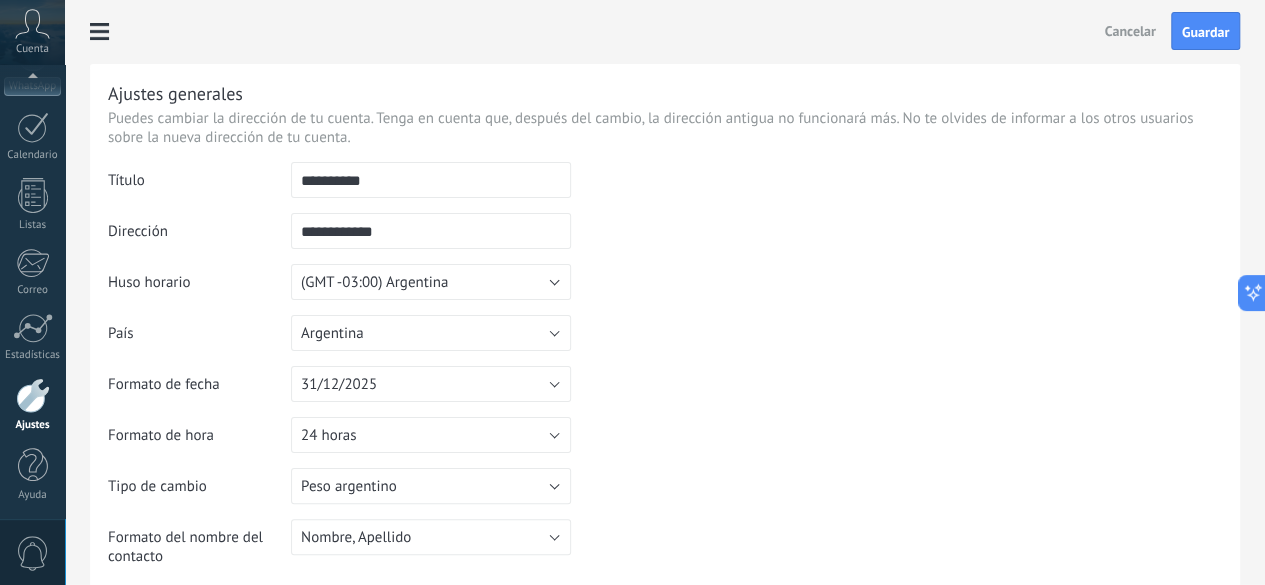type on "**********" 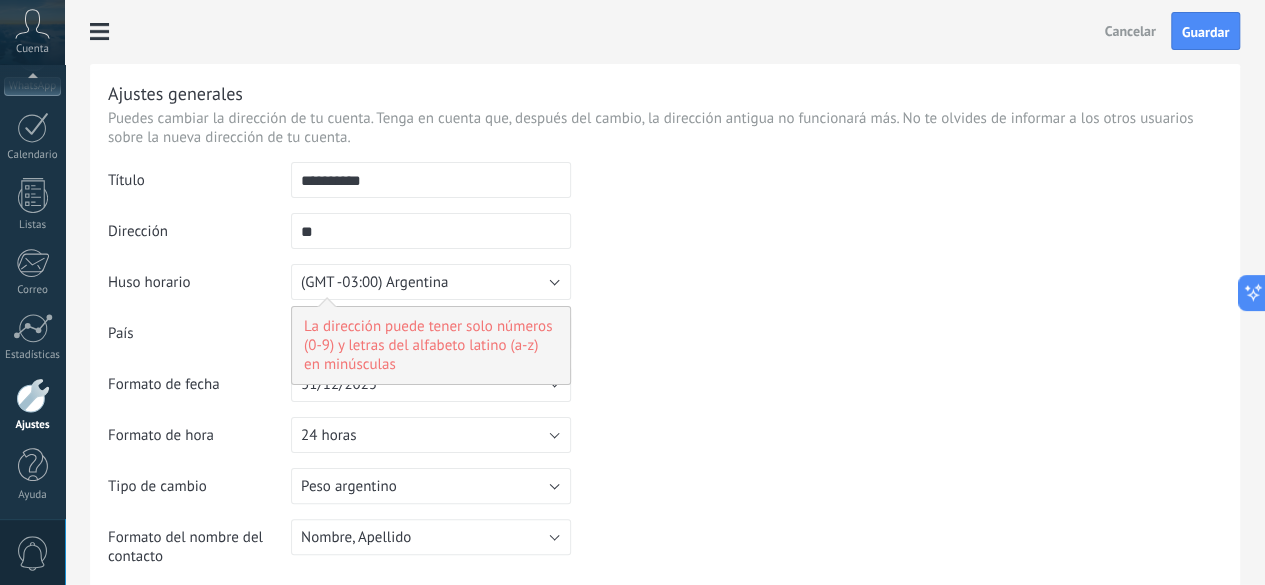 type on "*" 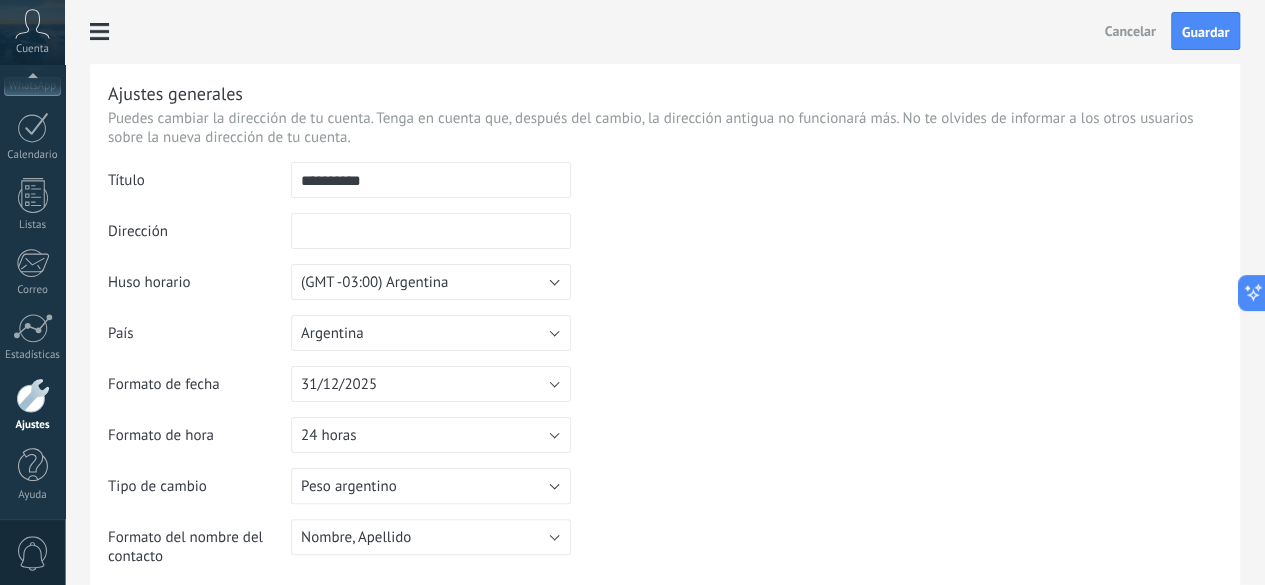 type on "*" 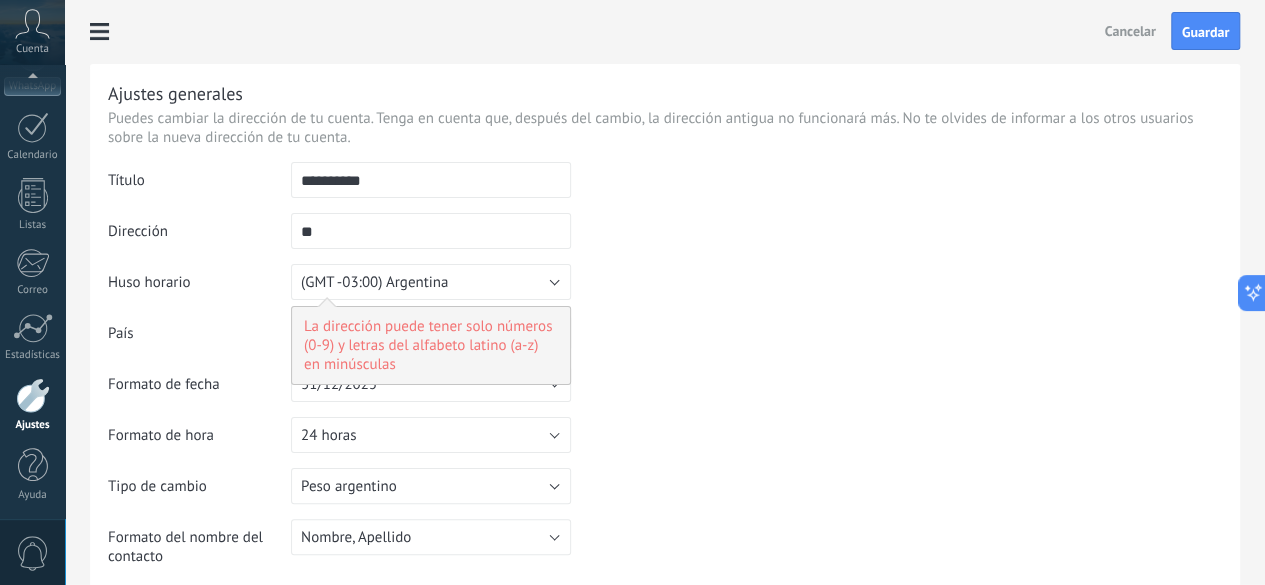 type on "*" 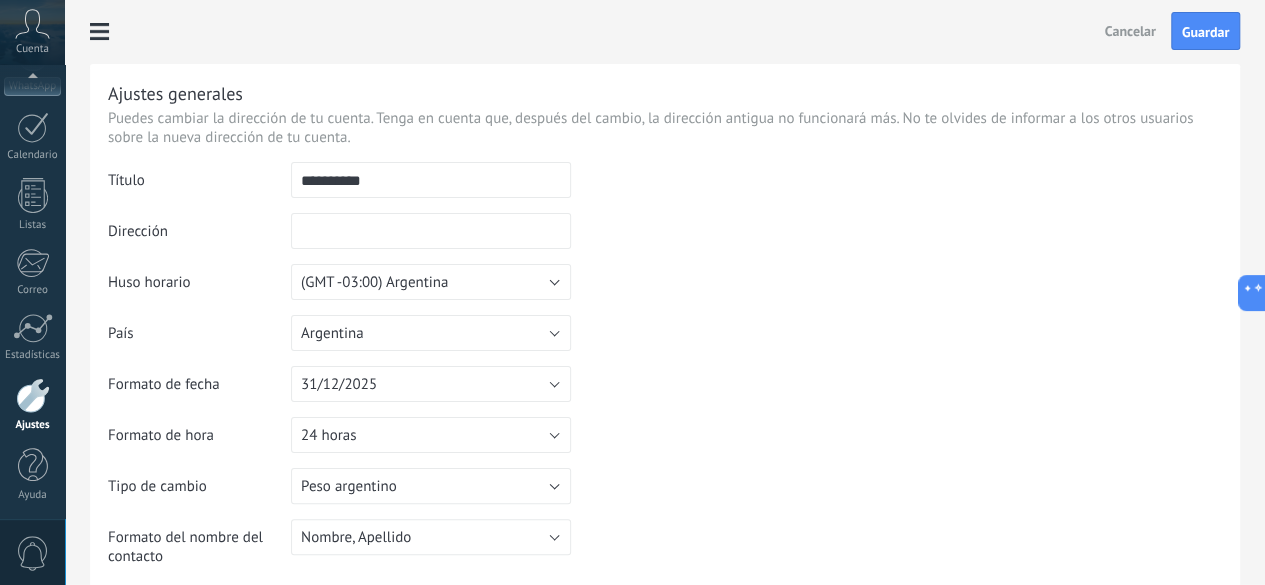 type on "*" 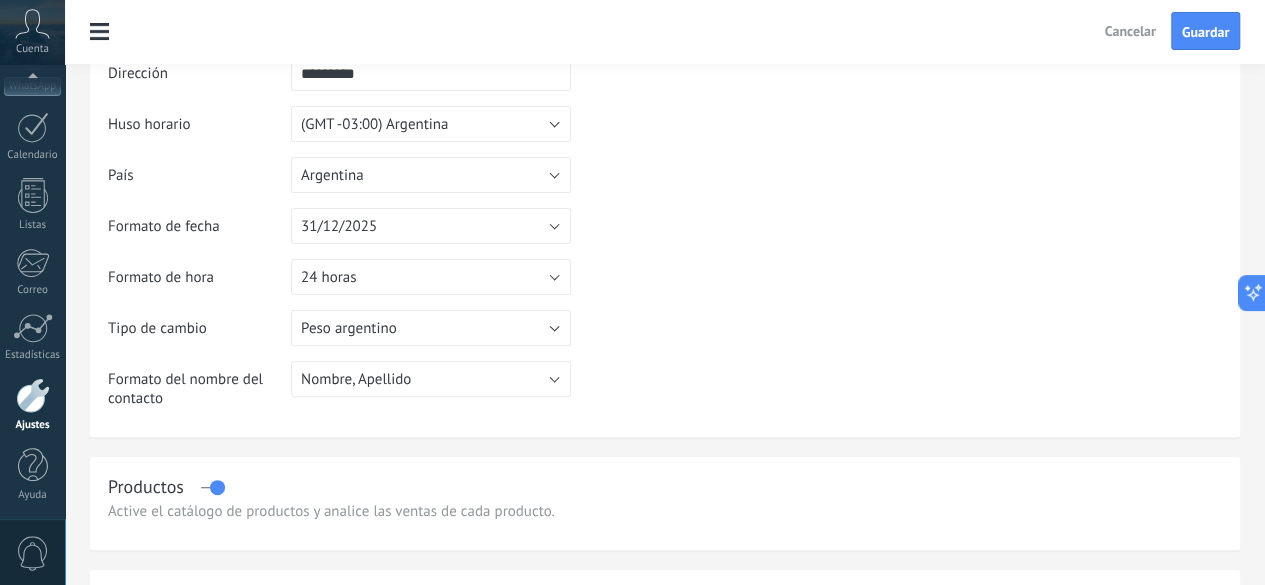 scroll, scrollTop: 200, scrollLeft: 0, axis: vertical 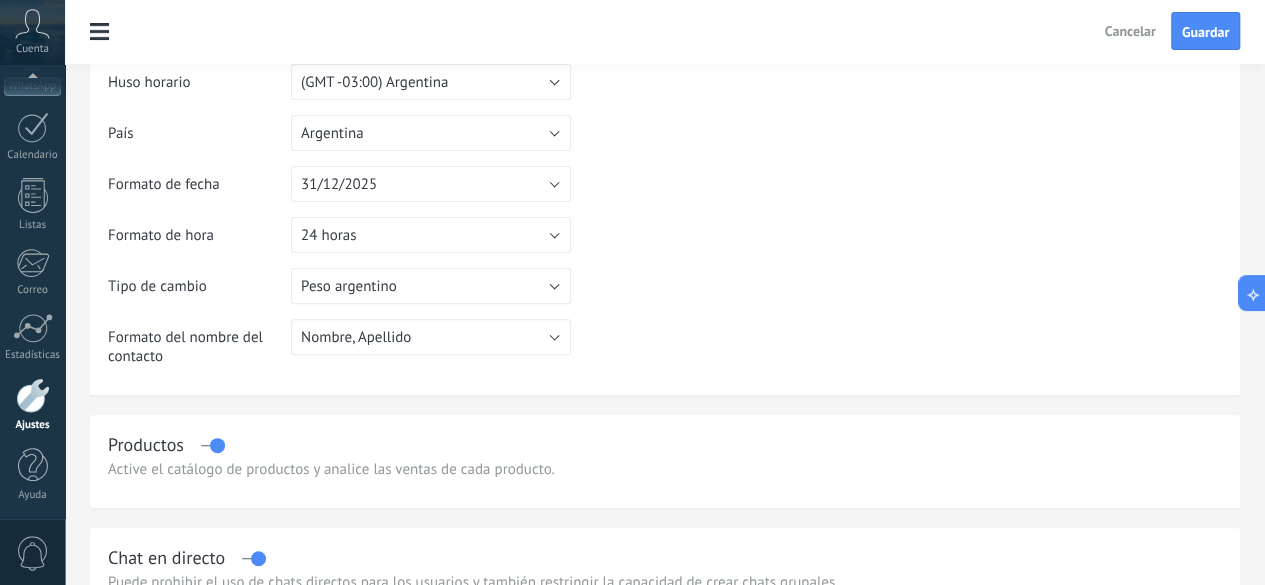 type on "*********" 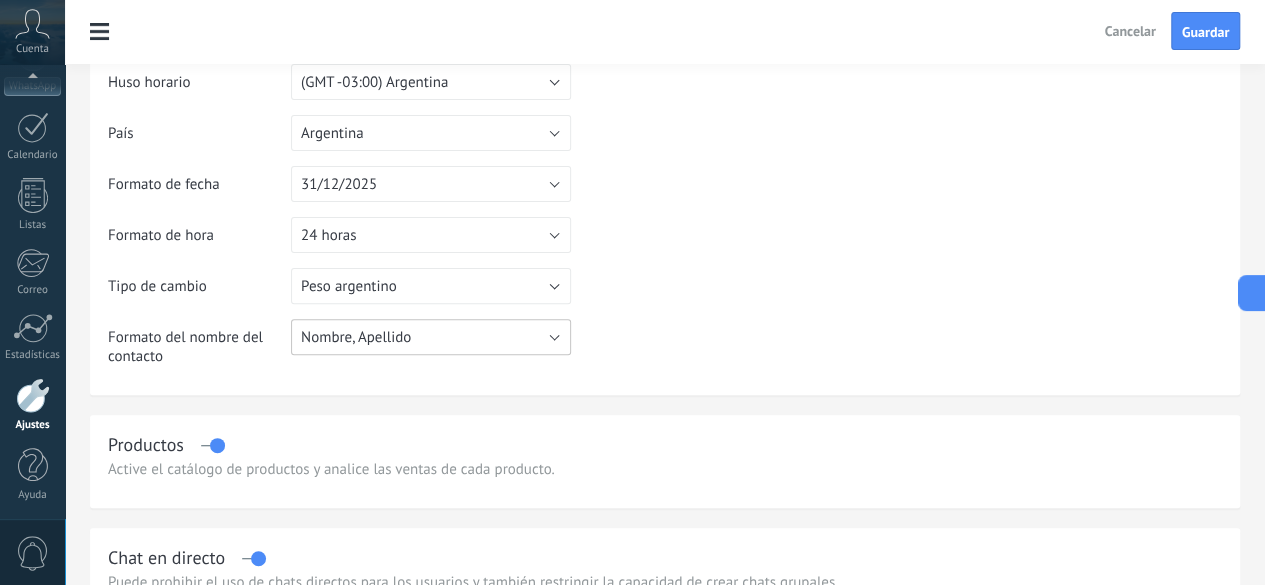 click on "Nombre, Apellido" at bounding box center (431, 337) 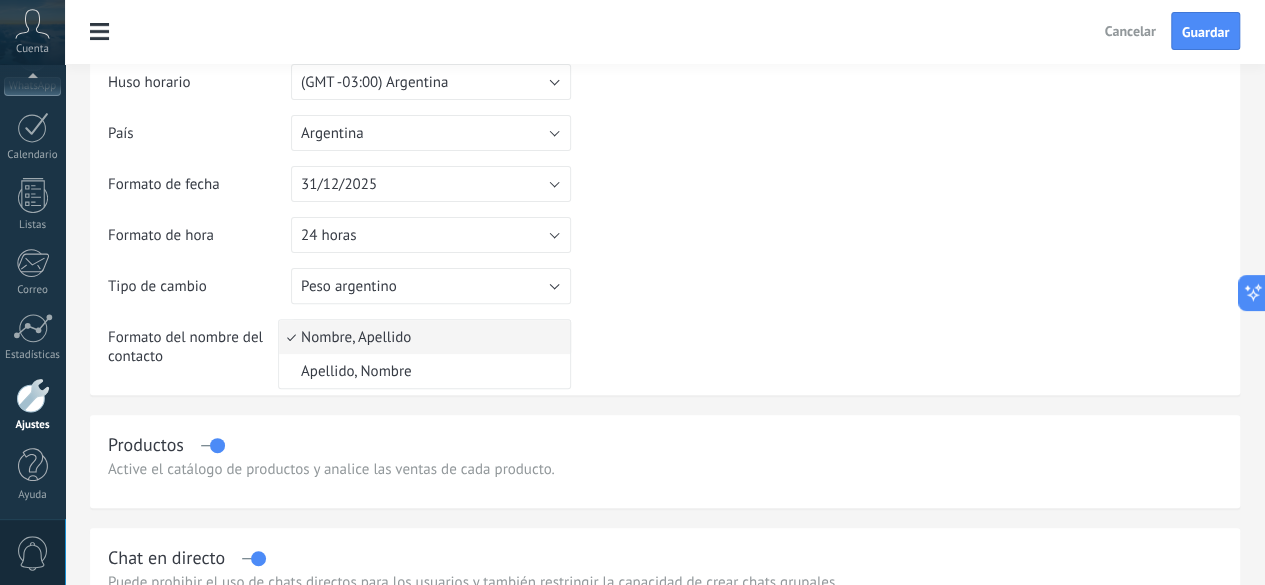 click on "Nombre, Apellido" at bounding box center (424, 337) 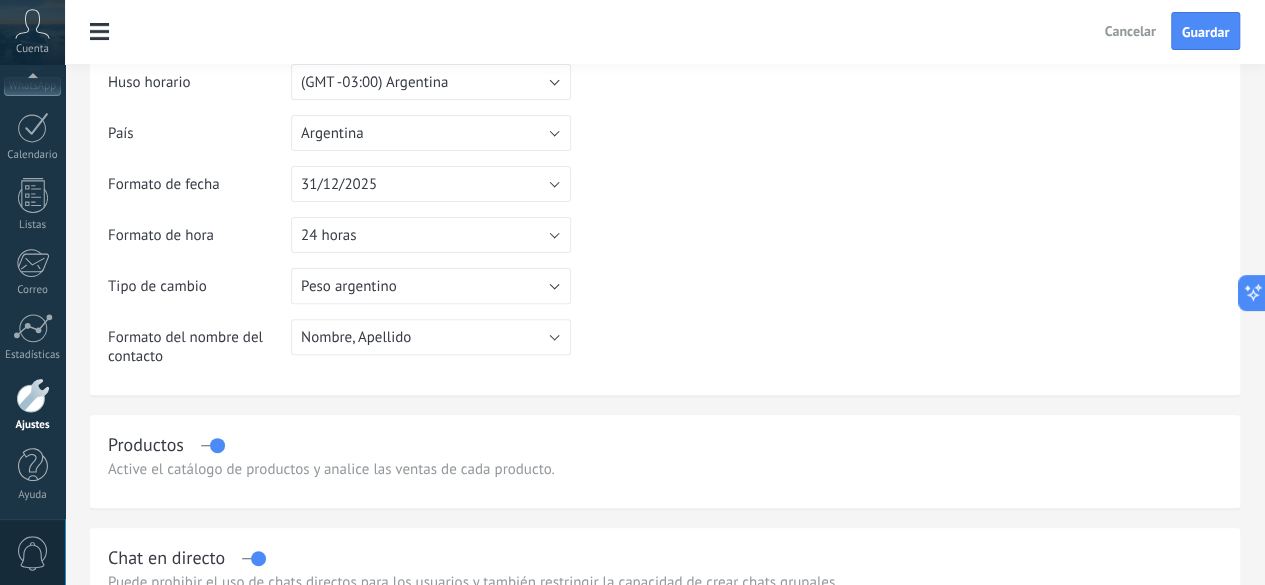 click on "**********" at bounding box center [665, 171] 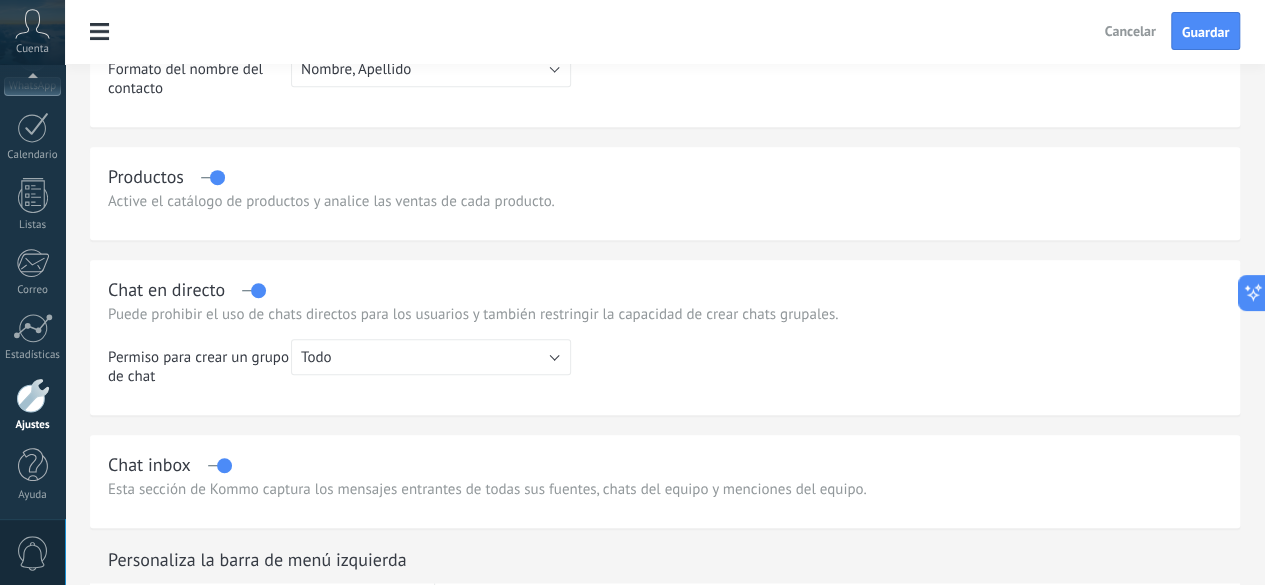 scroll, scrollTop: 500, scrollLeft: 0, axis: vertical 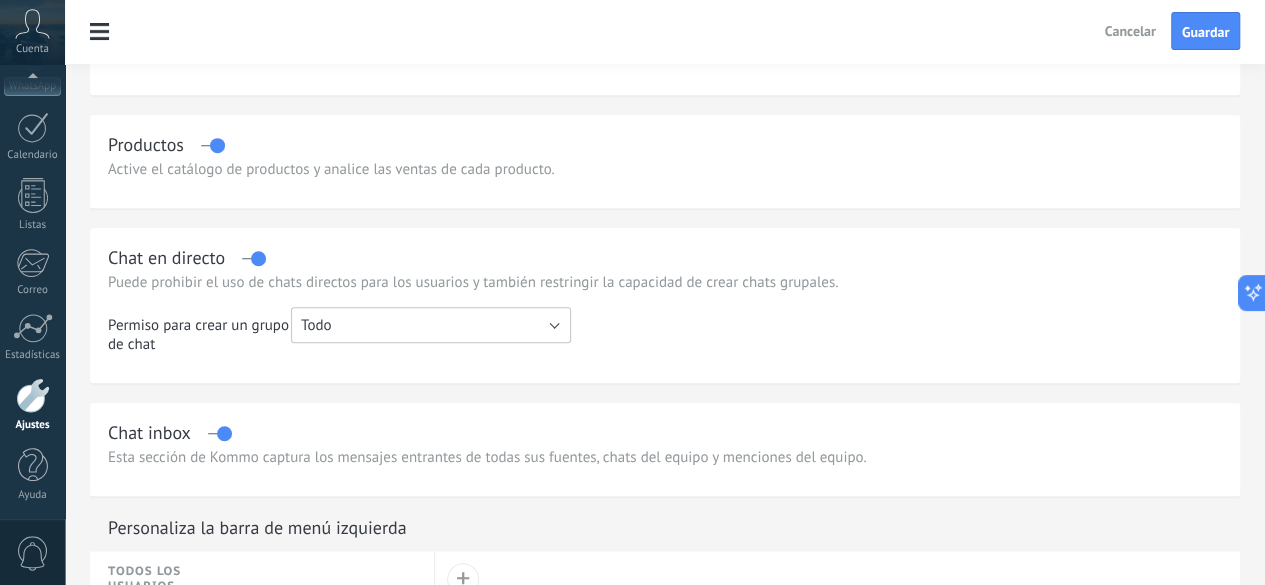 click on "Todo" at bounding box center (431, 325) 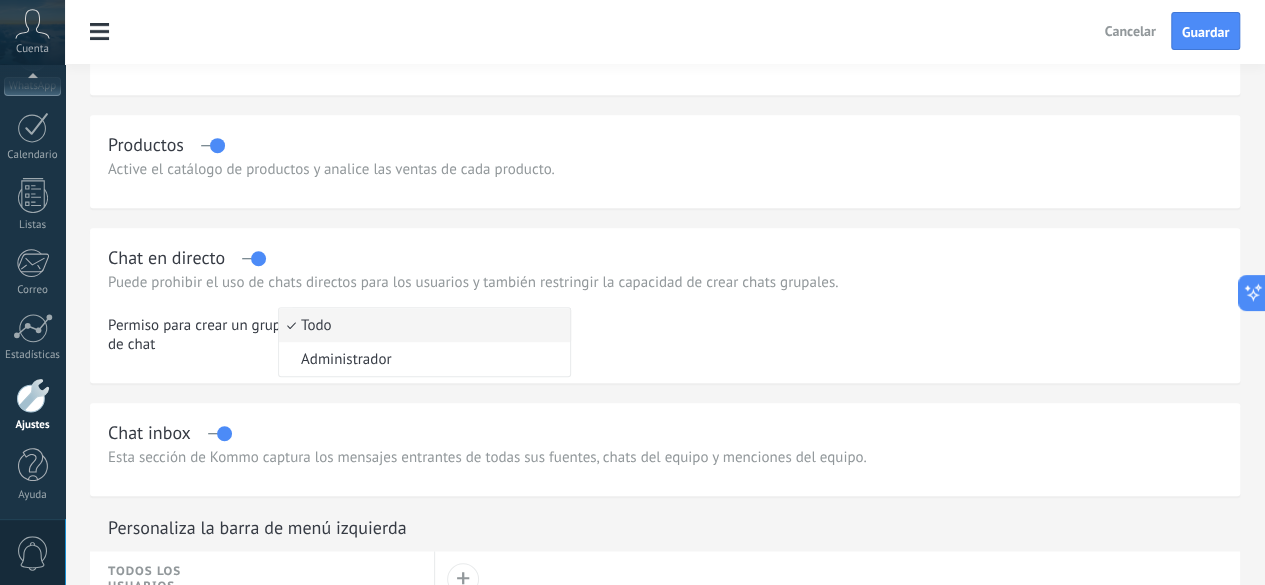click on "Todo" at bounding box center [421, 325] 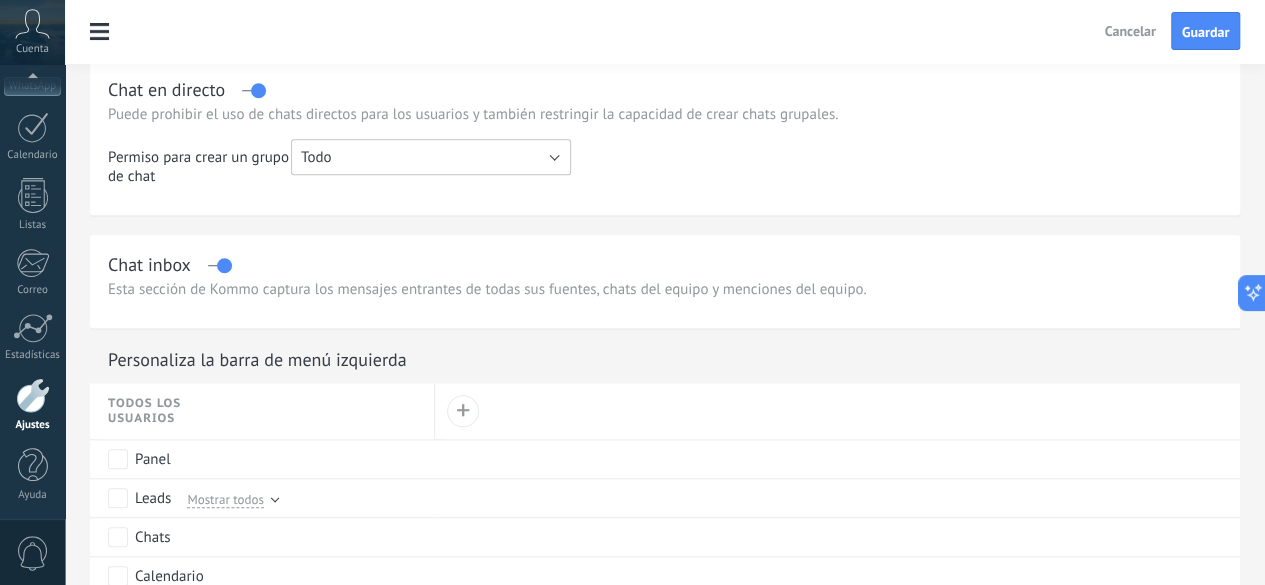 scroll, scrollTop: 700, scrollLeft: 0, axis: vertical 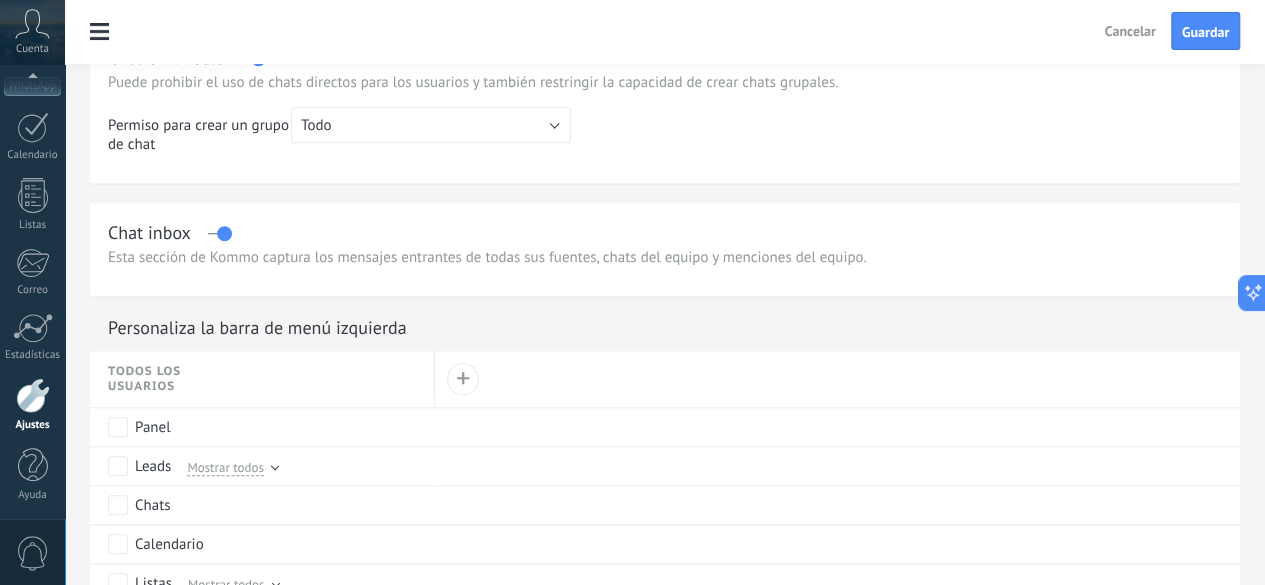 click on "Personaliza la barra de menú izquierda" at bounding box center [665, 331] 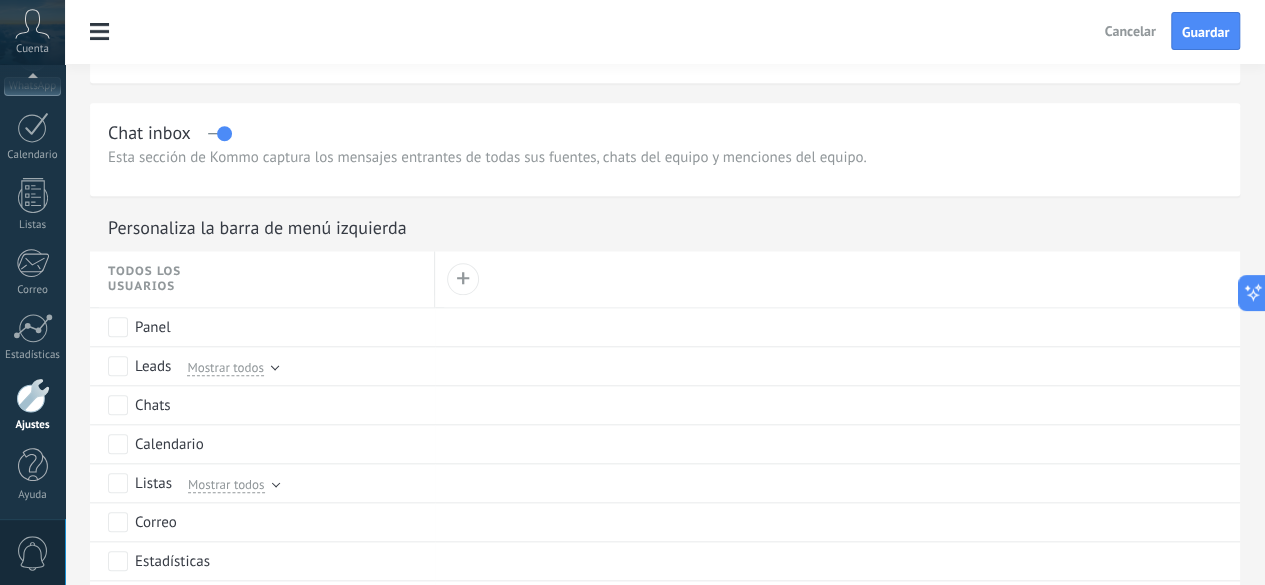 scroll, scrollTop: 900, scrollLeft: 0, axis: vertical 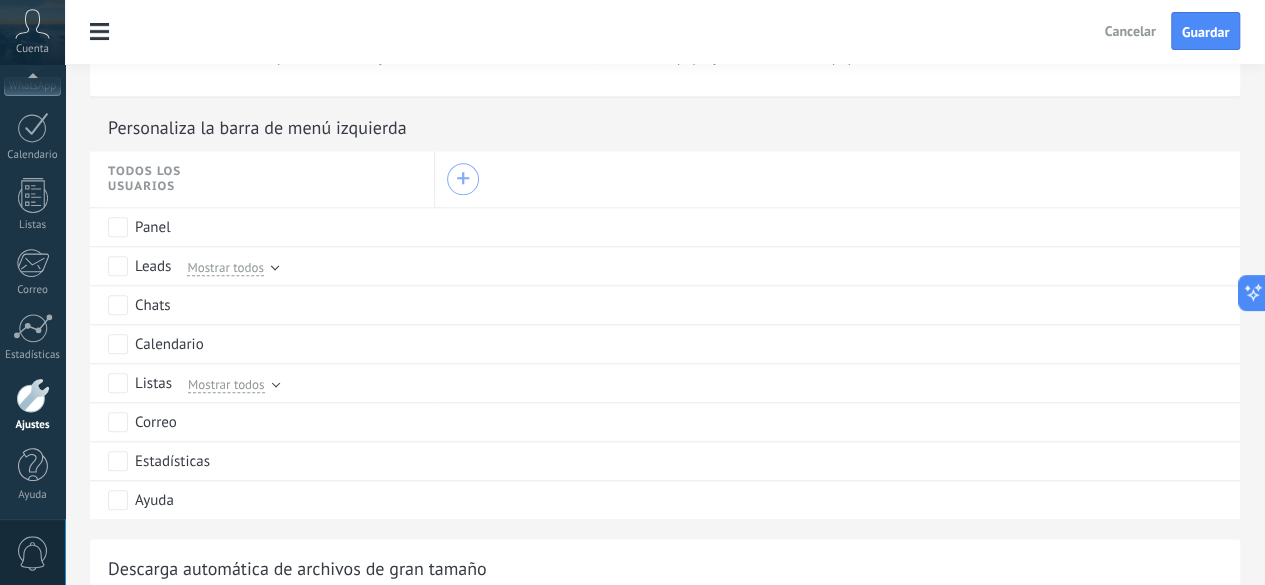 click on "+" at bounding box center [463, 179] 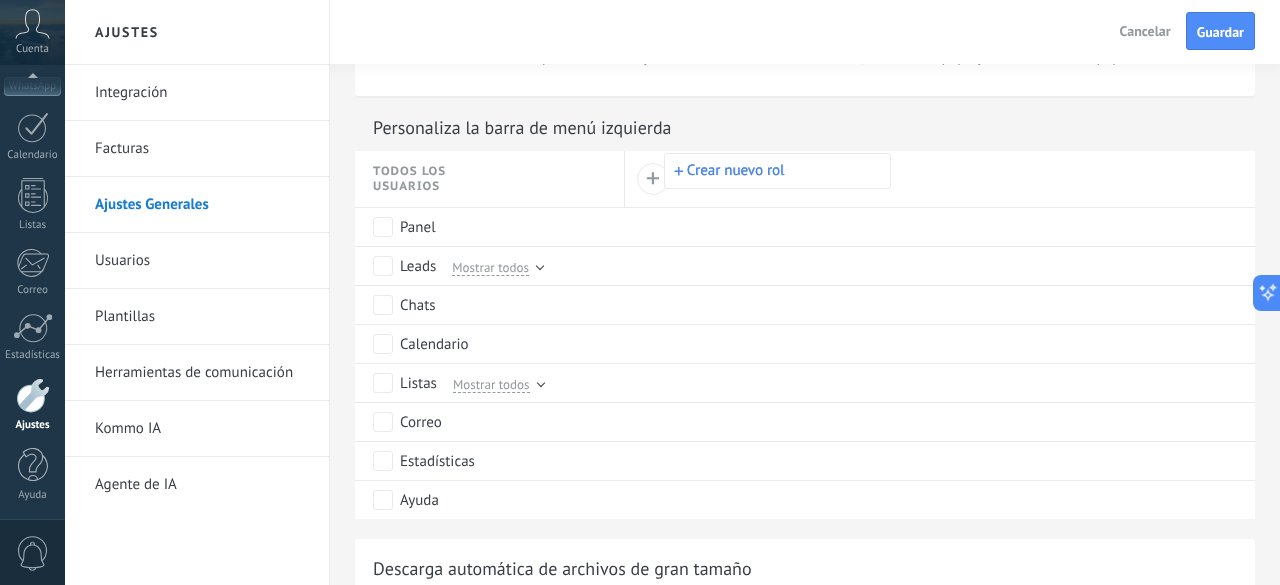 click on "Crear nuevo rol" at bounding box center [777, 171] 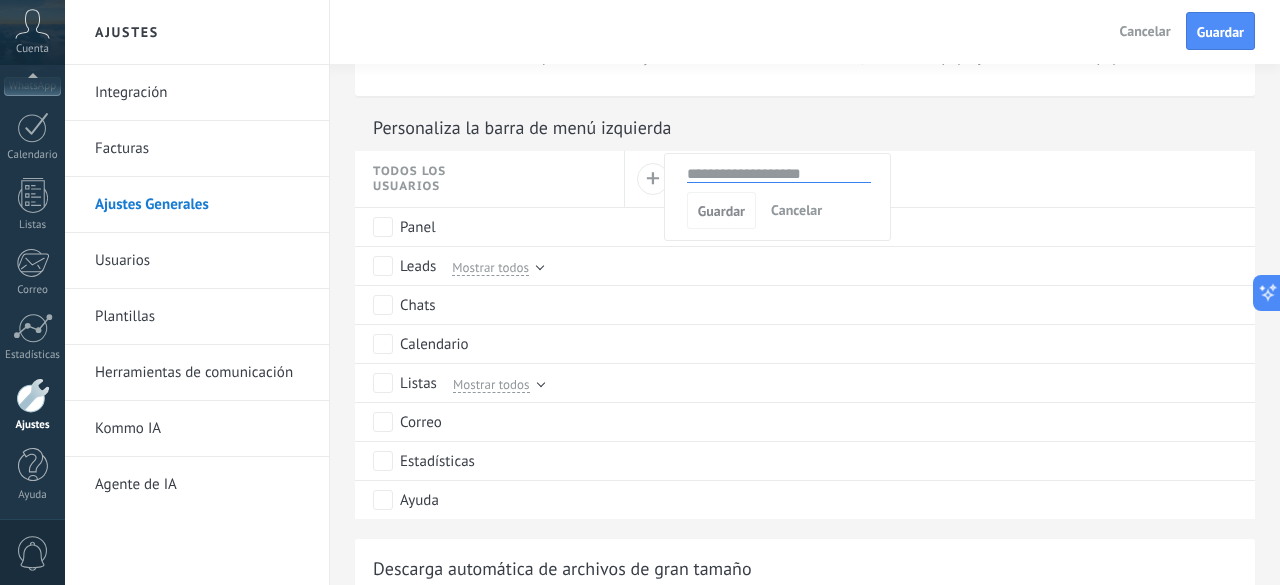 click at bounding box center [779, 174] 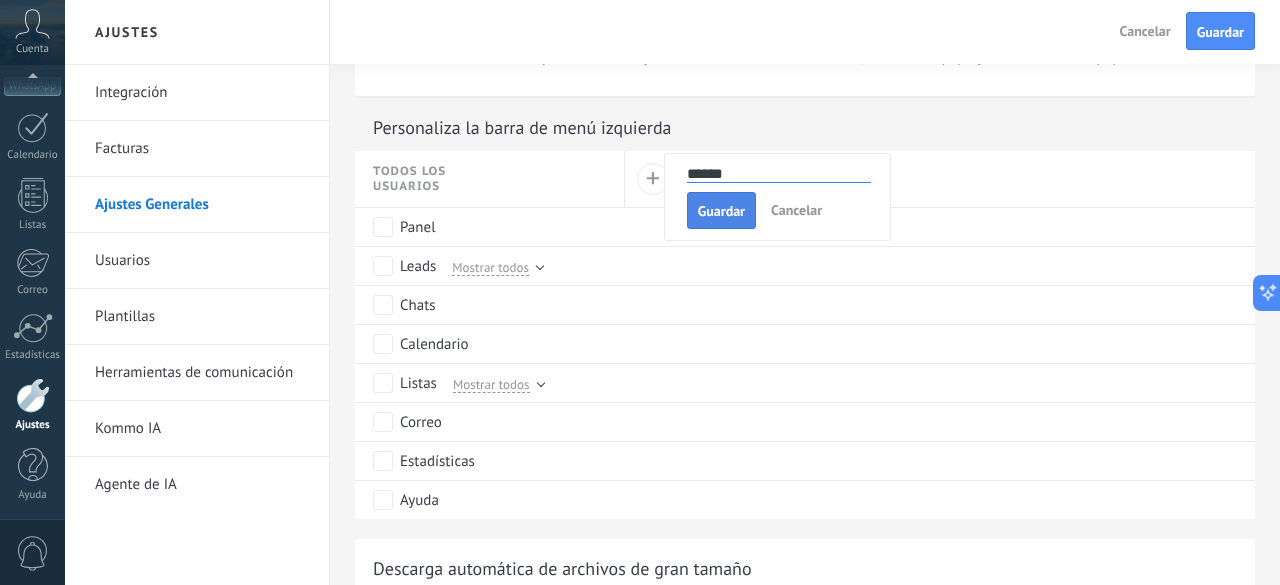type on "******" 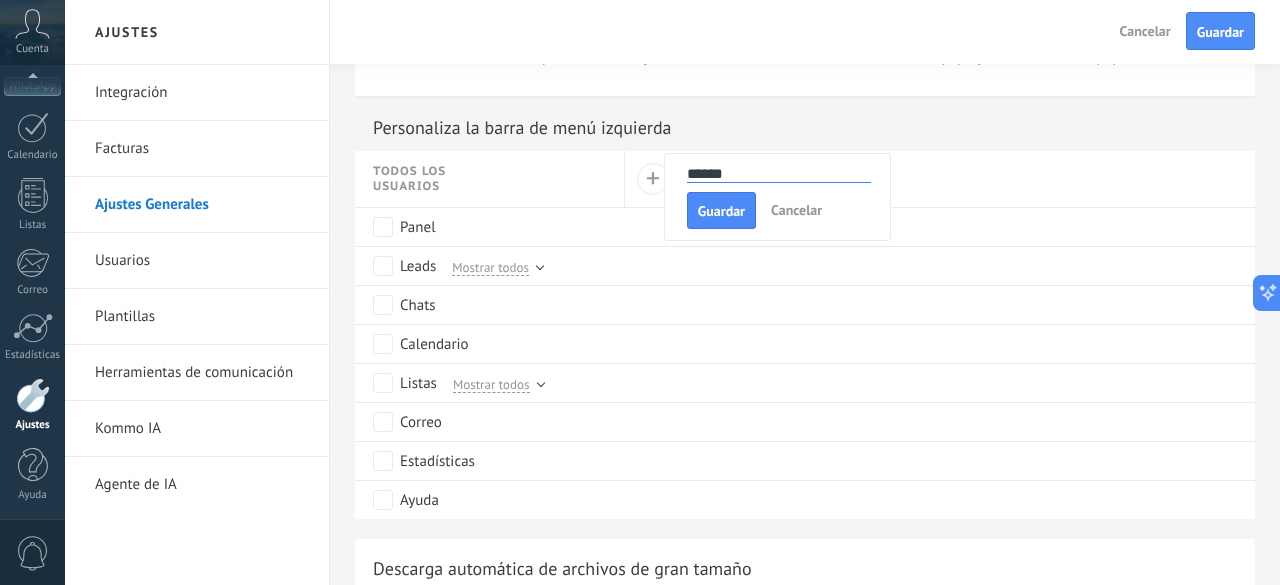 click on "Guardar" at bounding box center (721, 211) 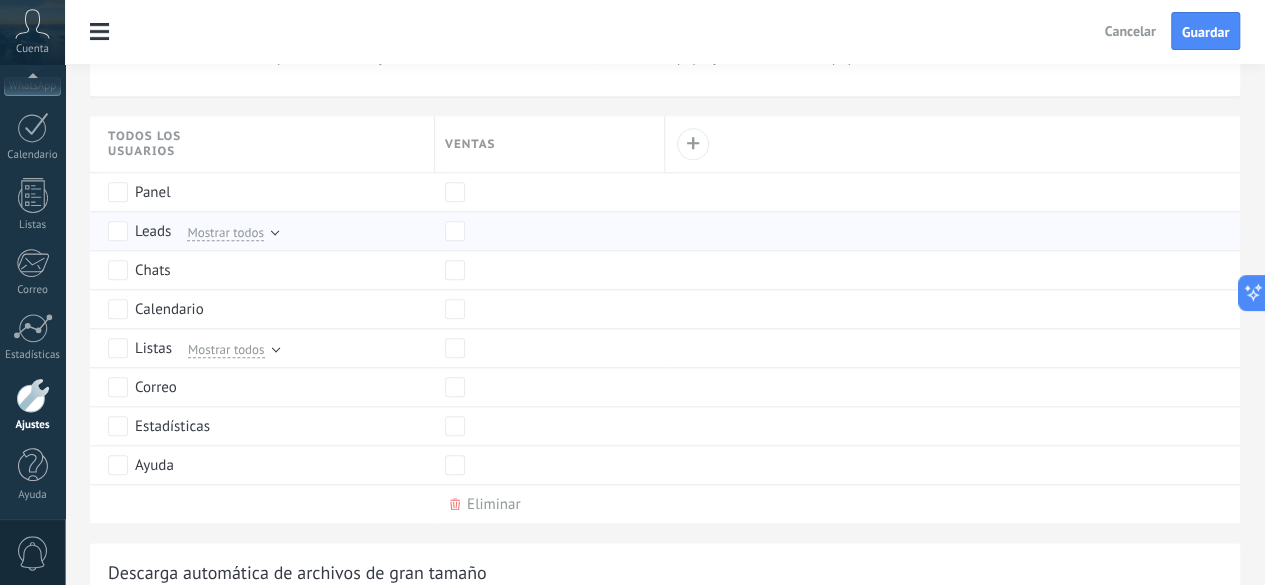 click on "Mostrar todos" at bounding box center (225, 232) 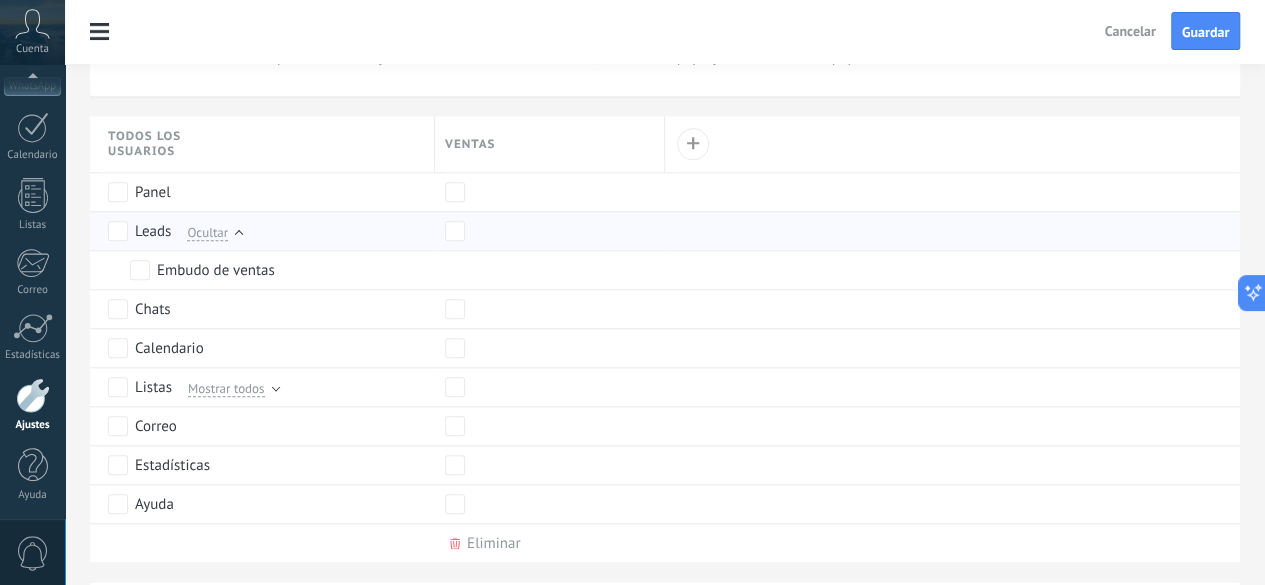 click on "Ocultar" at bounding box center [210, 231] 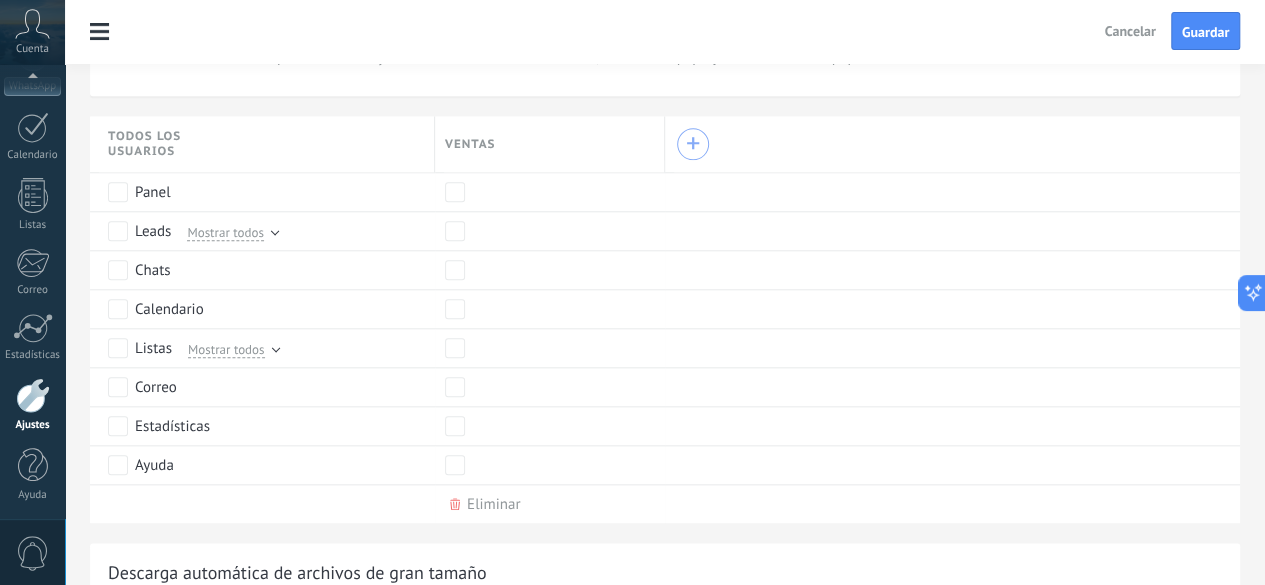 click on "+" at bounding box center [693, 144] 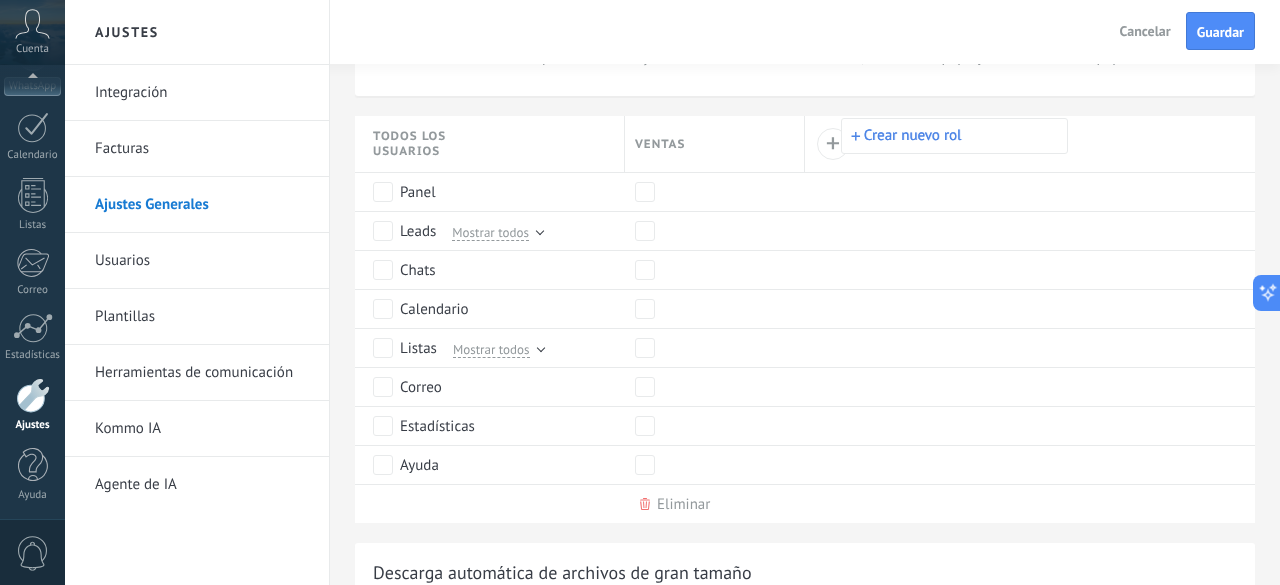 click on "Crear nuevo rol" at bounding box center [954, 136] 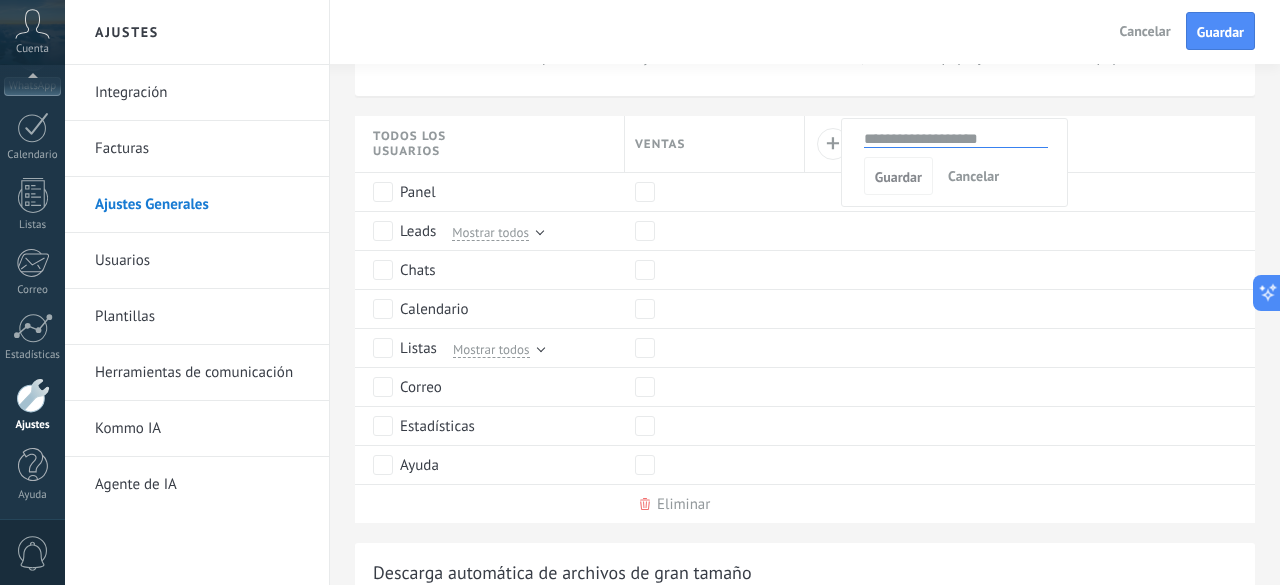 click at bounding box center (956, 139) 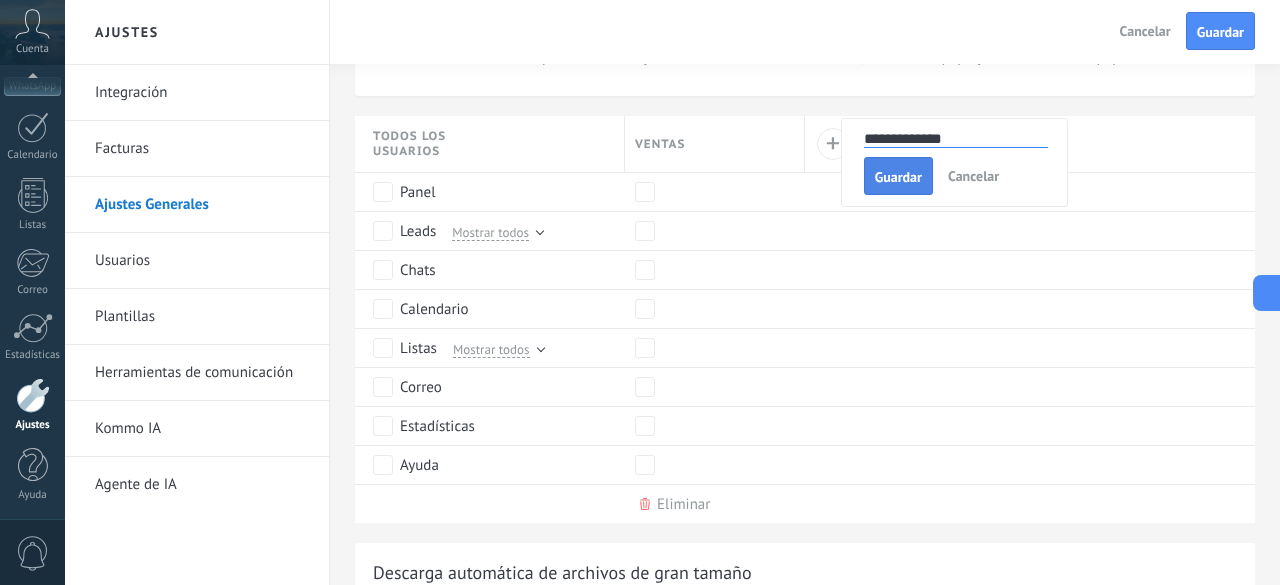 type on "**********" 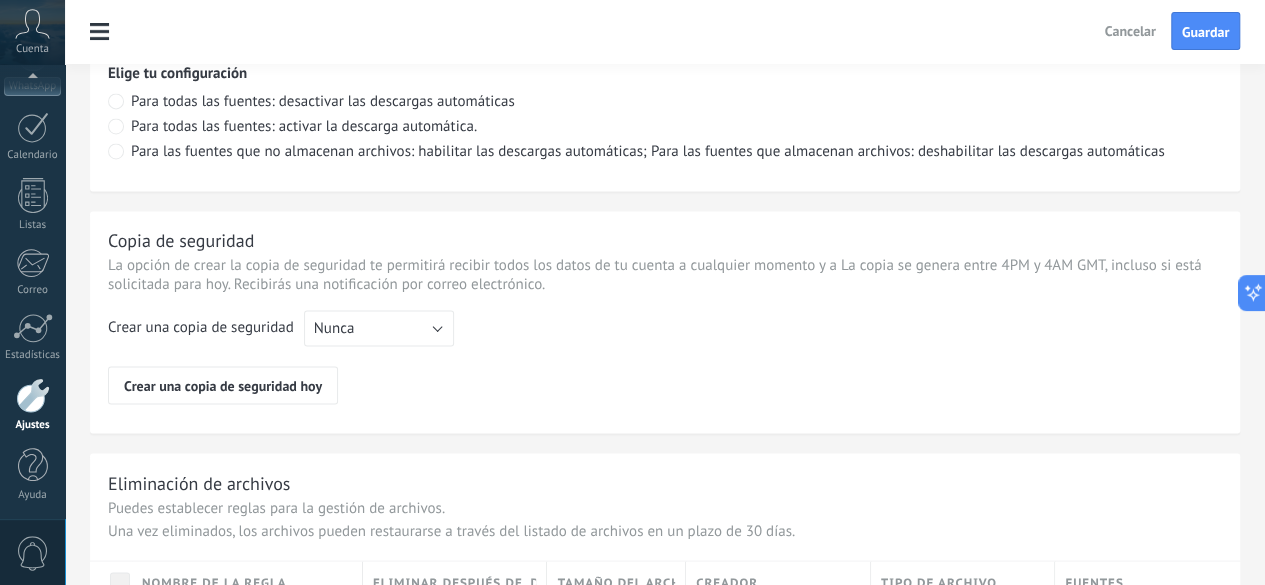 scroll, scrollTop: 1600, scrollLeft: 0, axis: vertical 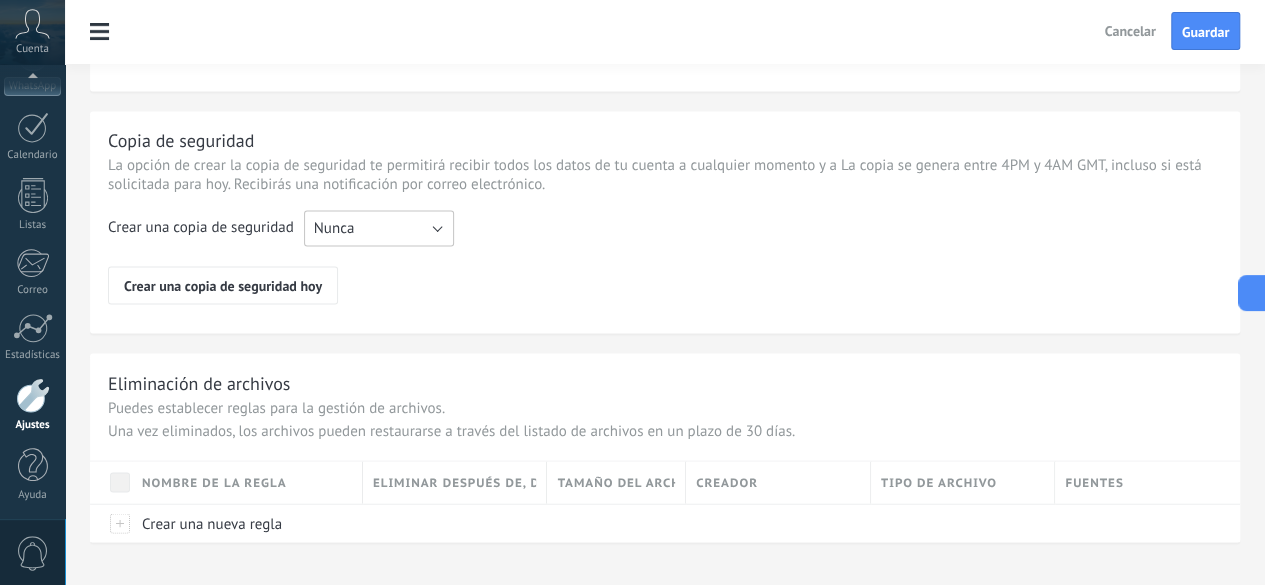 click on "Nunca" at bounding box center (379, 228) 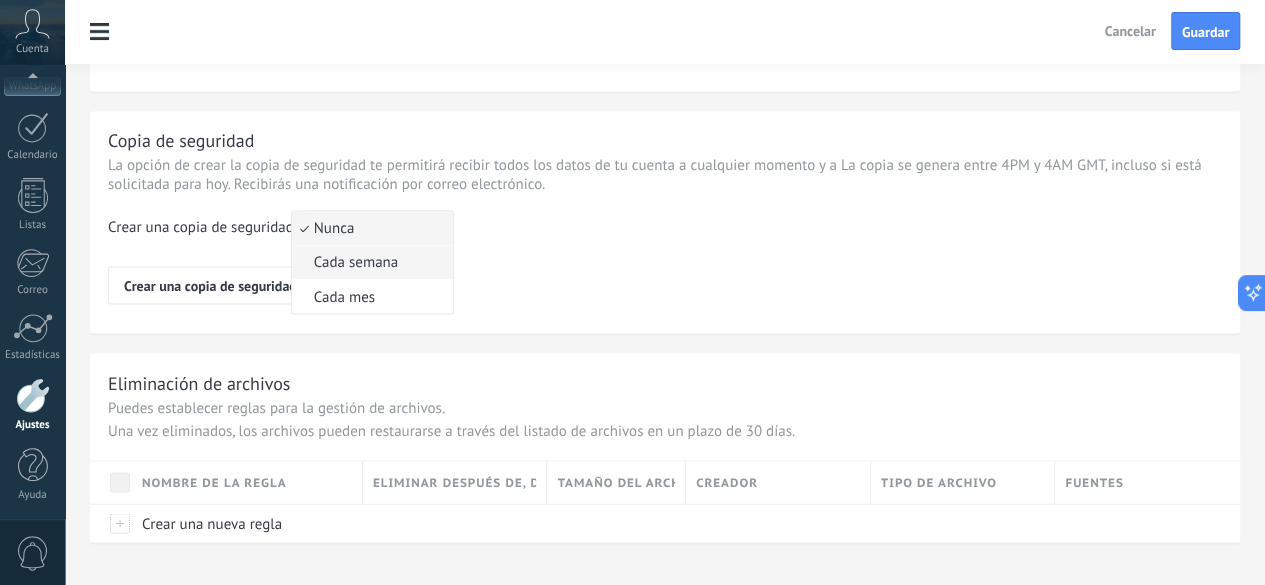 click on "Cada semana" at bounding box center [369, 262] 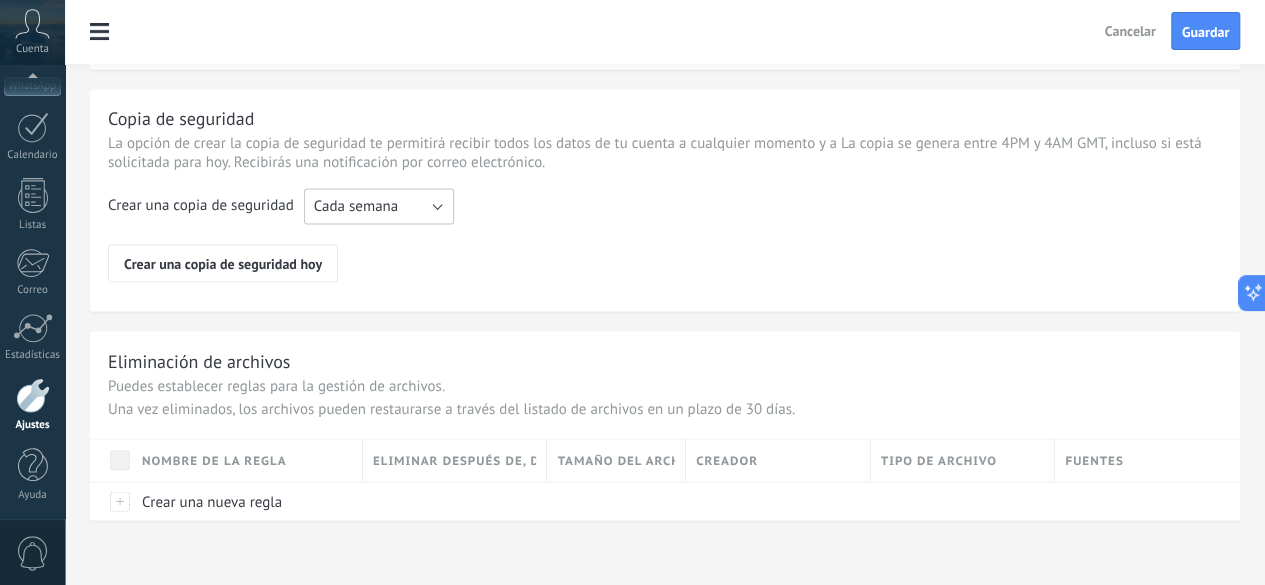 scroll, scrollTop: 1660, scrollLeft: 0, axis: vertical 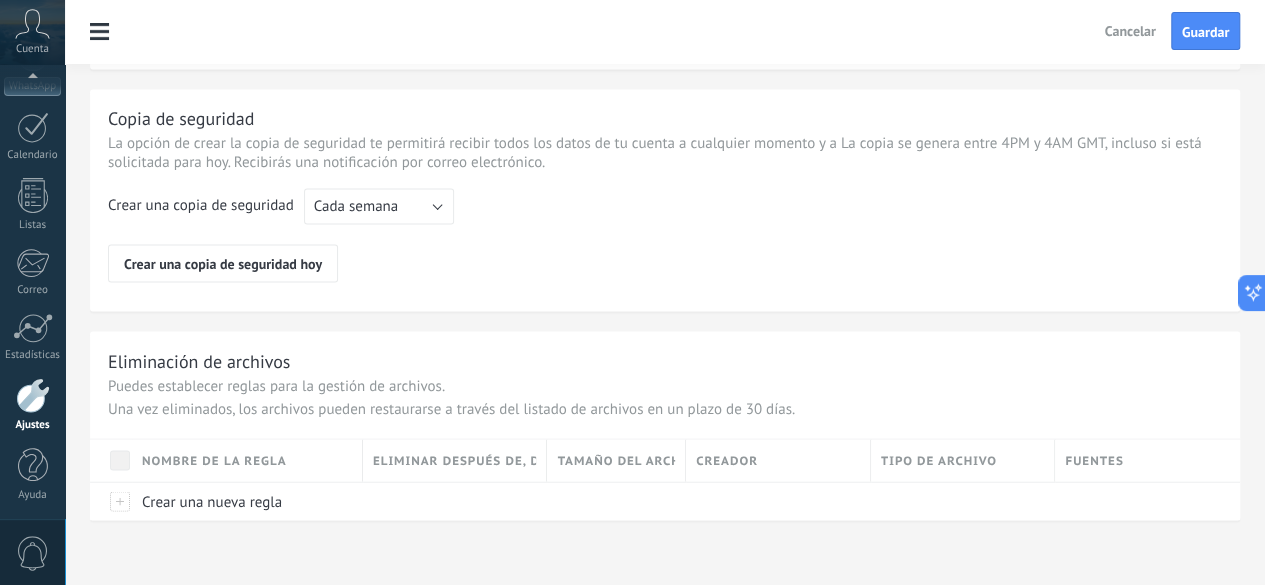 click on "**********" at bounding box center [665, -519] 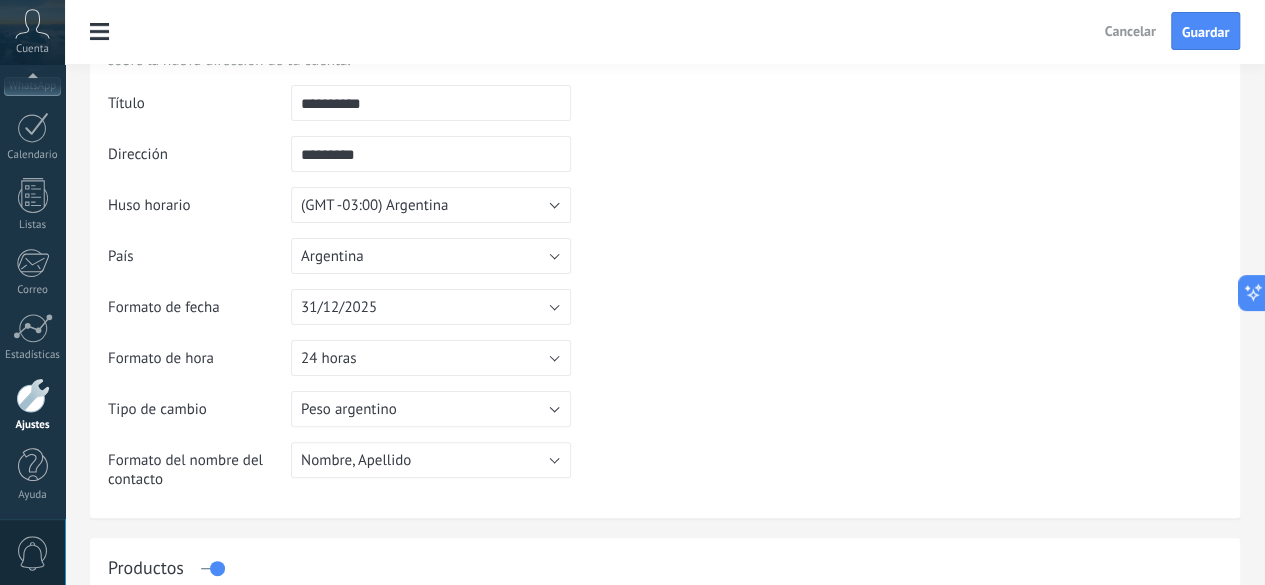 scroll, scrollTop: 0, scrollLeft: 0, axis: both 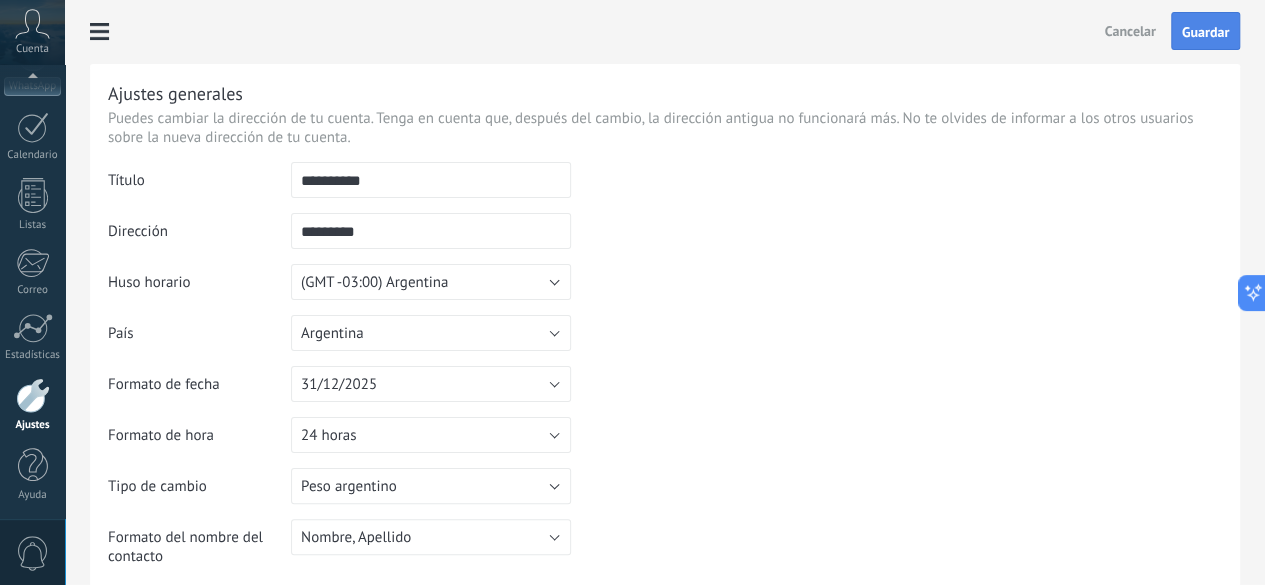 click on "Guardar" at bounding box center (1205, 32) 